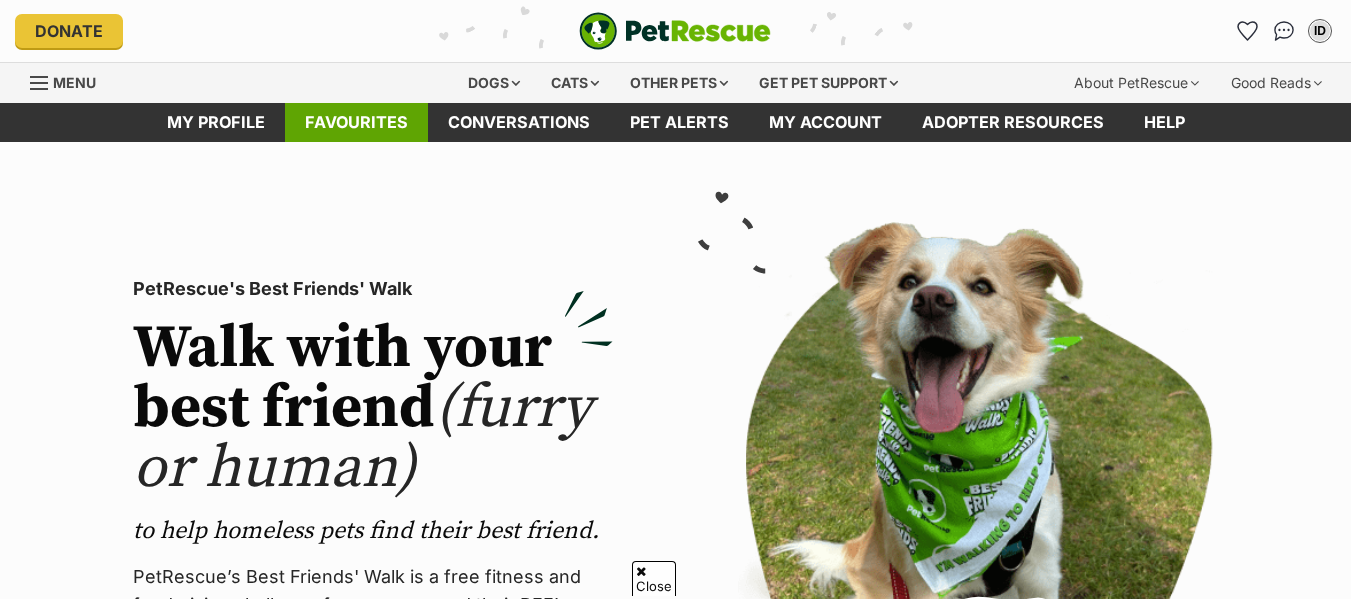 scroll, scrollTop: 0, scrollLeft: 0, axis: both 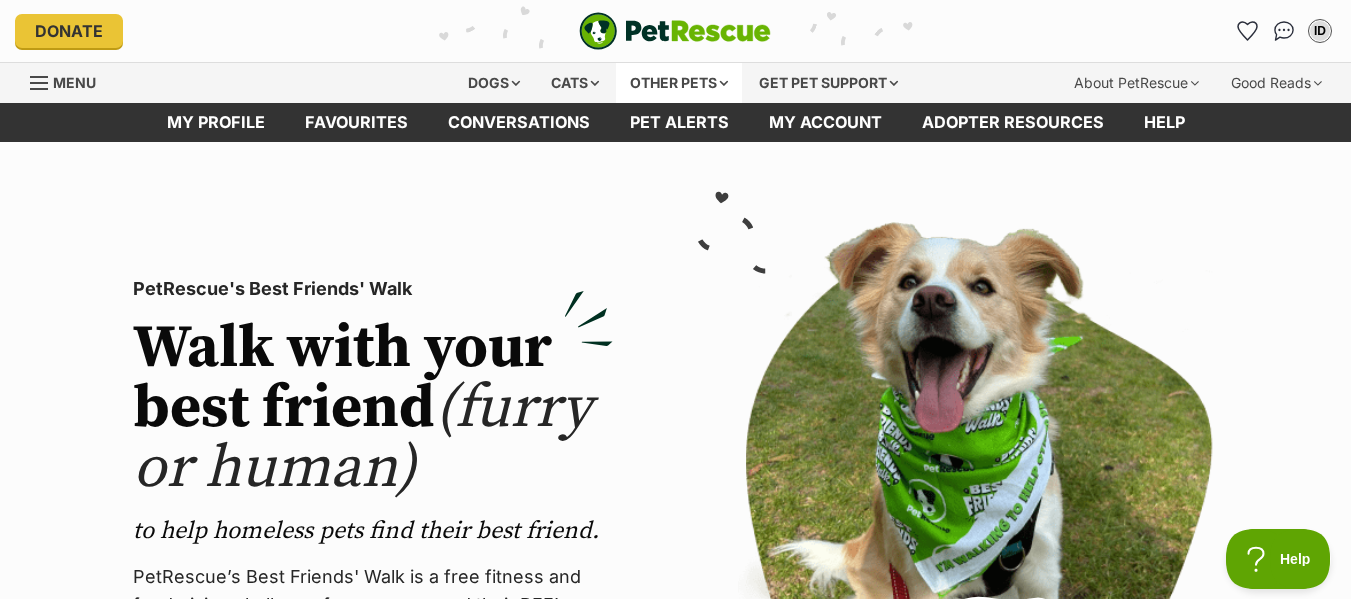 click on "Other pets" at bounding box center (679, 83) 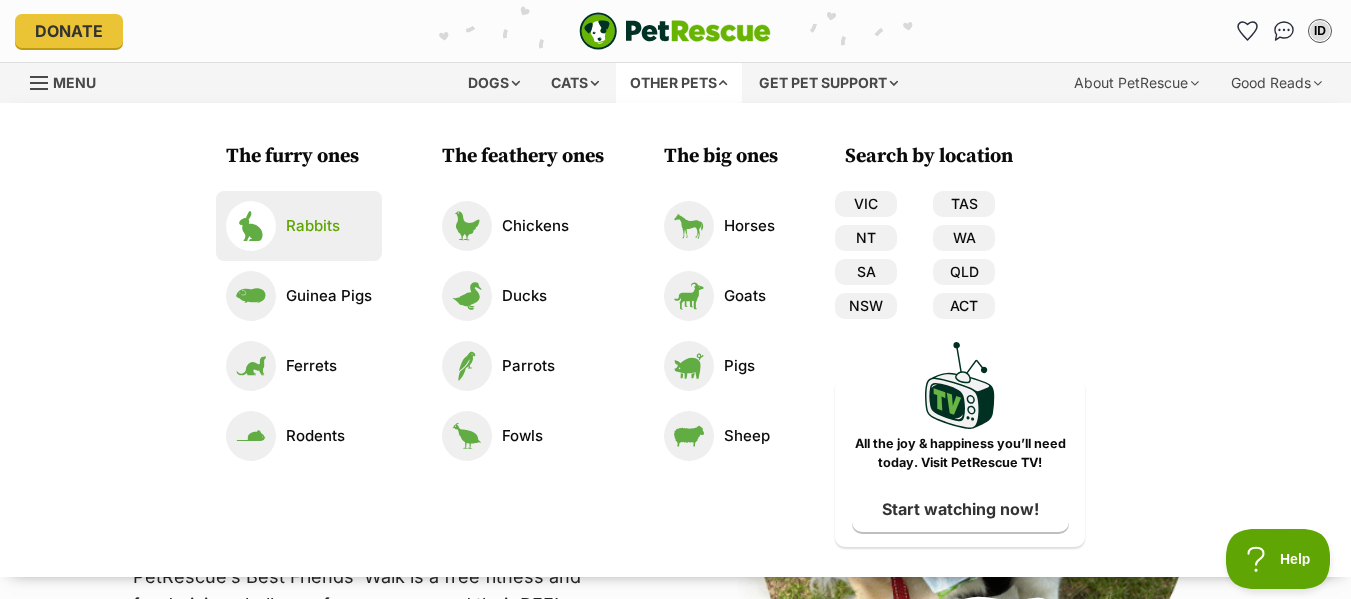 click on "Rabbits" at bounding box center (299, 226) 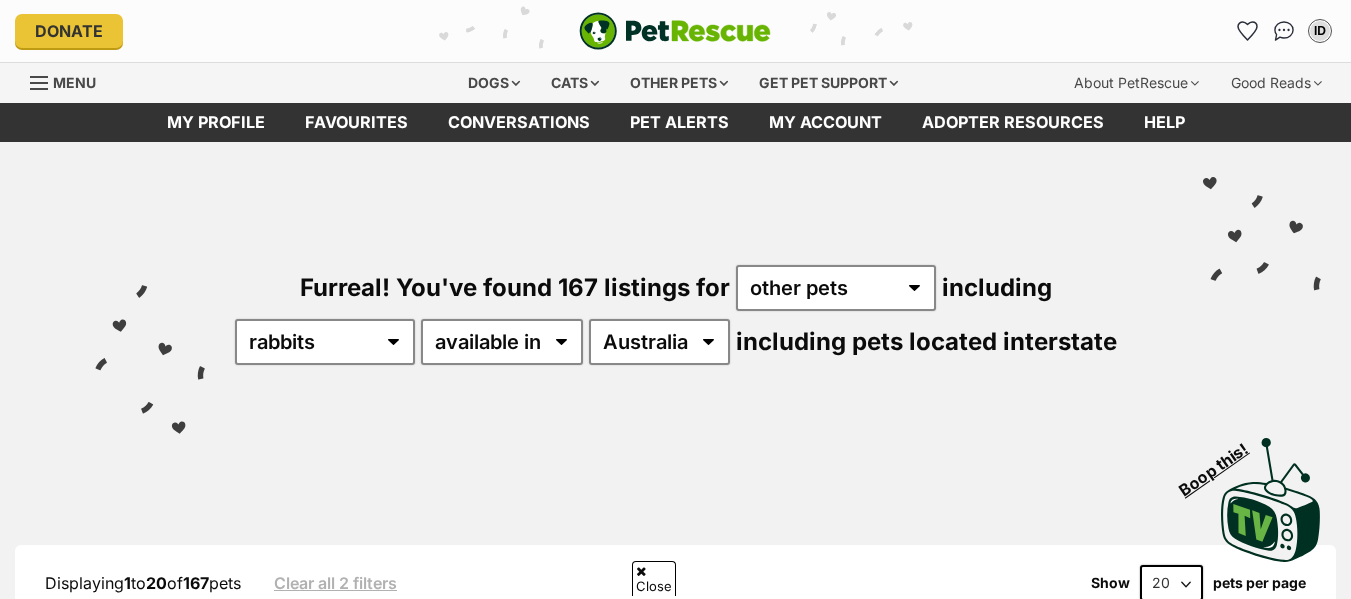 scroll, scrollTop: 635, scrollLeft: 0, axis: vertical 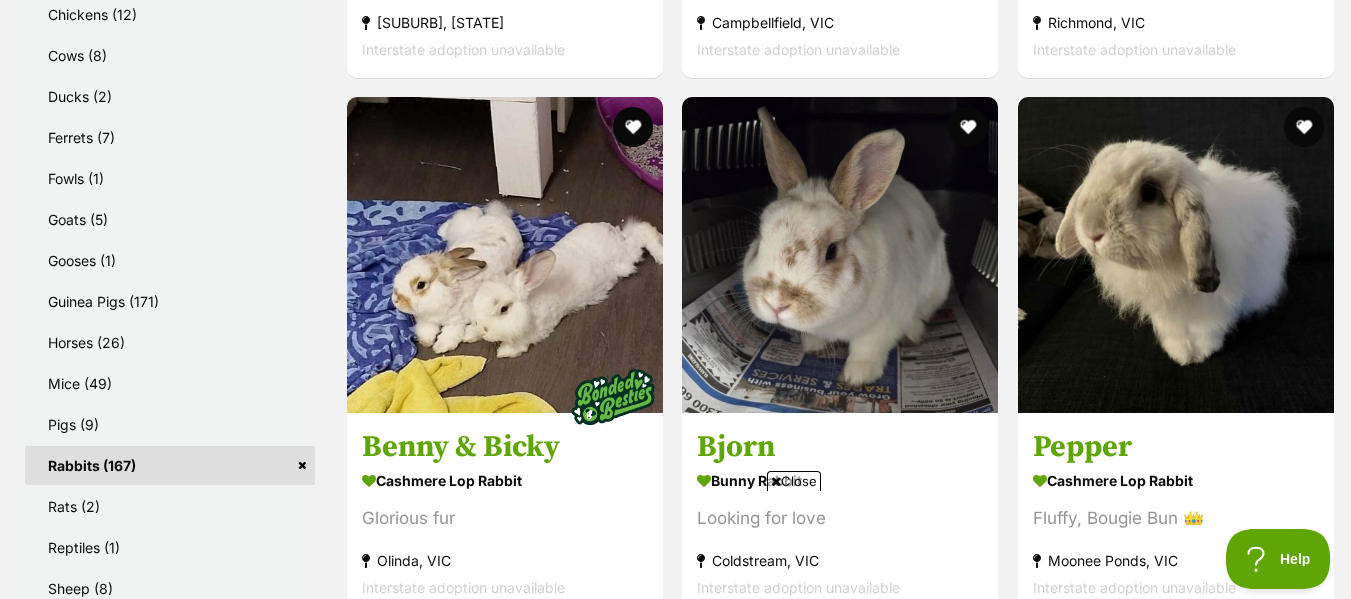 click on "Close" at bounding box center [794, 481] 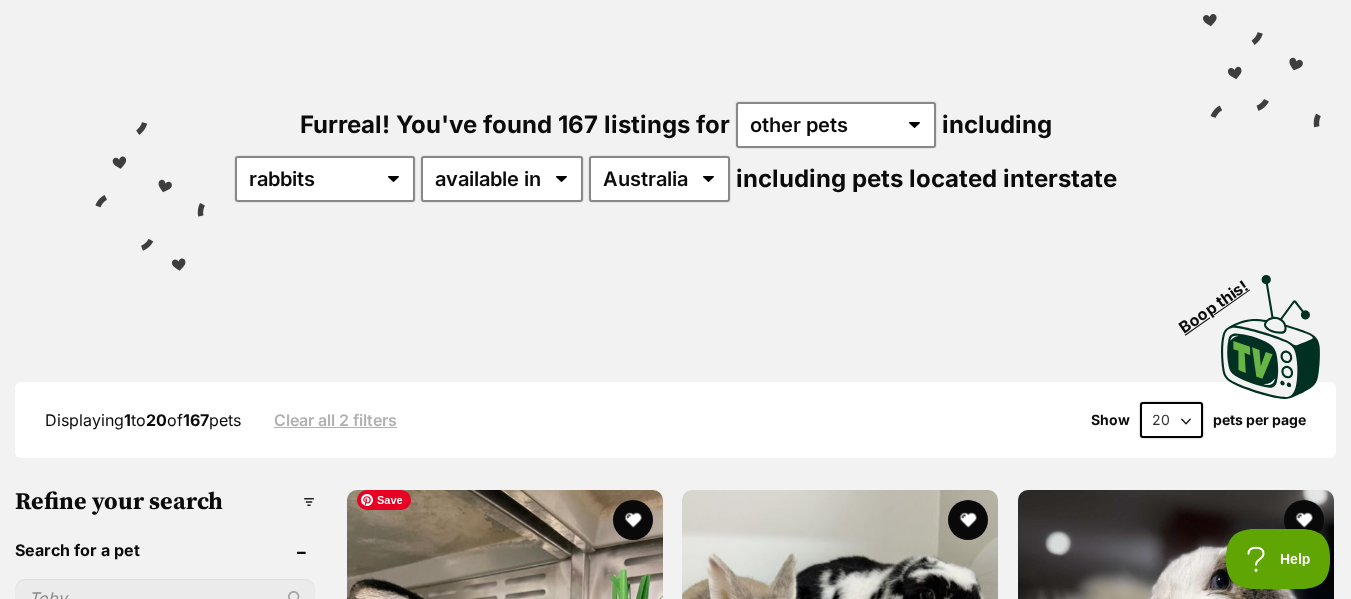scroll, scrollTop: 0, scrollLeft: 0, axis: both 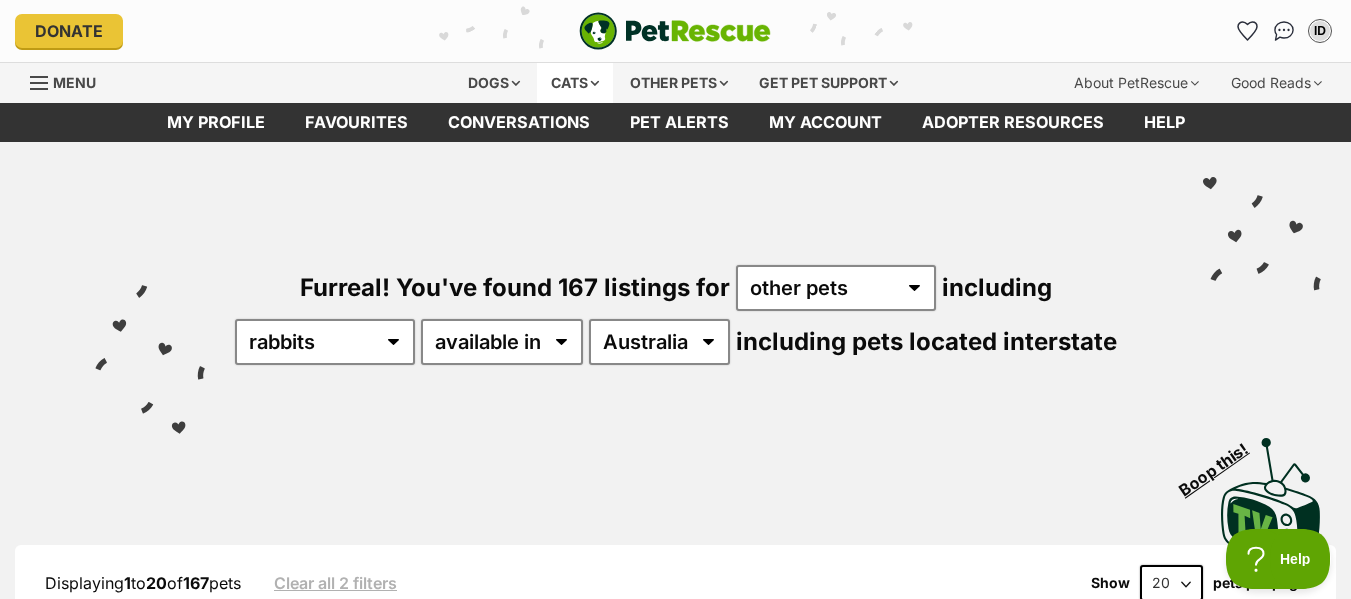click on "Cats" at bounding box center [575, 83] 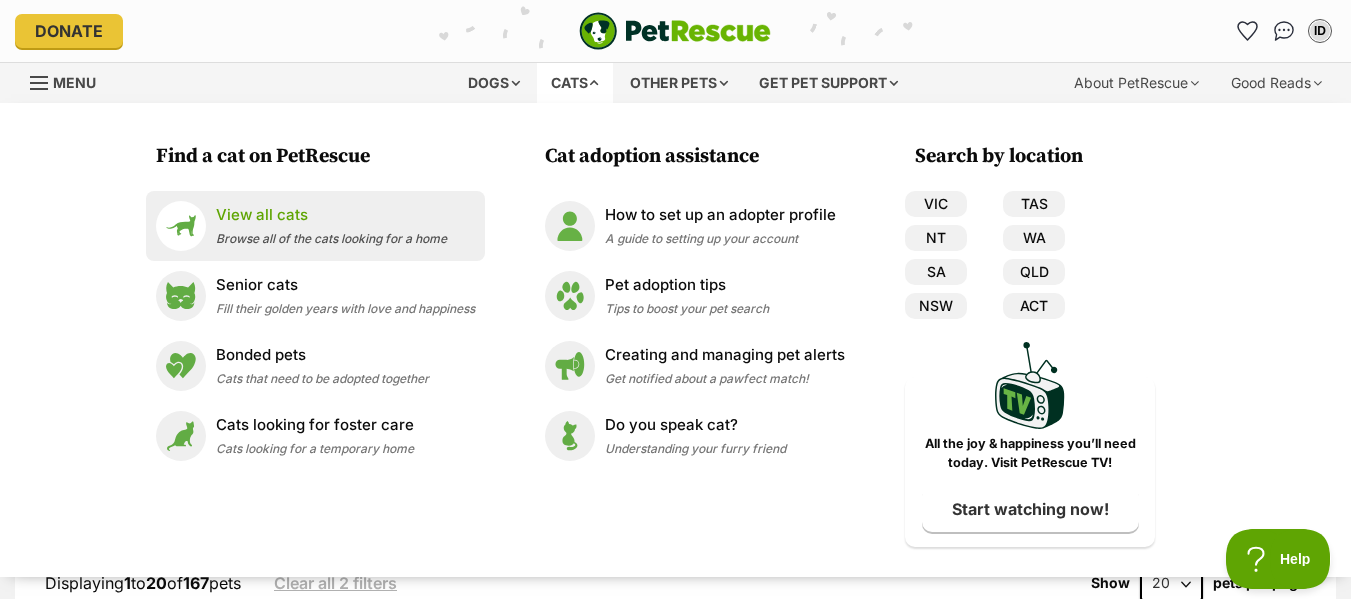 click on "Browse all of the cats looking for a home" at bounding box center (331, 238) 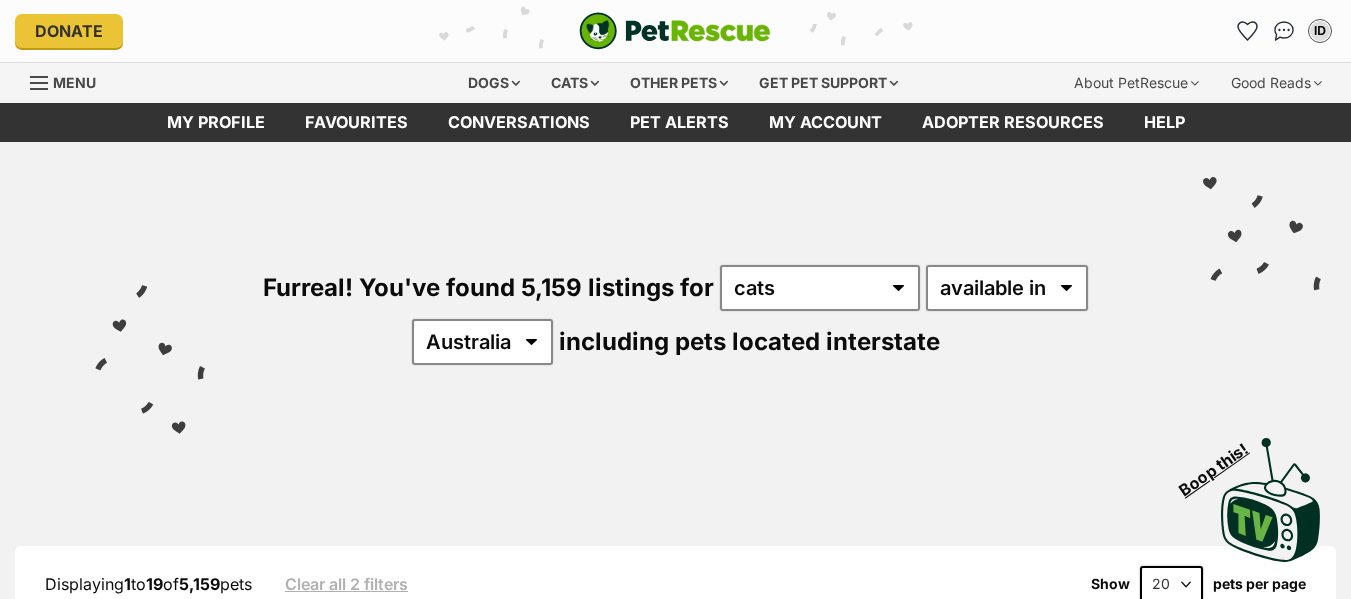 click on "ID" at bounding box center (1320, 31) 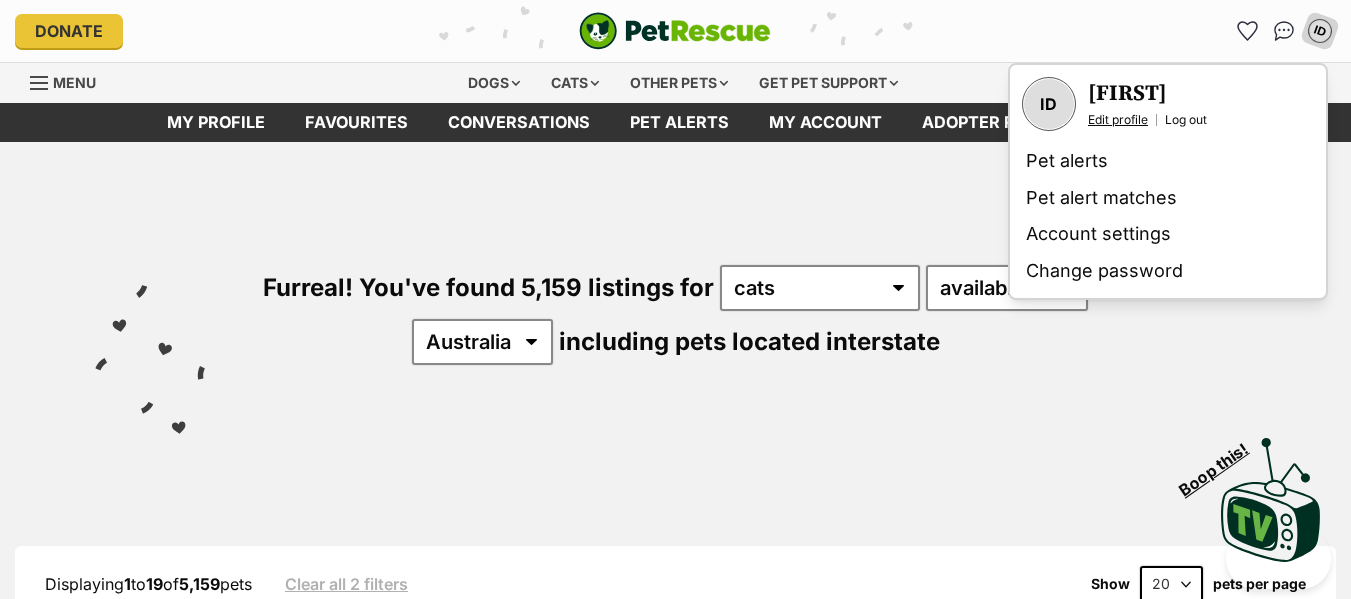 scroll, scrollTop: 0, scrollLeft: 0, axis: both 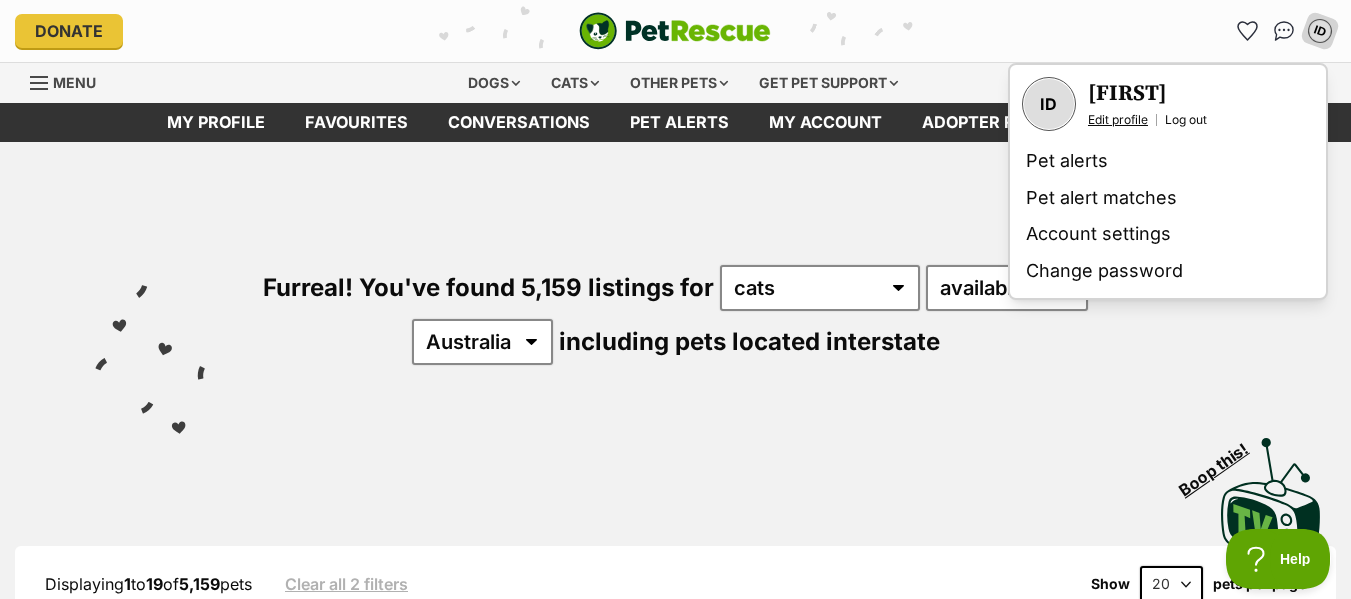 click on "Edit profile" at bounding box center (1118, 120) 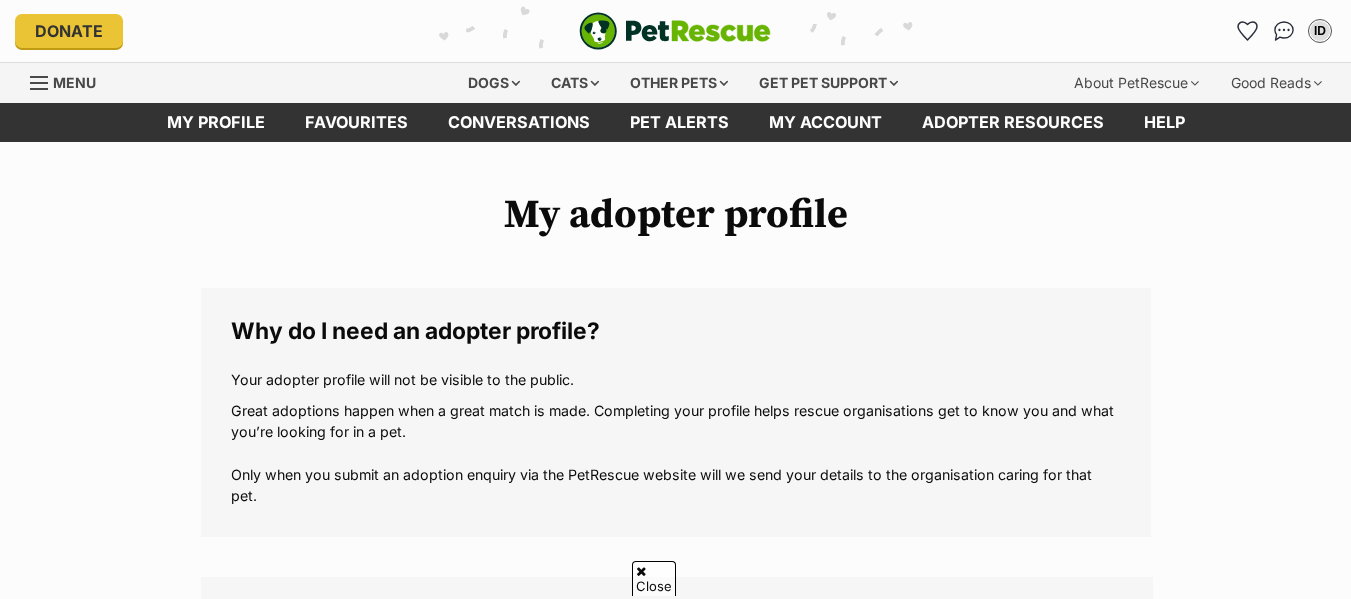 scroll, scrollTop: 309, scrollLeft: 0, axis: vertical 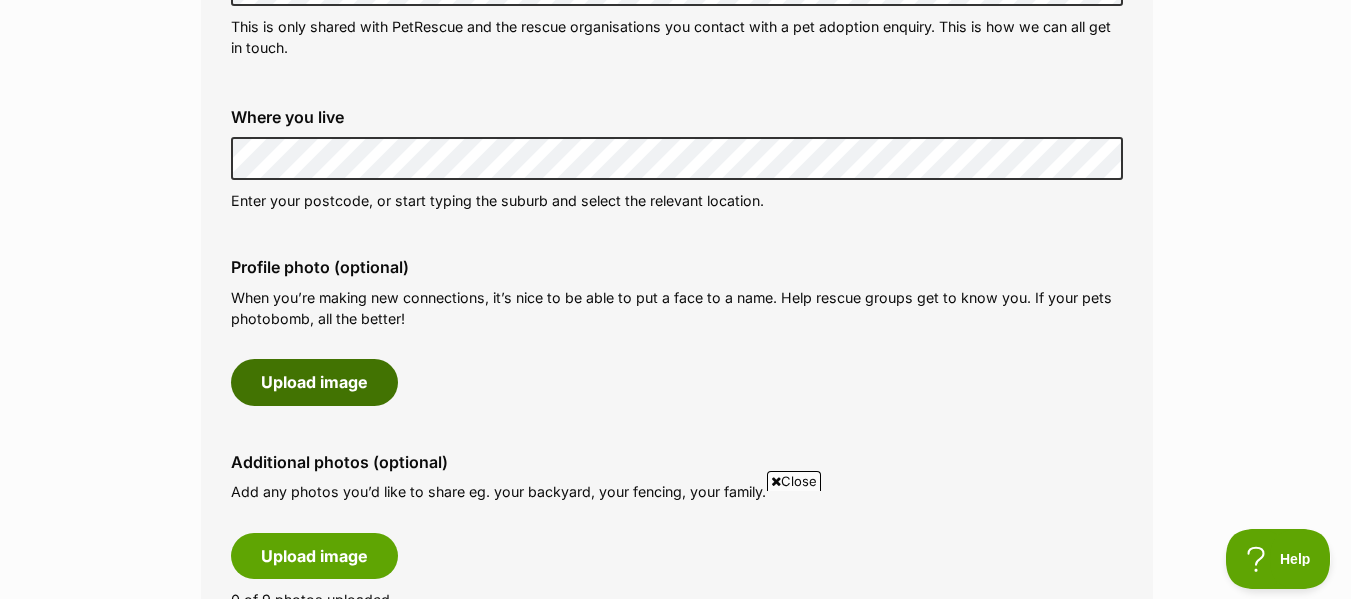 click on "Upload image" at bounding box center [314, 382] 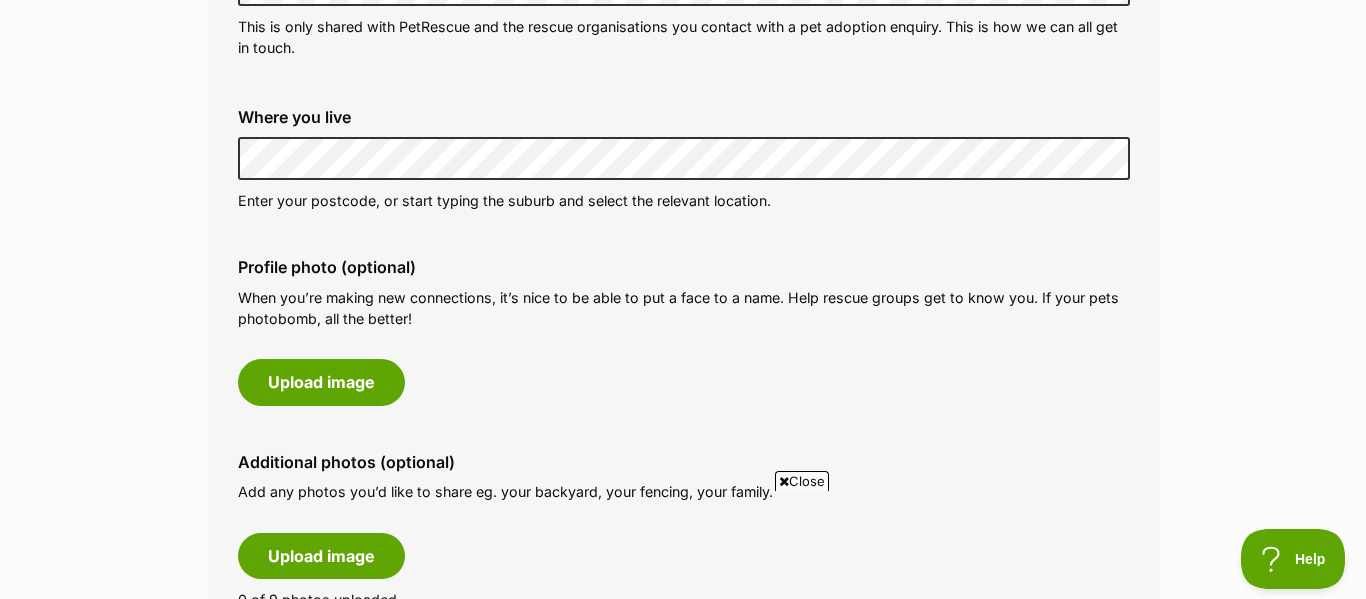 click on "Close" at bounding box center (802, 481) 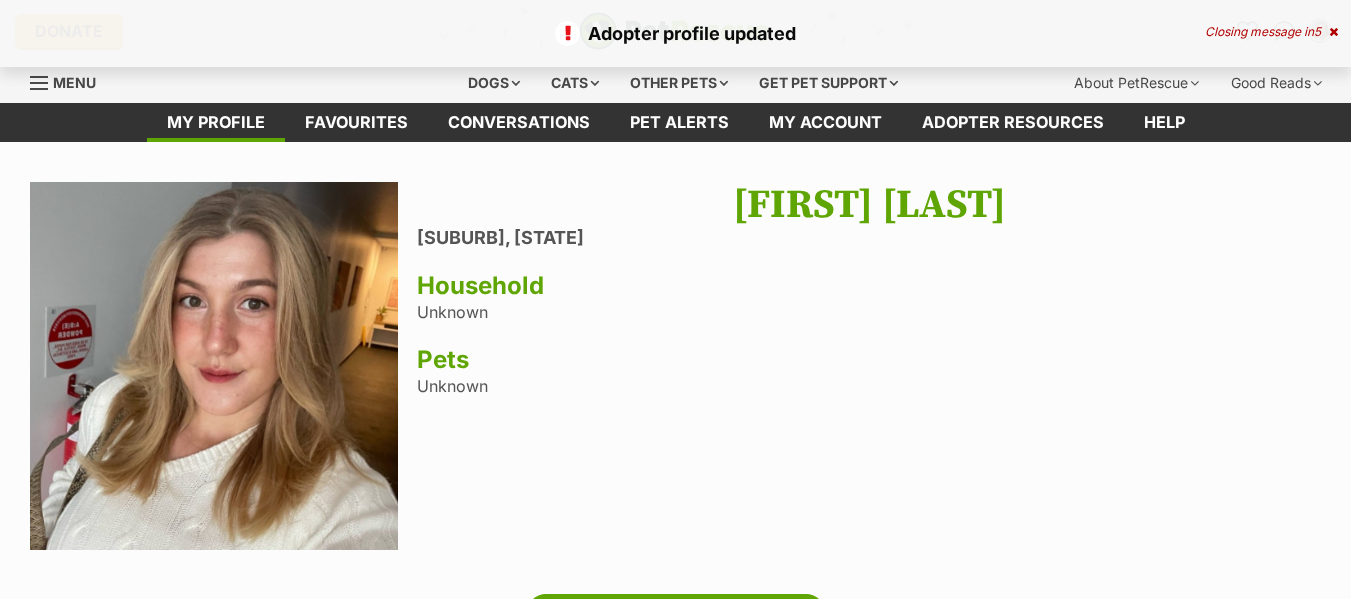 scroll, scrollTop: 0, scrollLeft: 0, axis: both 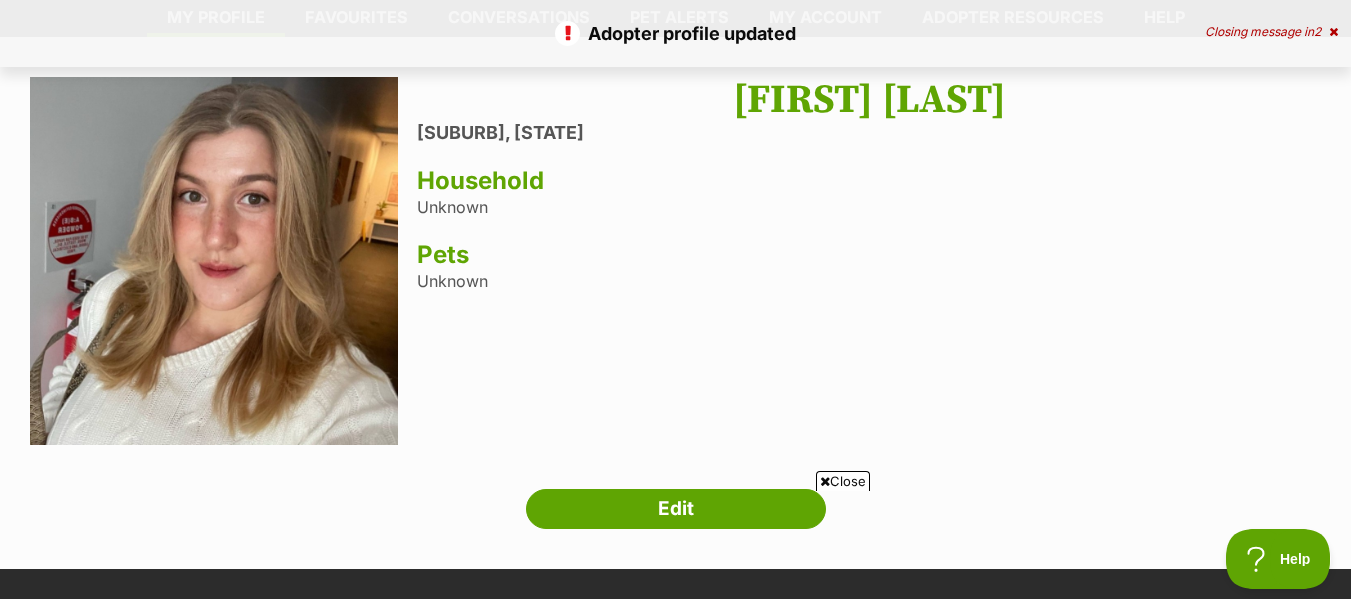 click on "Close" at bounding box center [843, 481] 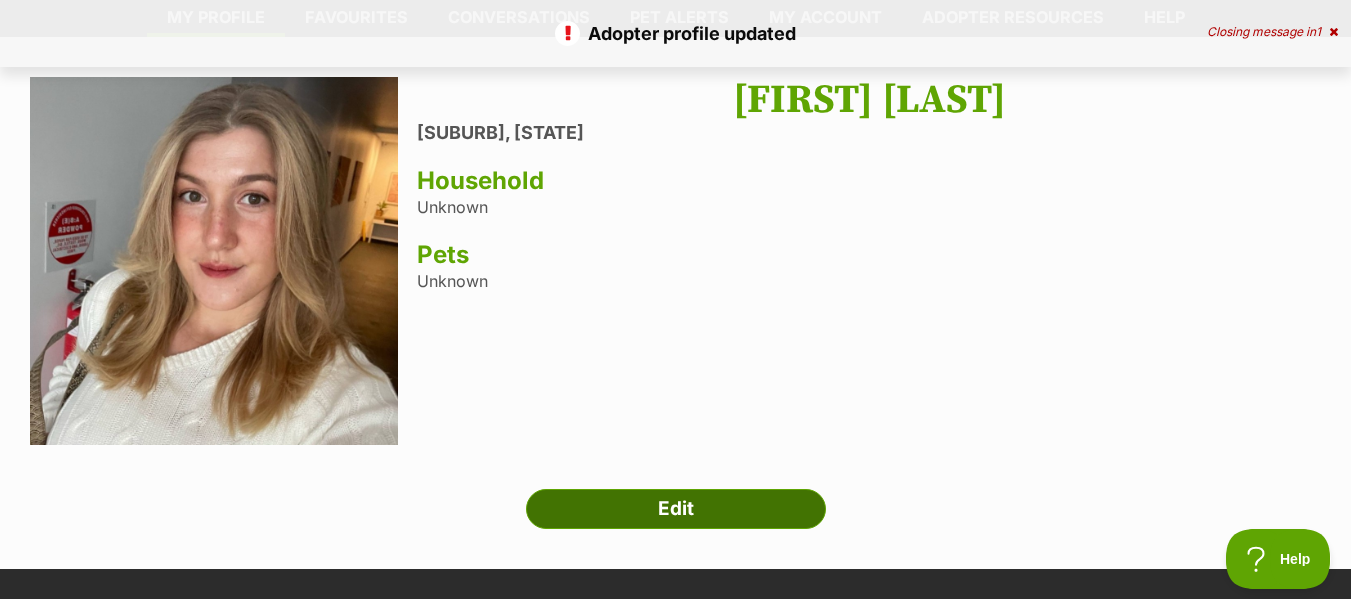 click on "Edit" at bounding box center (676, 509) 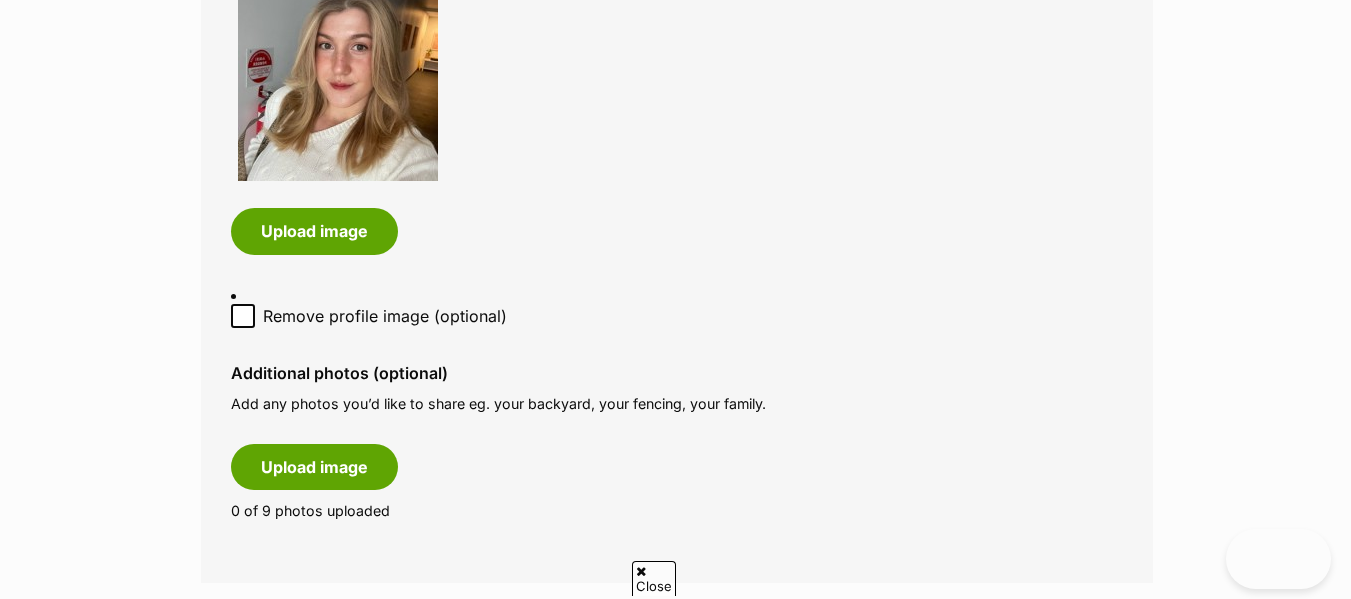 scroll, scrollTop: 0, scrollLeft: 0, axis: both 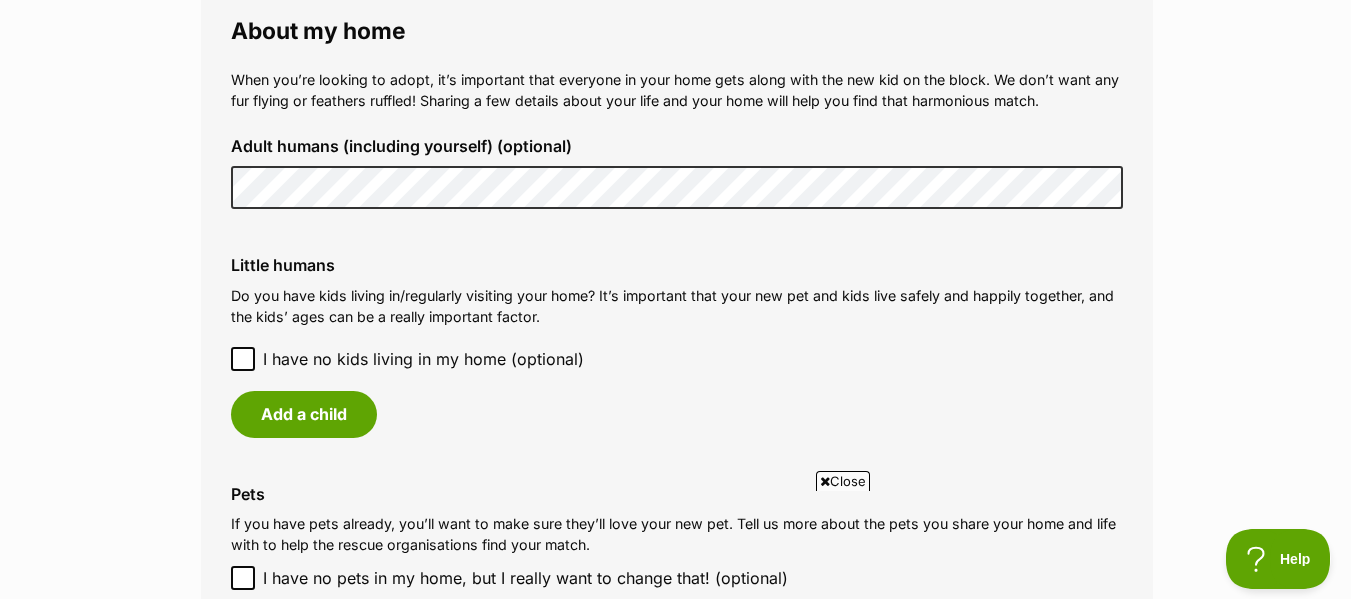 click on "I have no kids living in my home (optional)" at bounding box center [423, 359] 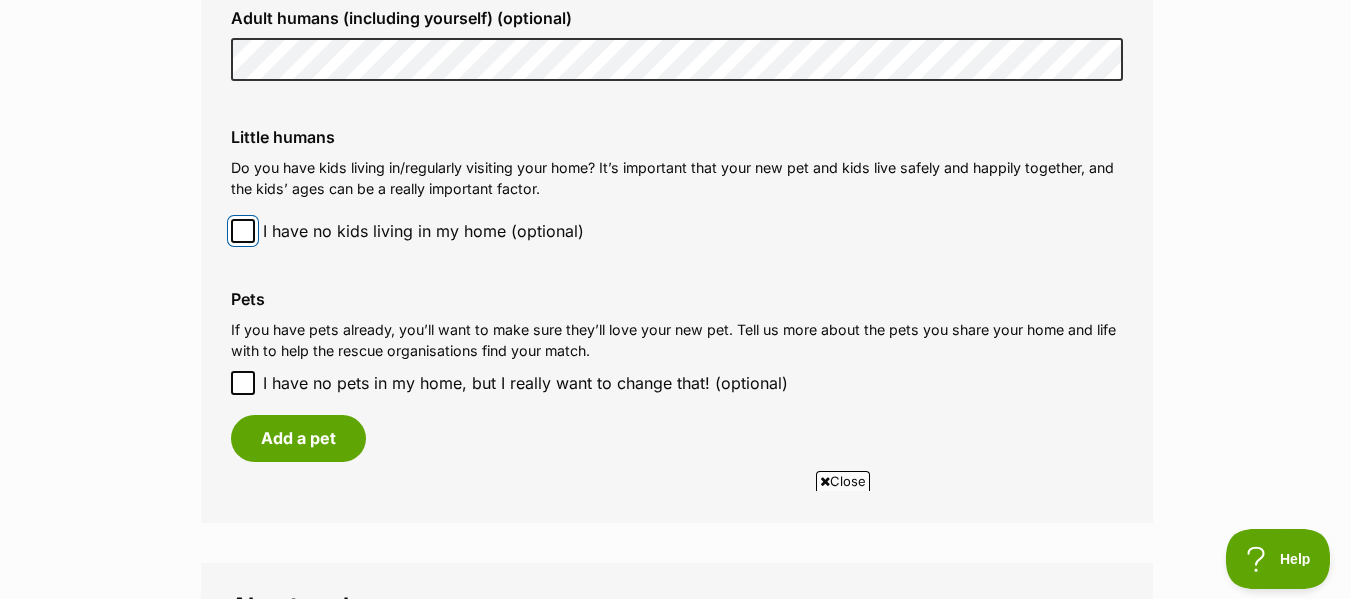 scroll, scrollTop: 1886, scrollLeft: 0, axis: vertical 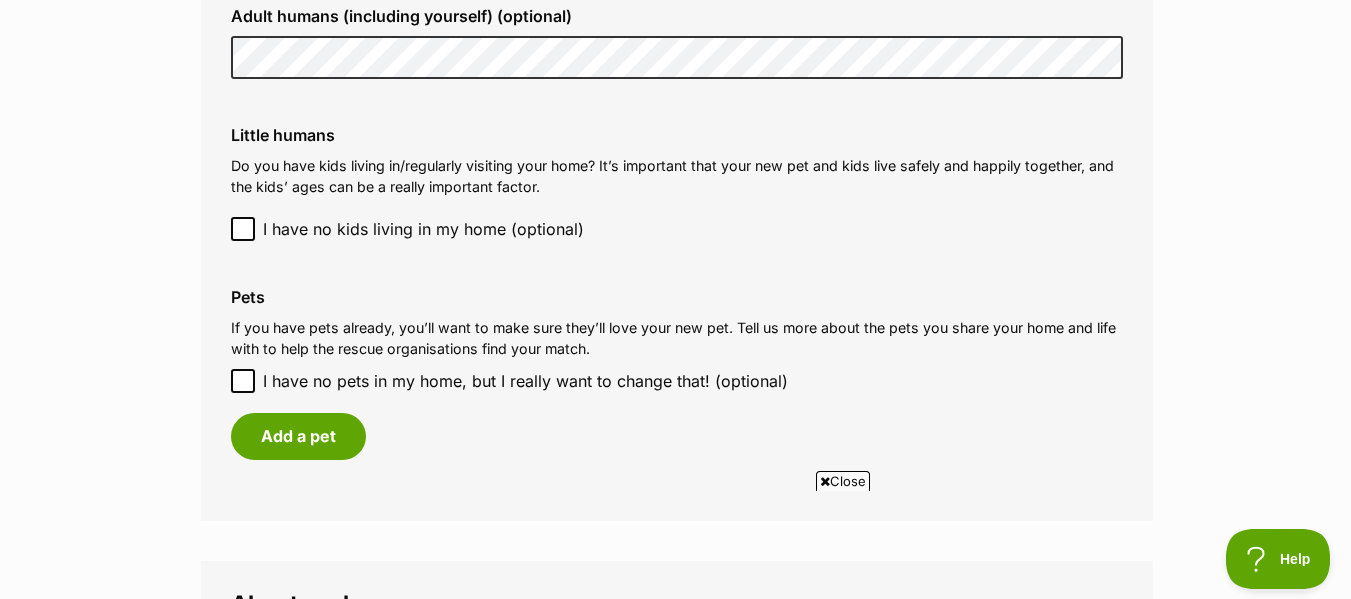 click on "I have no pets in my home, but I really want to change that! (optional)" at bounding box center (525, 381) 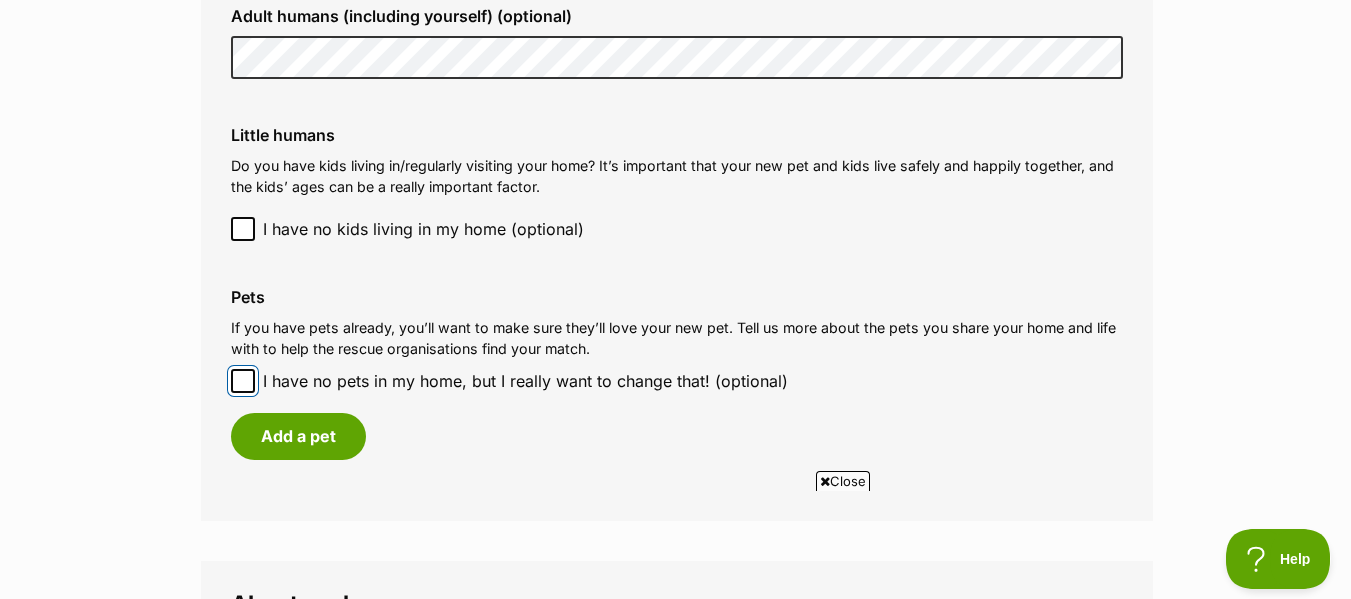 click on "I have no pets in my home, but I really want to change that! (optional)" at bounding box center [243, 381] 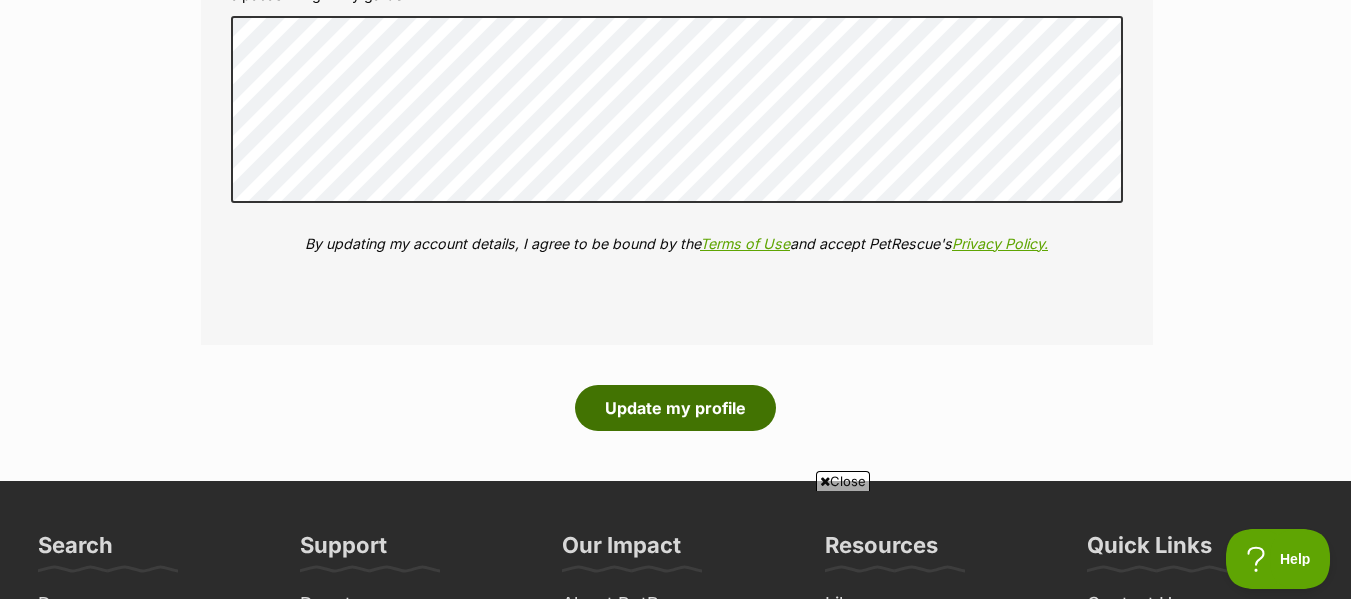 scroll, scrollTop: 2608, scrollLeft: 0, axis: vertical 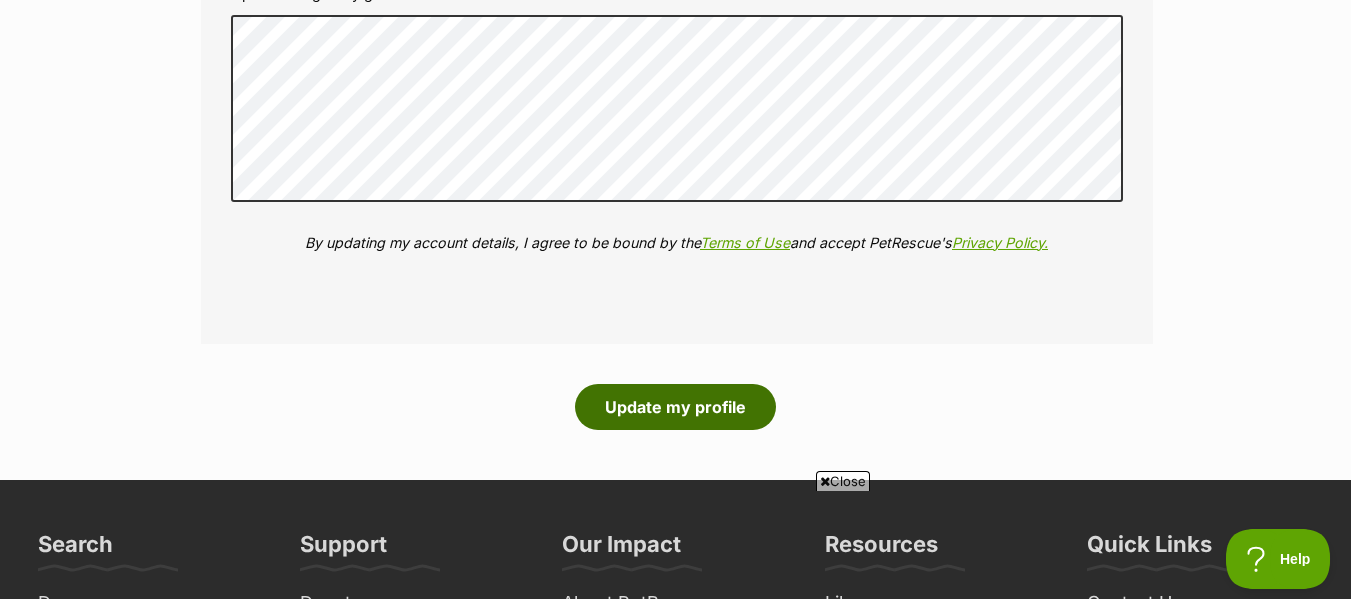 click on "Update my profile" at bounding box center [675, 407] 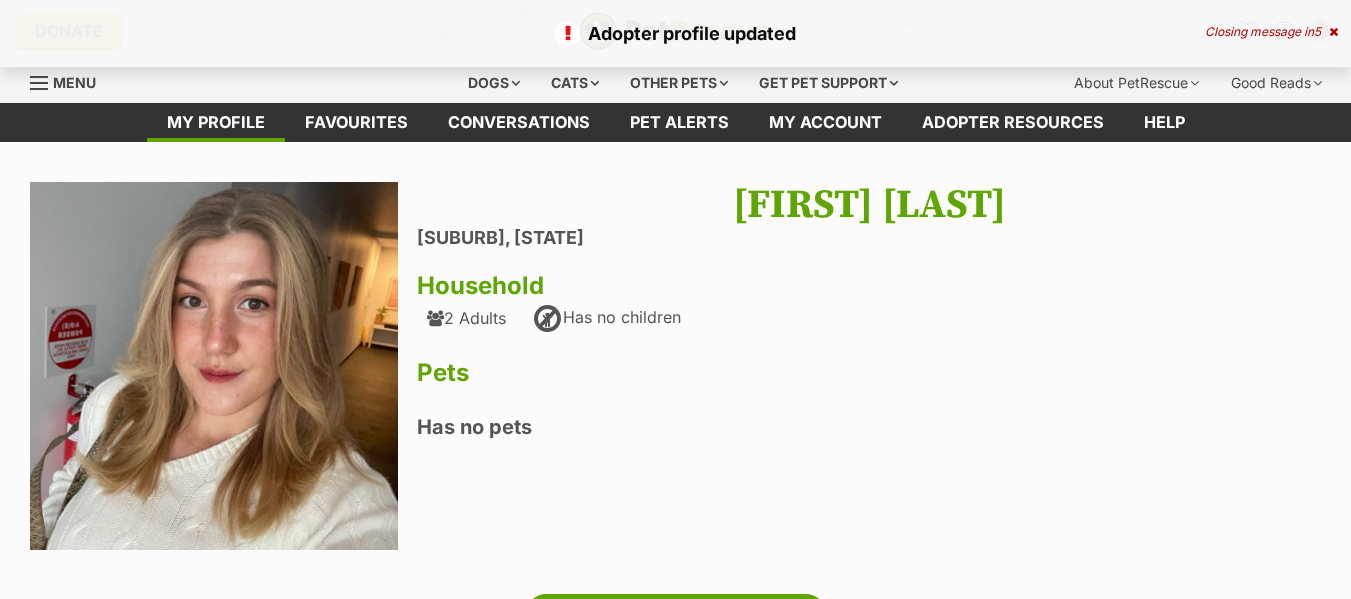 scroll, scrollTop: 0, scrollLeft: 0, axis: both 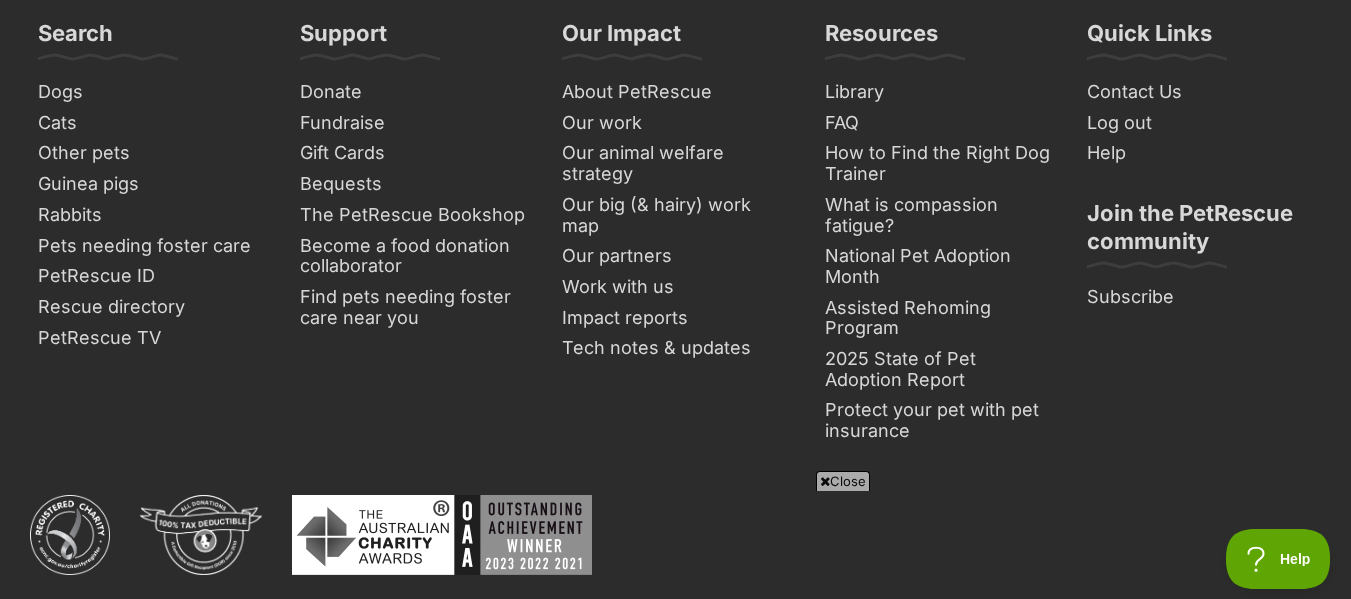 click at bounding box center (825, 481) 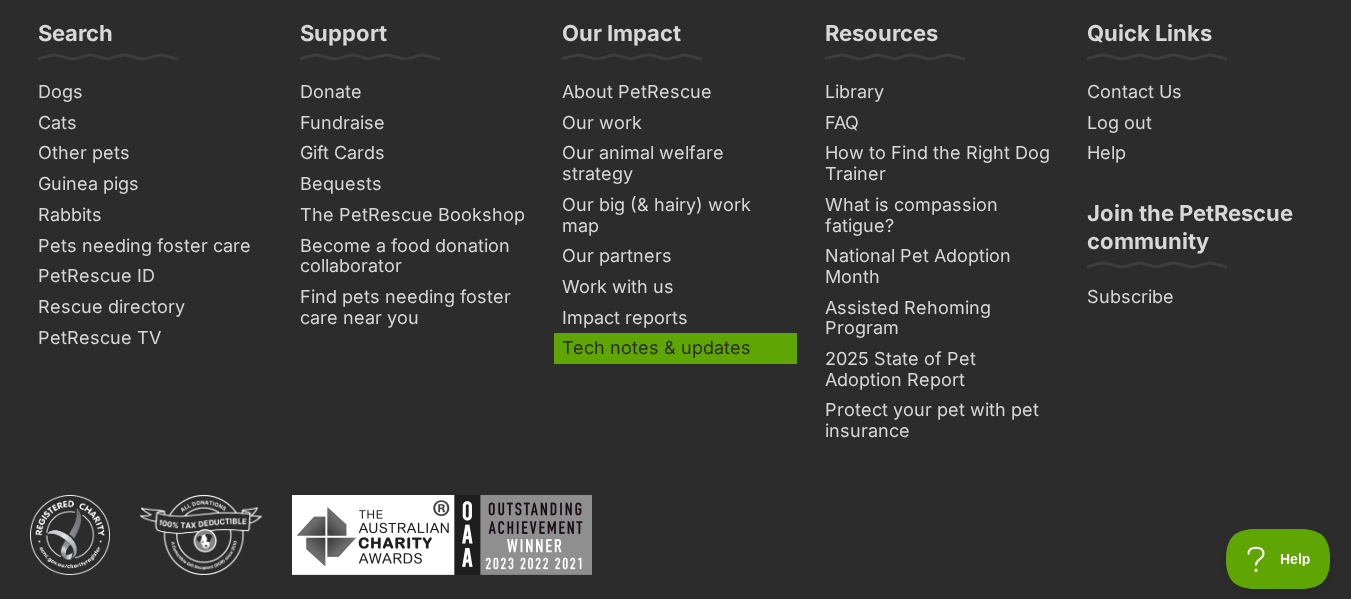 scroll, scrollTop: 0, scrollLeft: 0, axis: both 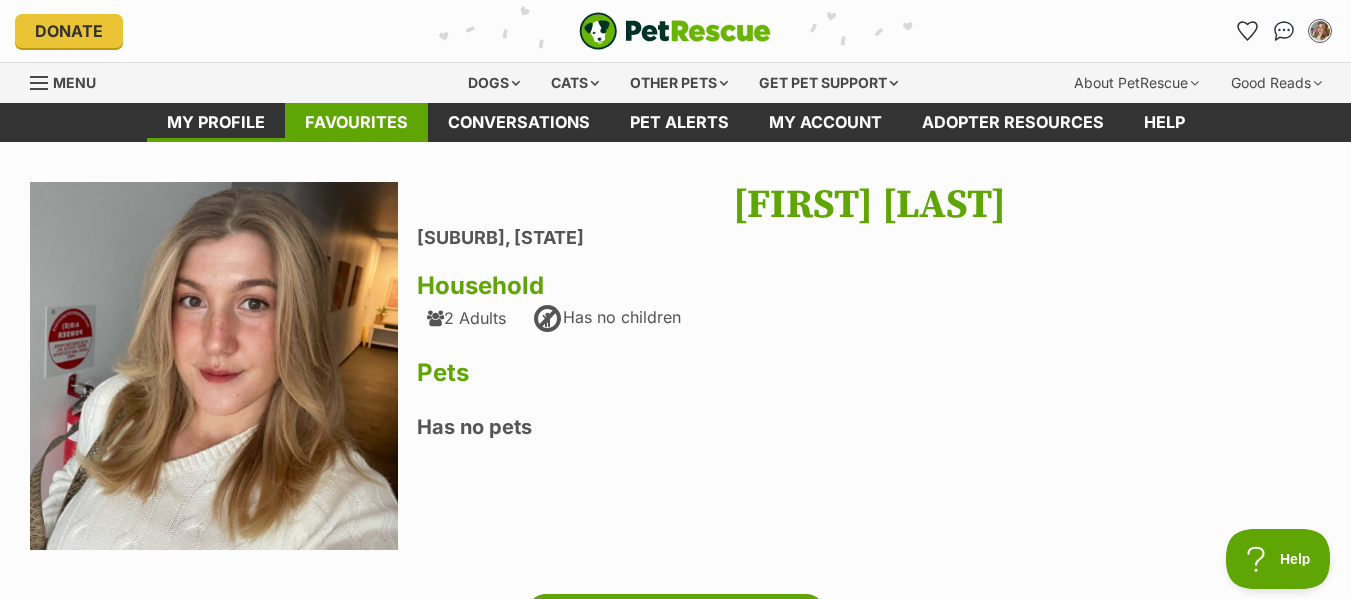 click on "Favourites" at bounding box center (356, 122) 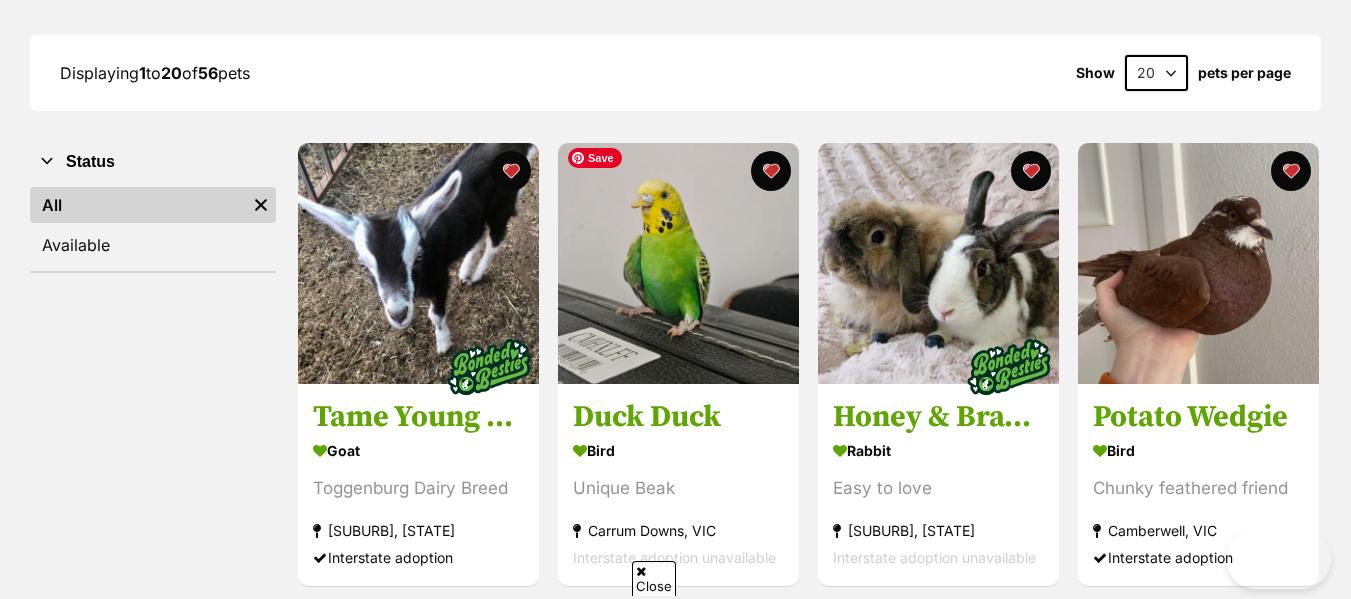 scroll, scrollTop: 298, scrollLeft: 0, axis: vertical 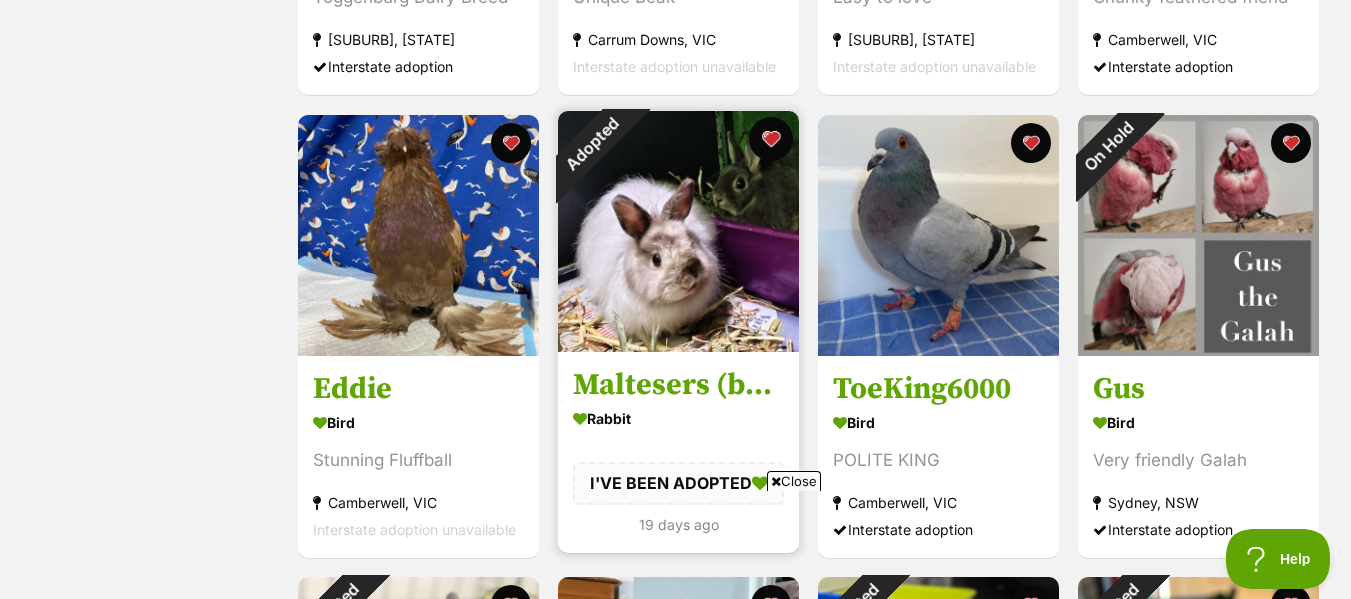 click at bounding box center [771, 139] 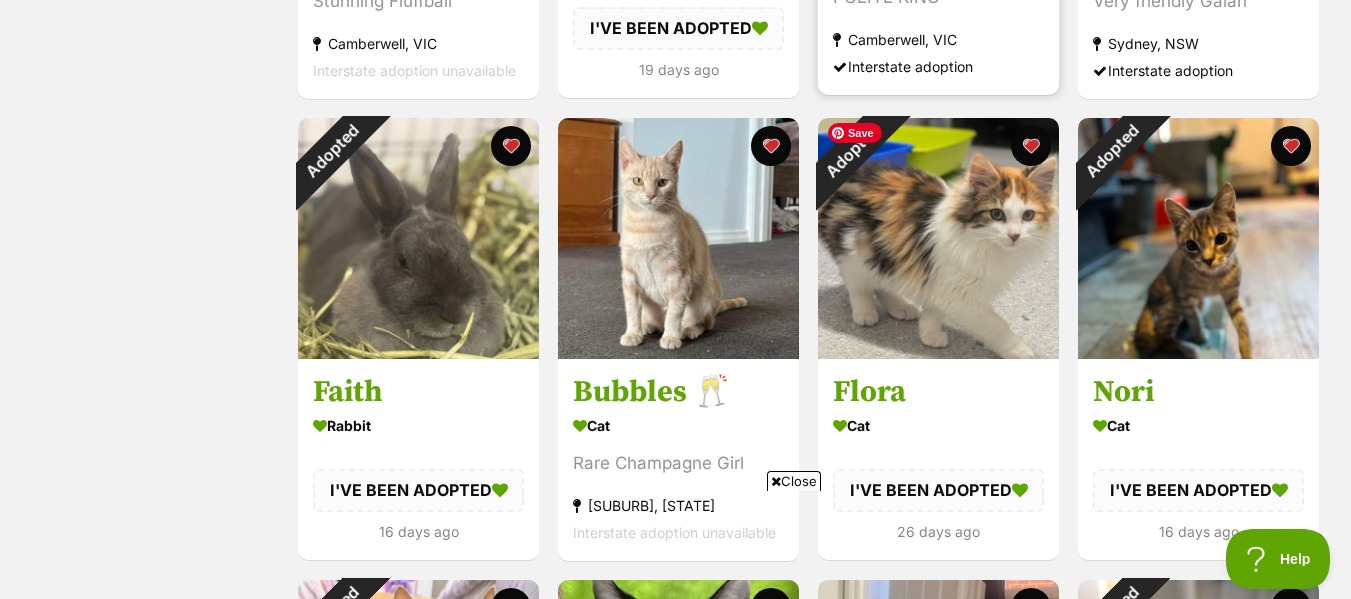 scroll, scrollTop: 1217, scrollLeft: 0, axis: vertical 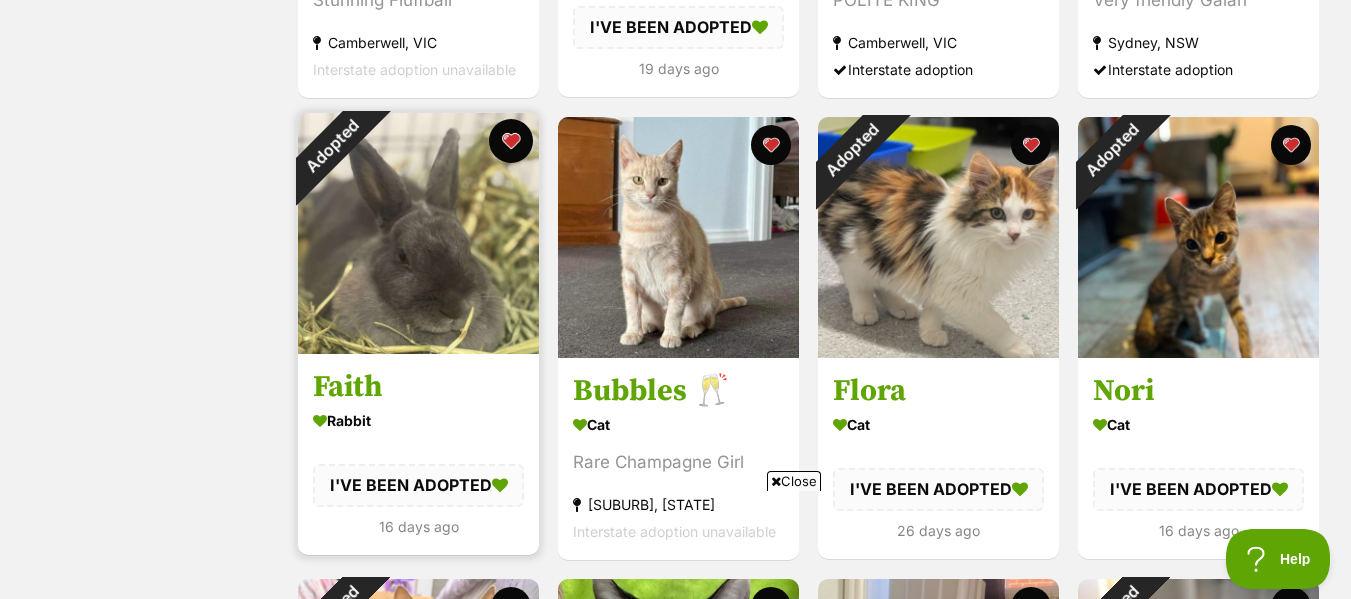 click at bounding box center [511, 141] 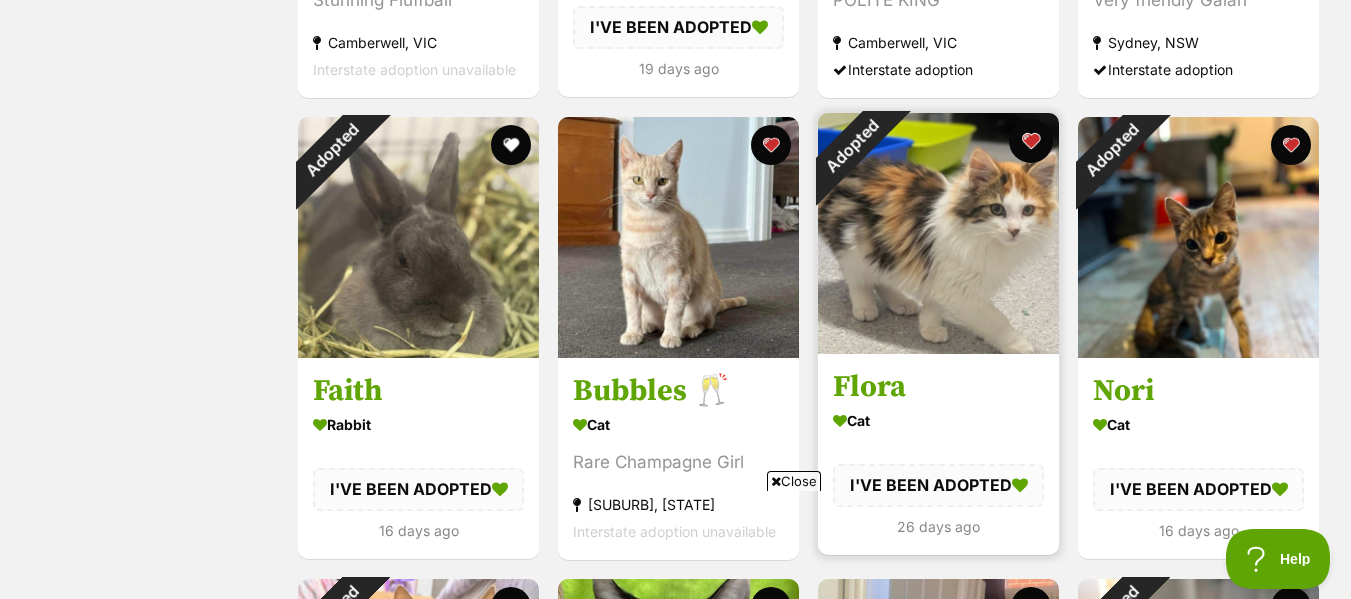 click at bounding box center (1031, 141) 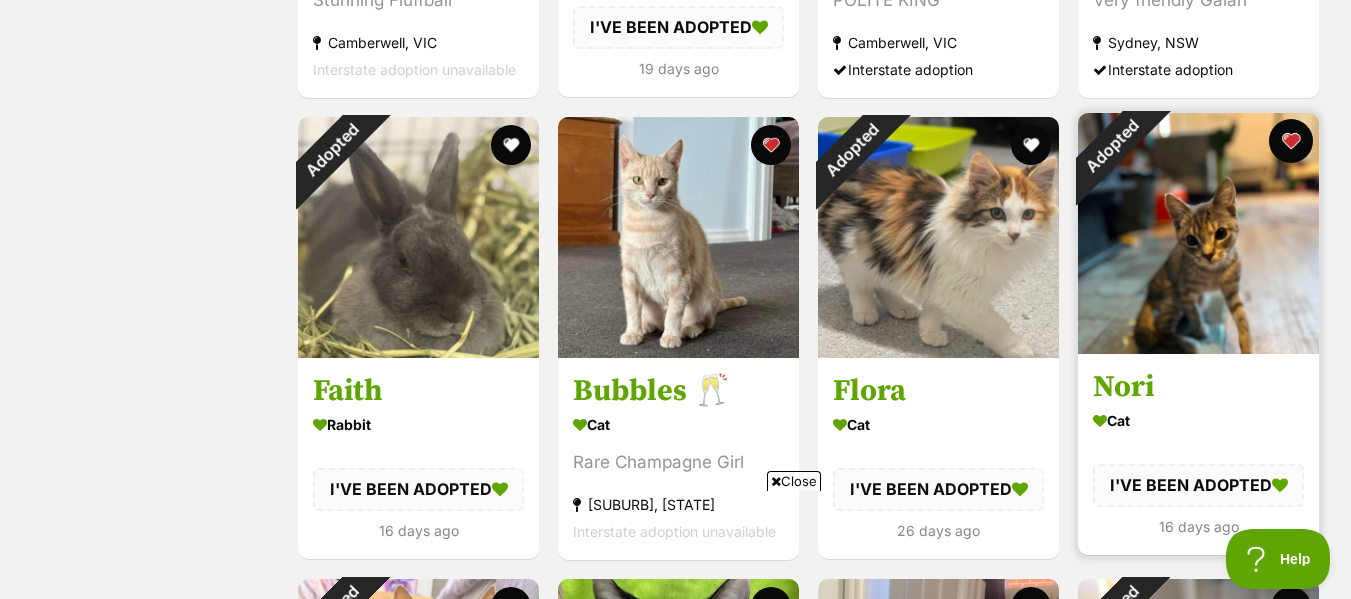 click at bounding box center (1291, 141) 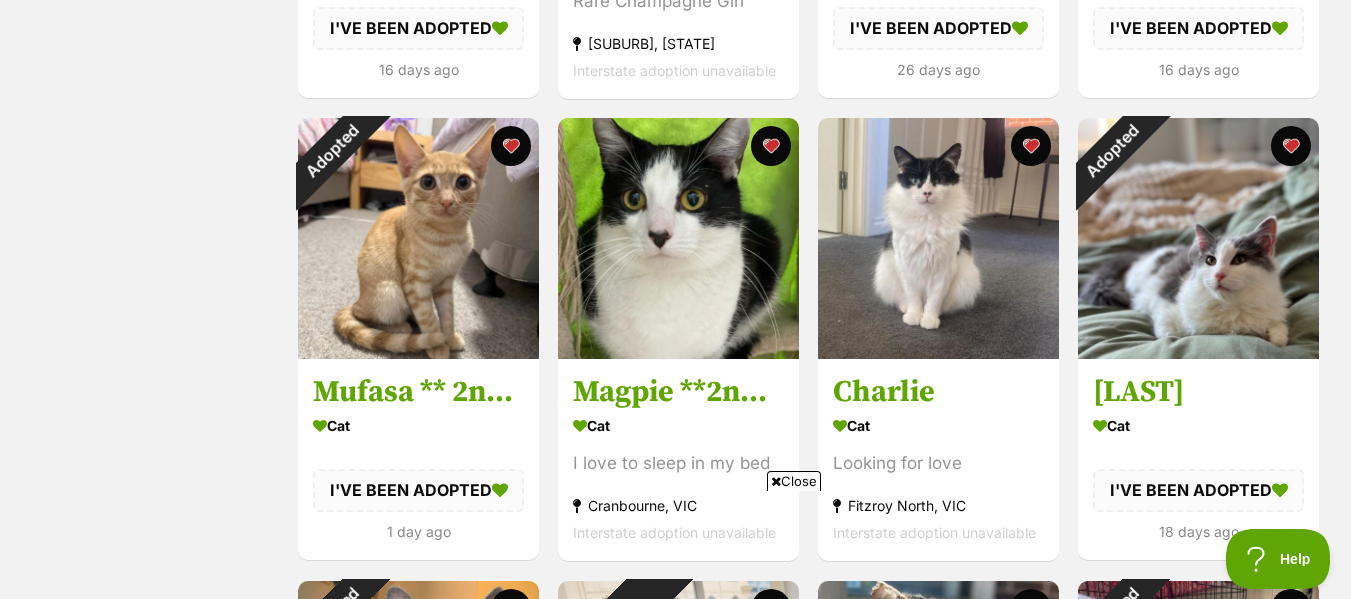 scroll, scrollTop: 1679, scrollLeft: 0, axis: vertical 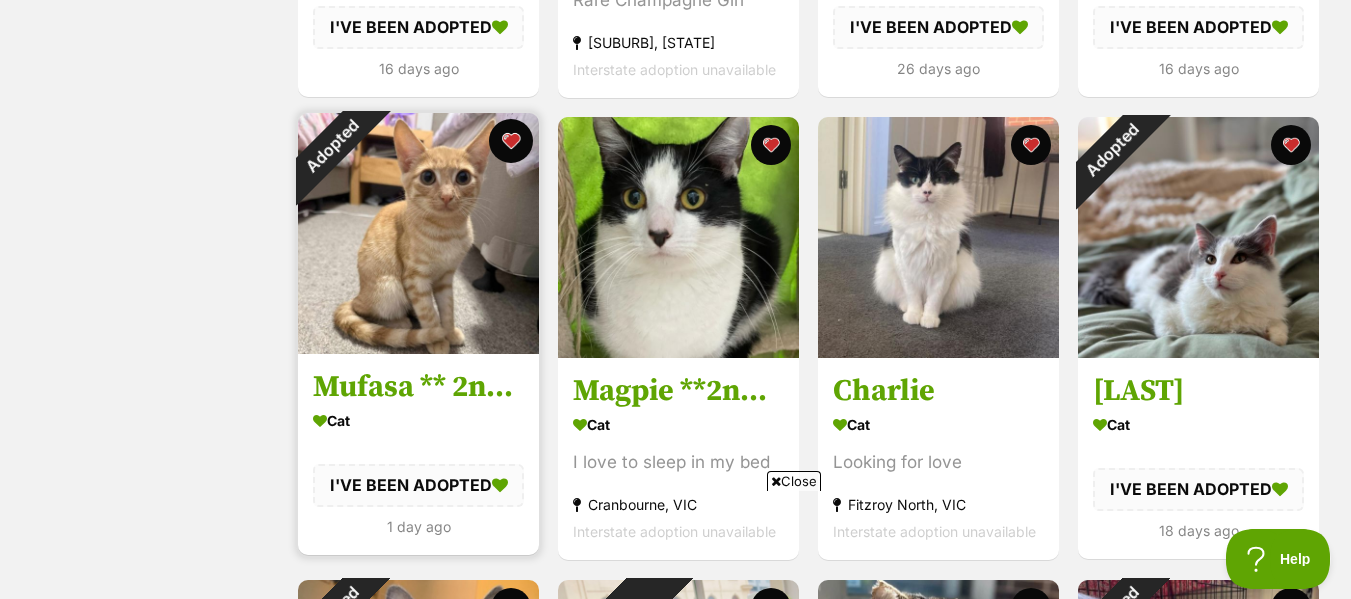 click at bounding box center [511, 141] 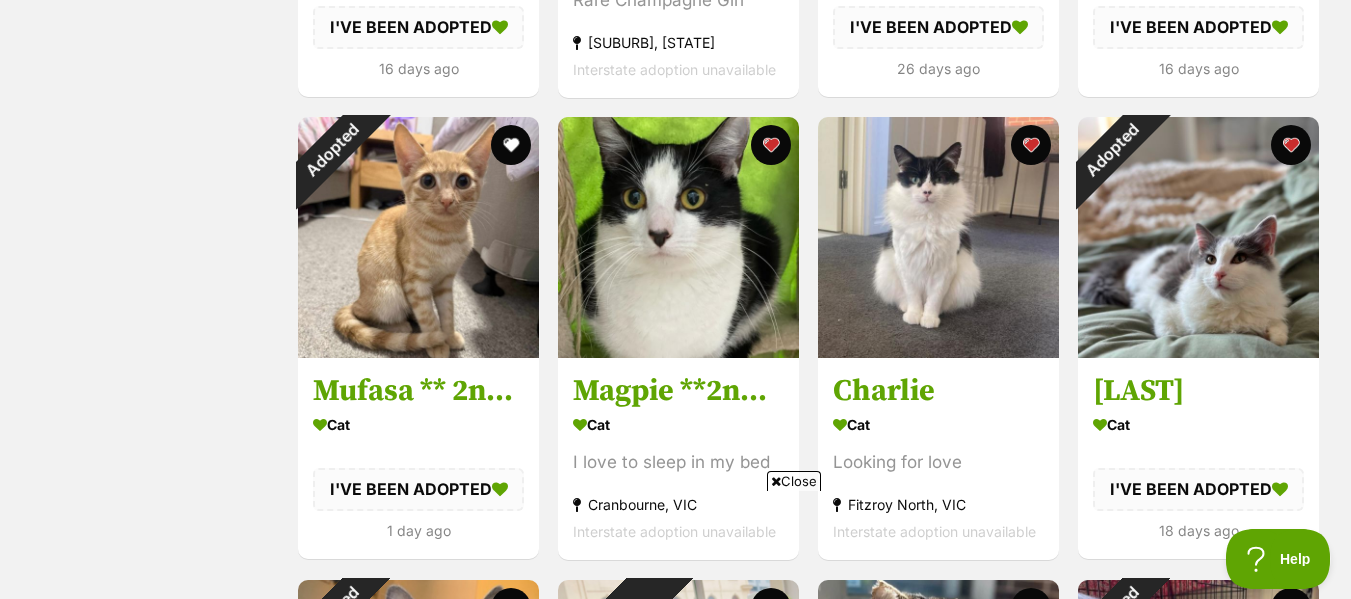 click on "Close" at bounding box center (794, 481) 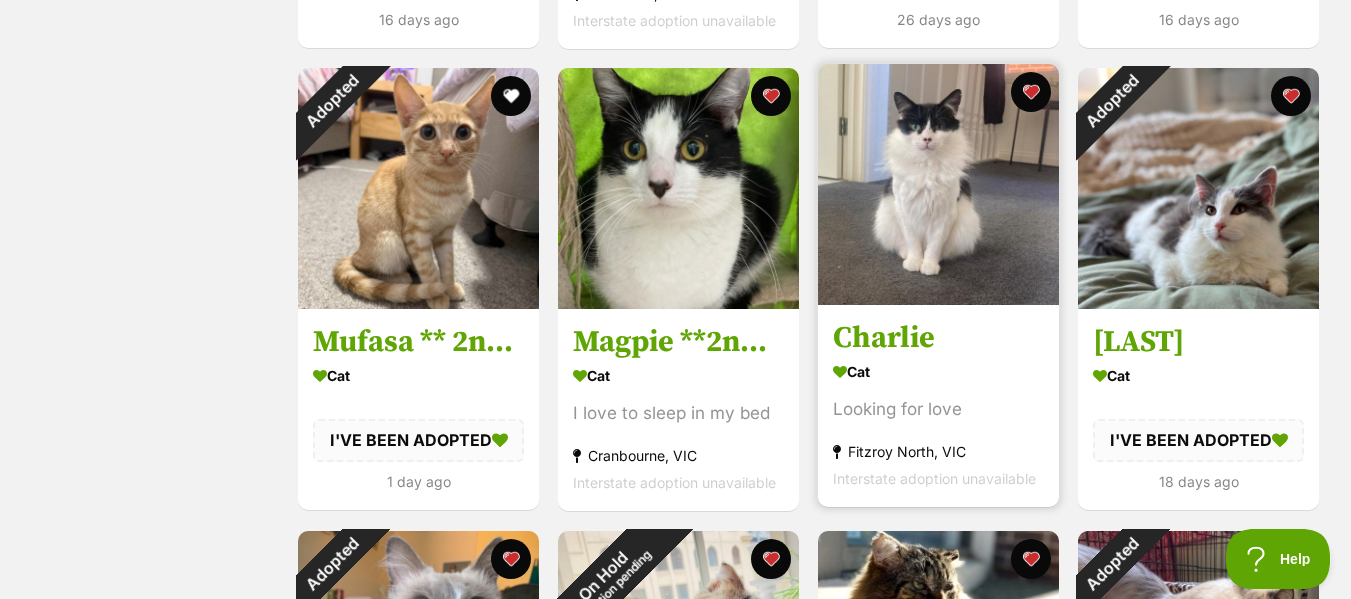 scroll, scrollTop: 1730, scrollLeft: 0, axis: vertical 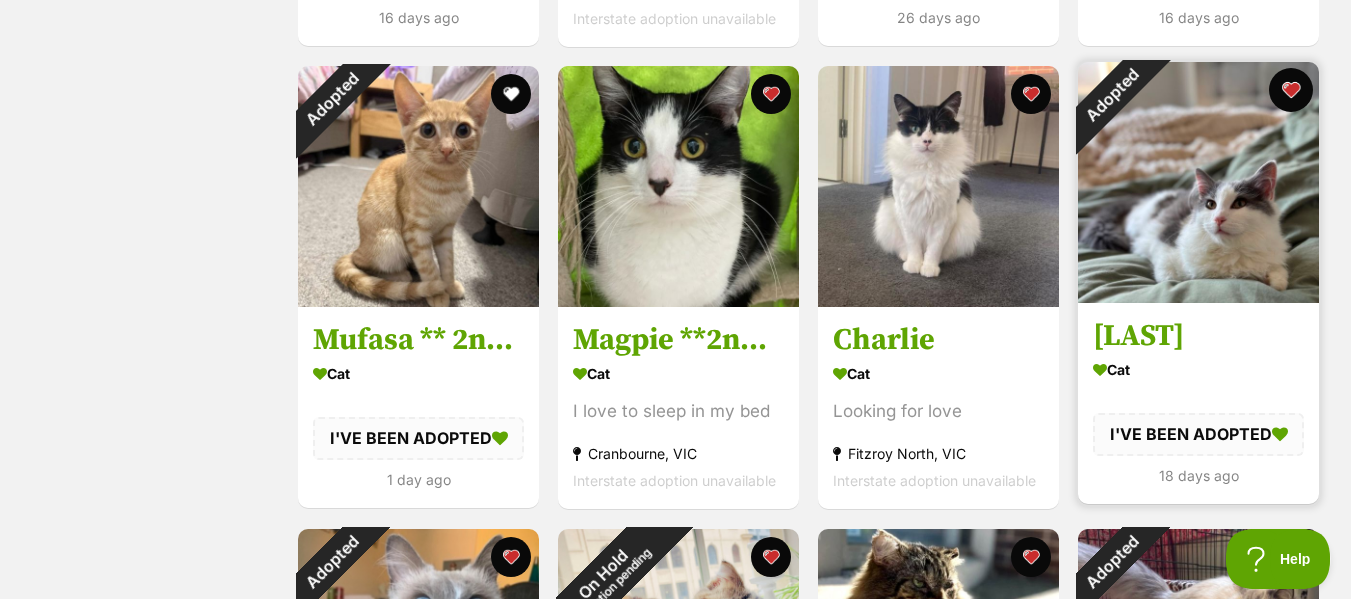 click at bounding box center [1291, 90] 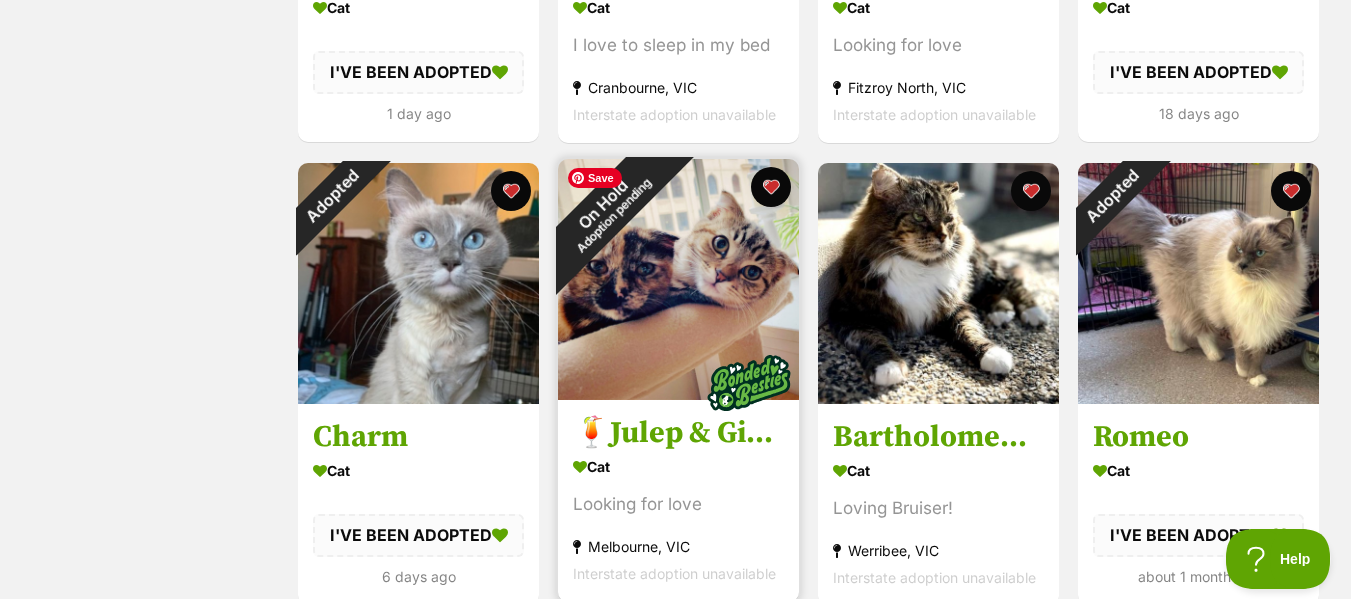 scroll, scrollTop: 2099, scrollLeft: 0, axis: vertical 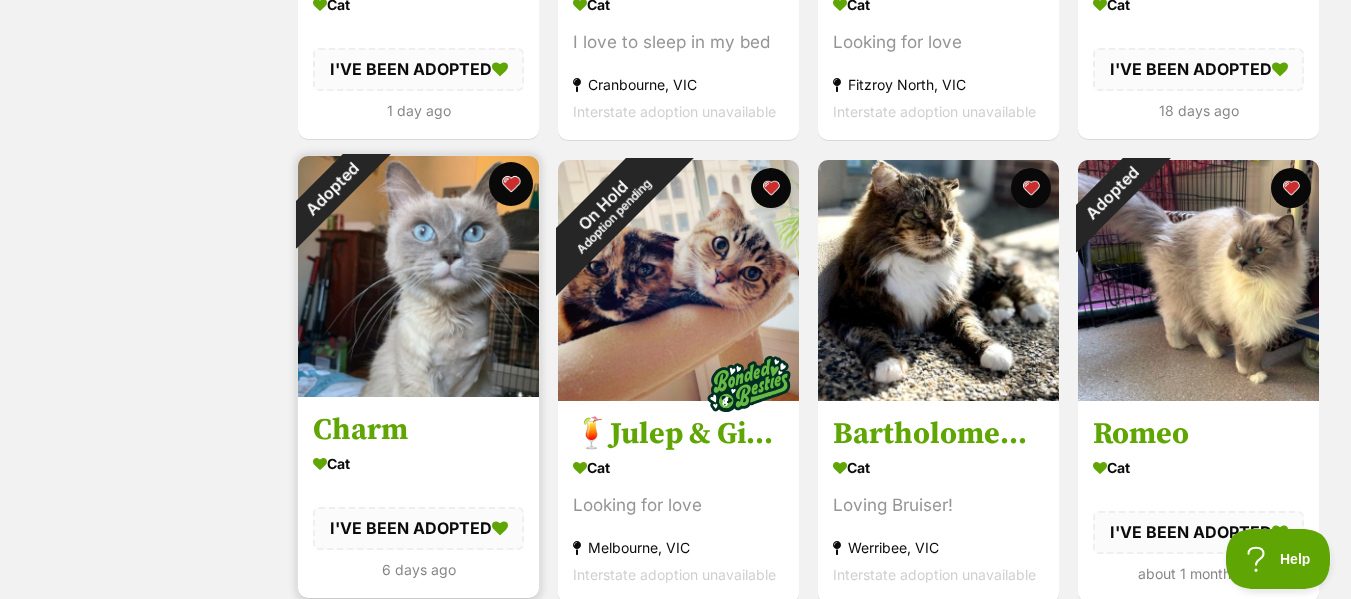 click at bounding box center [511, 184] 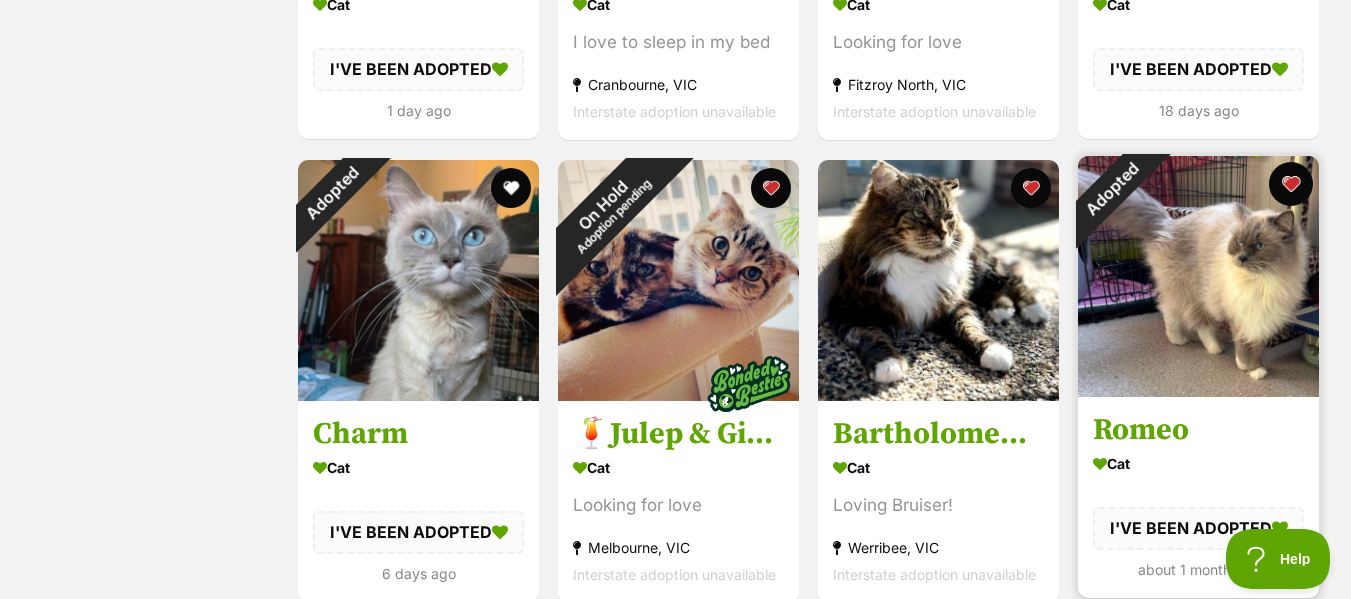 click at bounding box center (1291, 184) 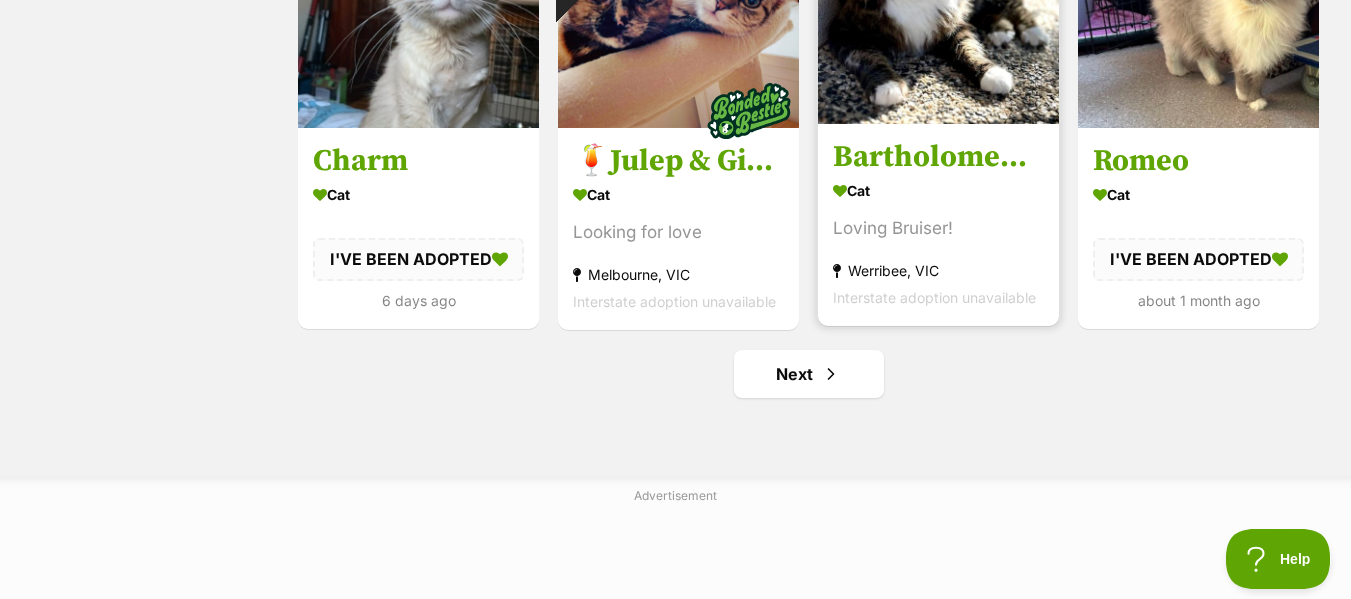 scroll, scrollTop: 2373, scrollLeft: 0, axis: vertical 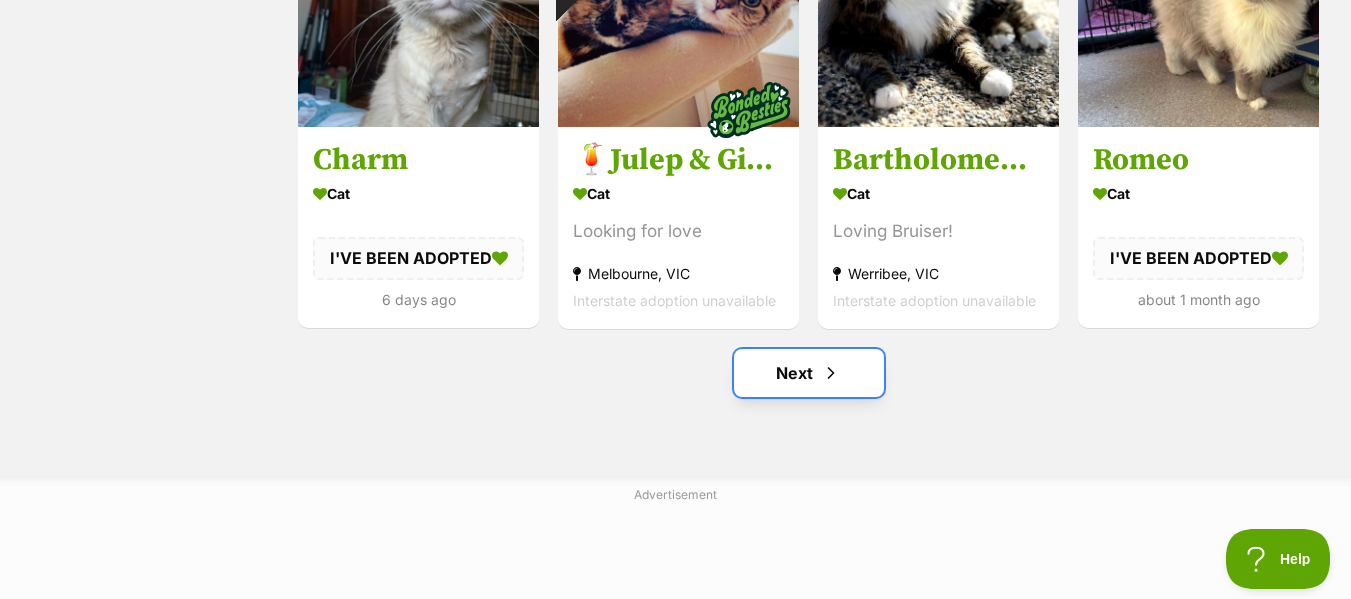click at bounding box center [831, 373] 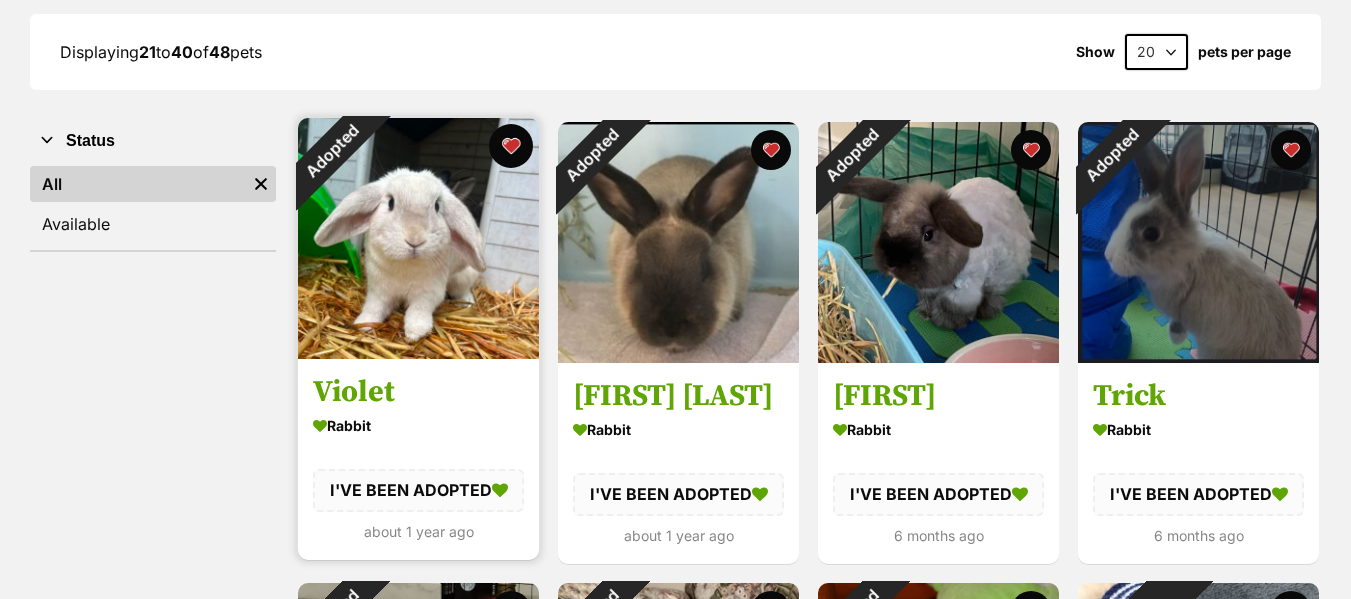 scroll, scrollTop: 287, scrollLeft: 0, axis: vertical 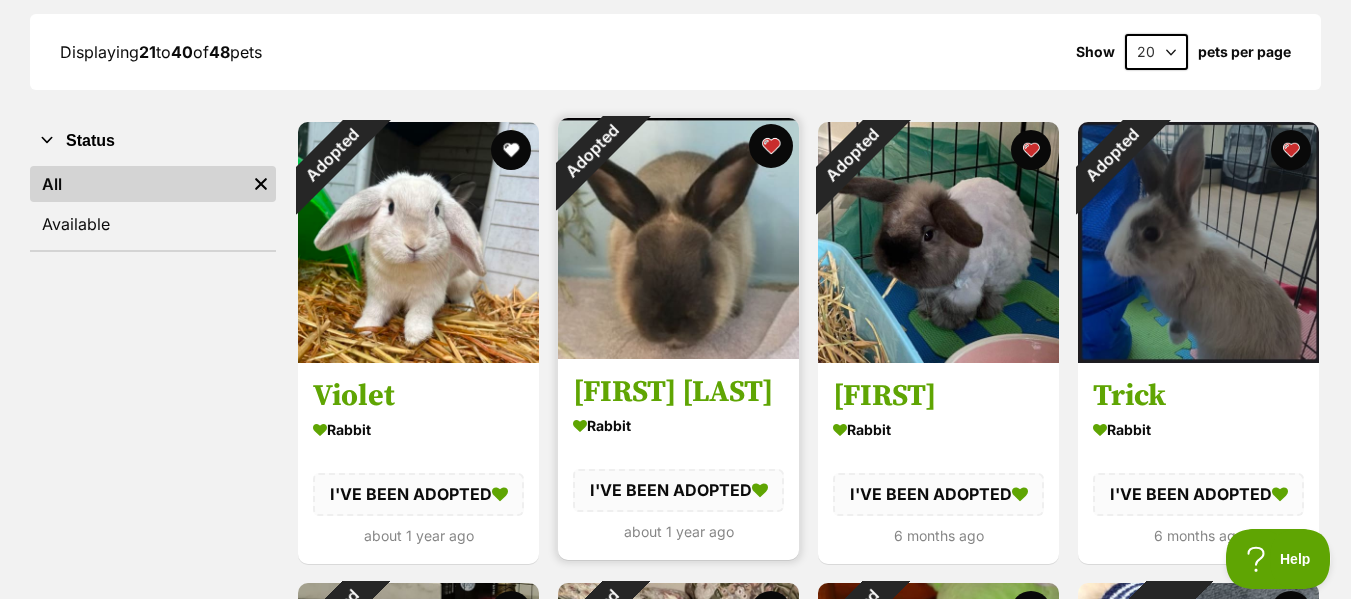 click at bounding box center [771, 146] 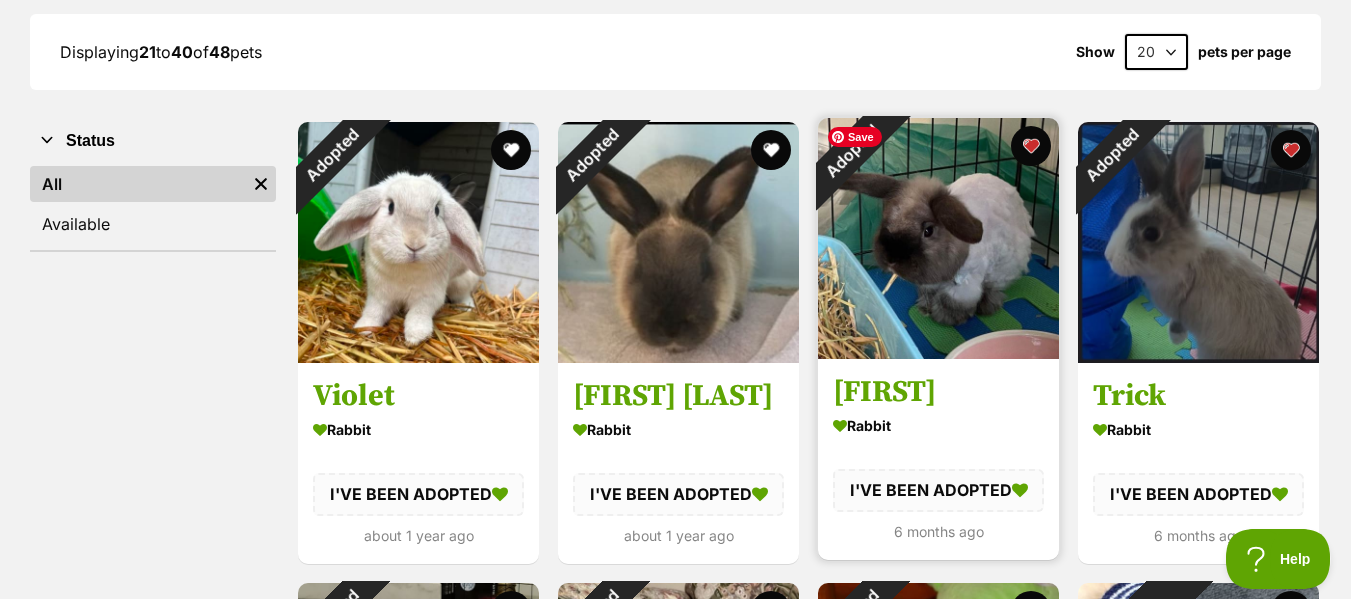 scroll, scrollTop: 0, scrollLeft: 0, axis: both 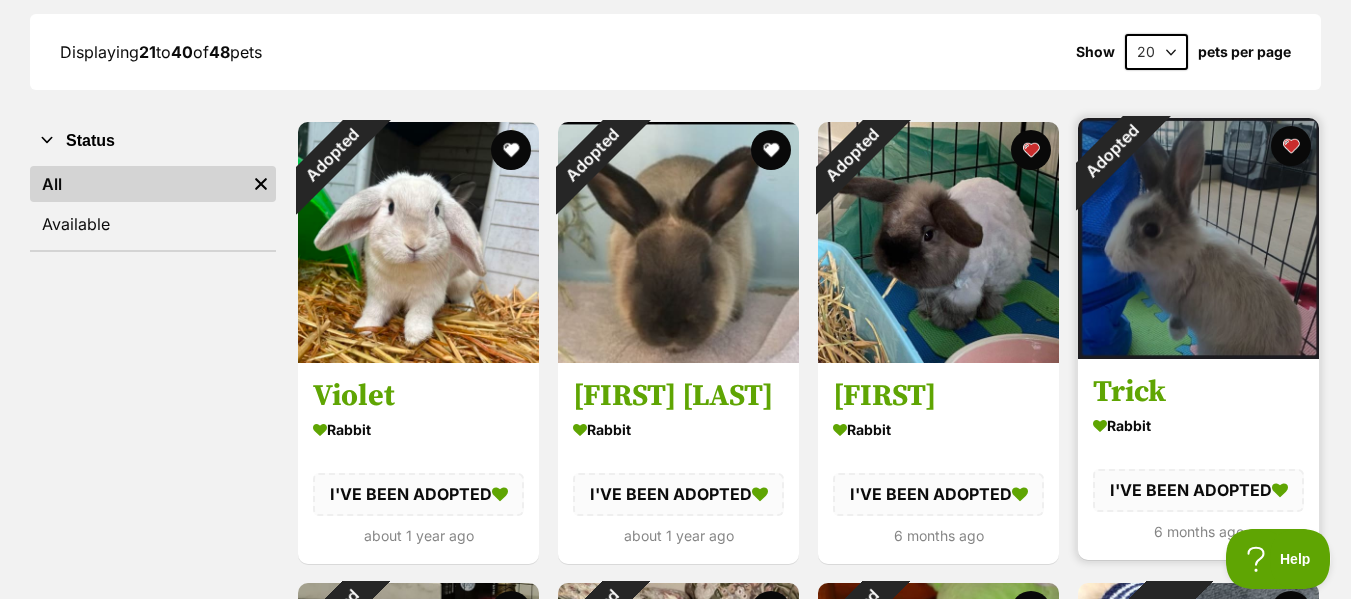 click at bounding box center (1031, 150) 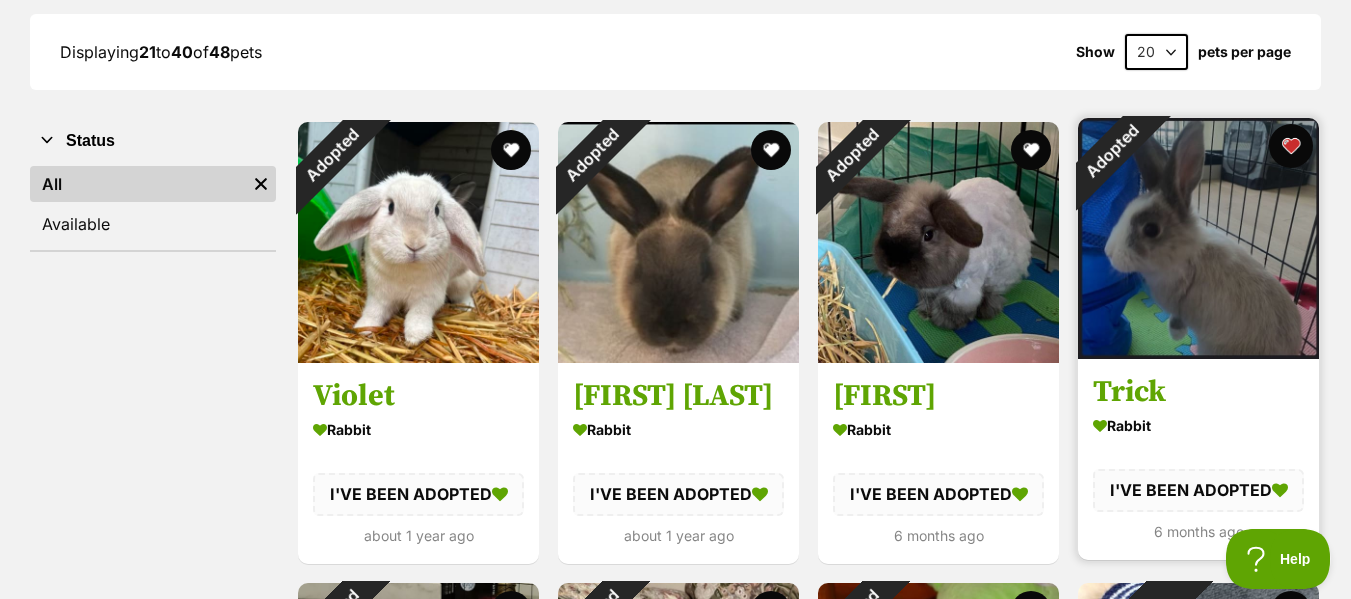 click at bounding box center (1291, 146) 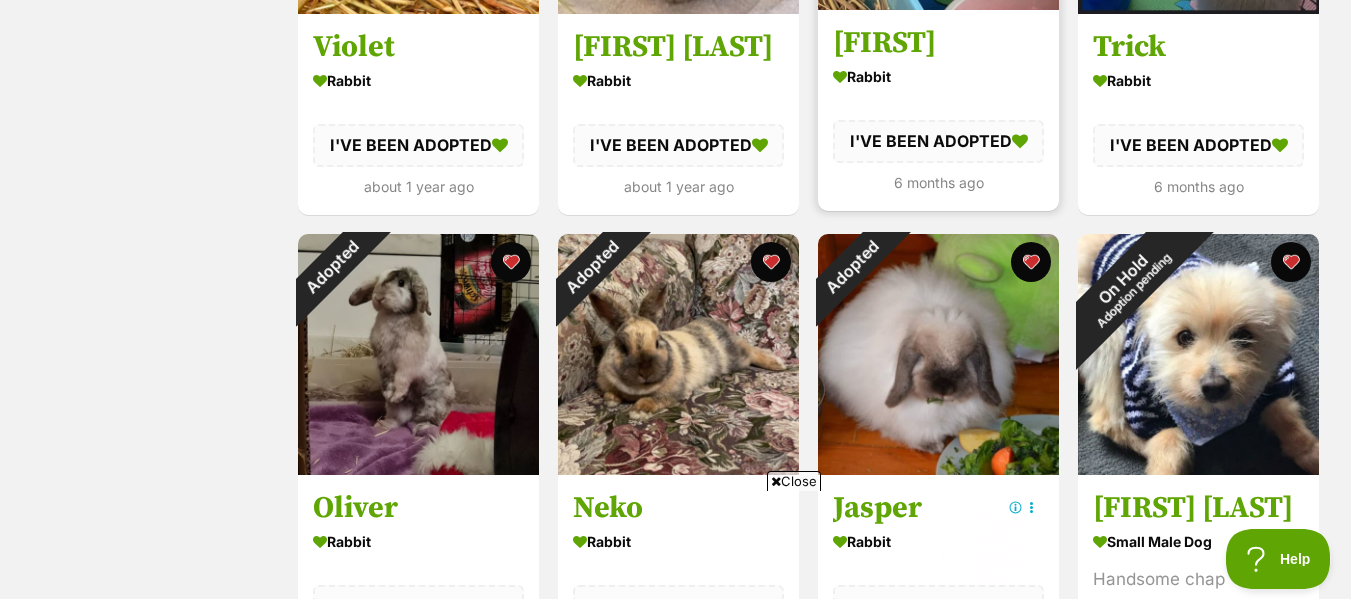 scroll, scrollTop: 643, scrollLeft: 0, axis: vertical 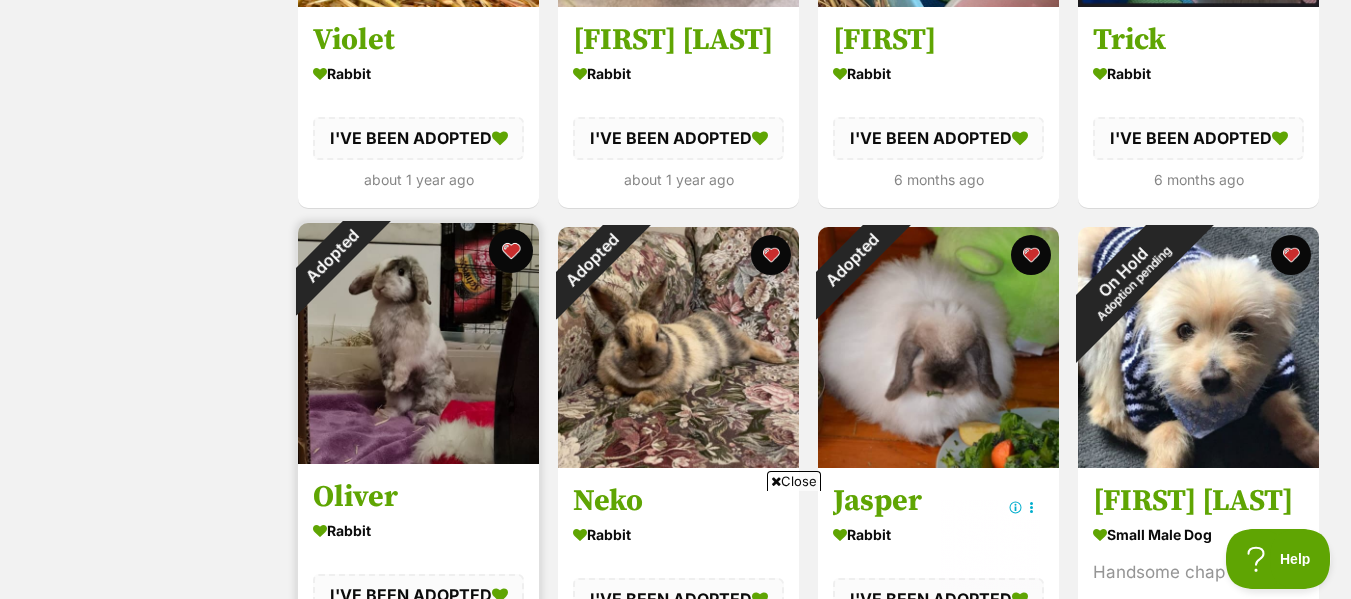 click at bounding box center (511, 251) 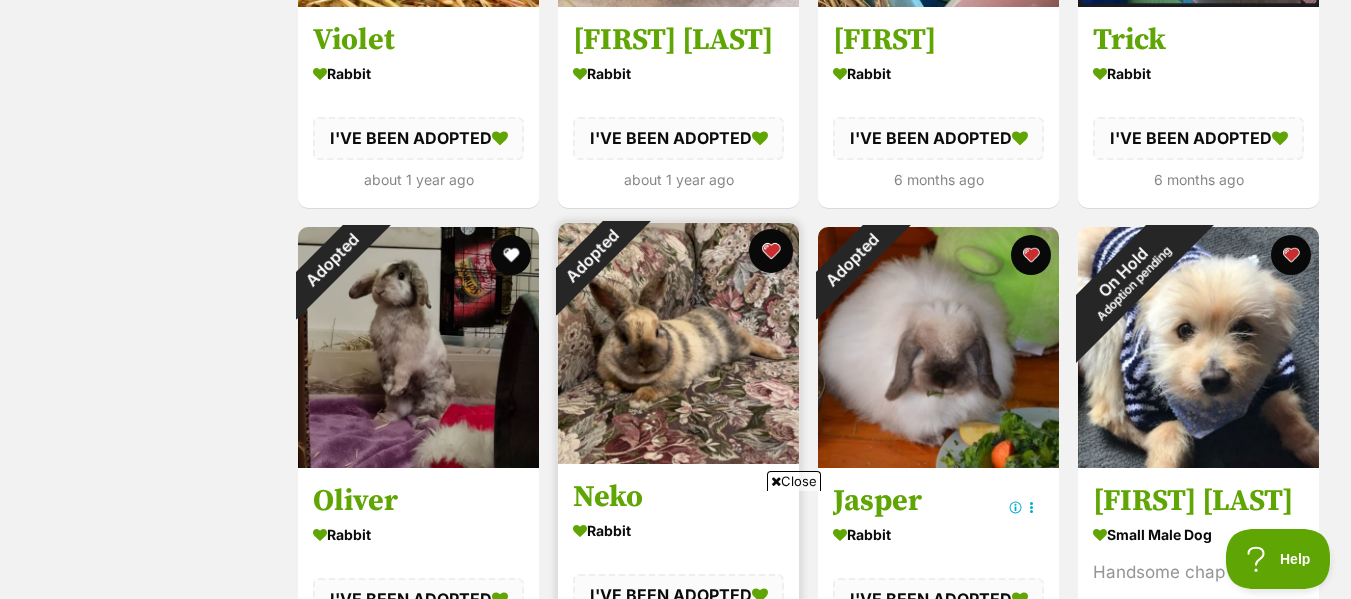 click at bounding box center (771, 251) 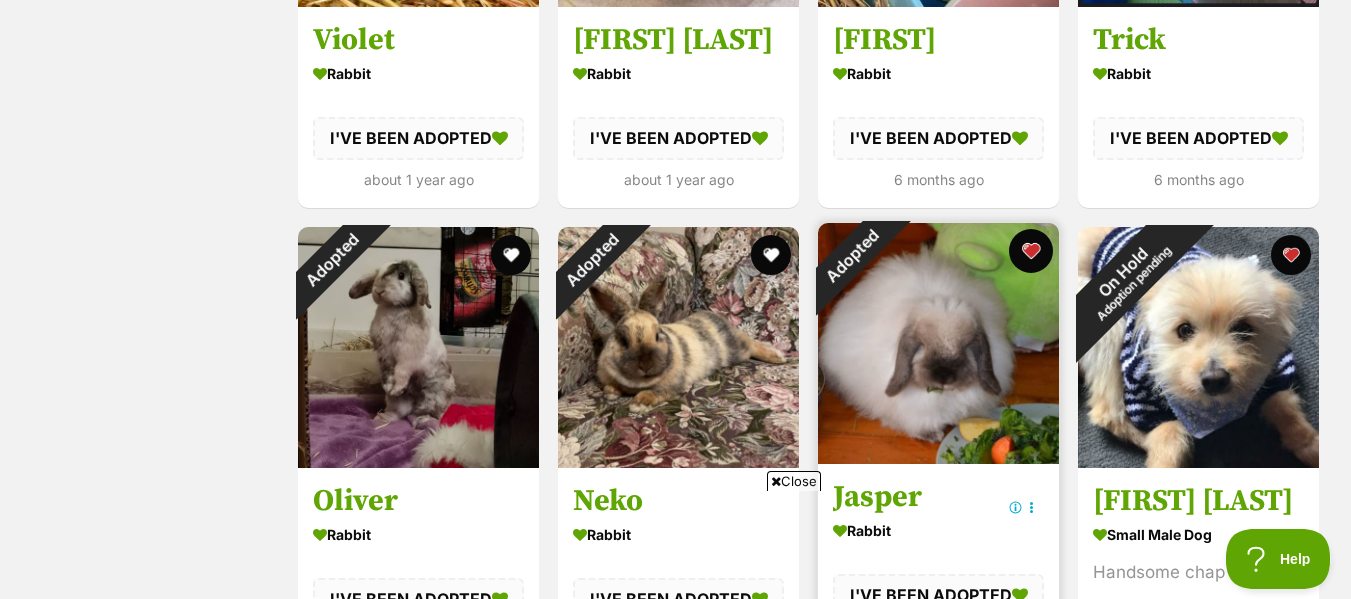 click at bounding box center (1031, 251) 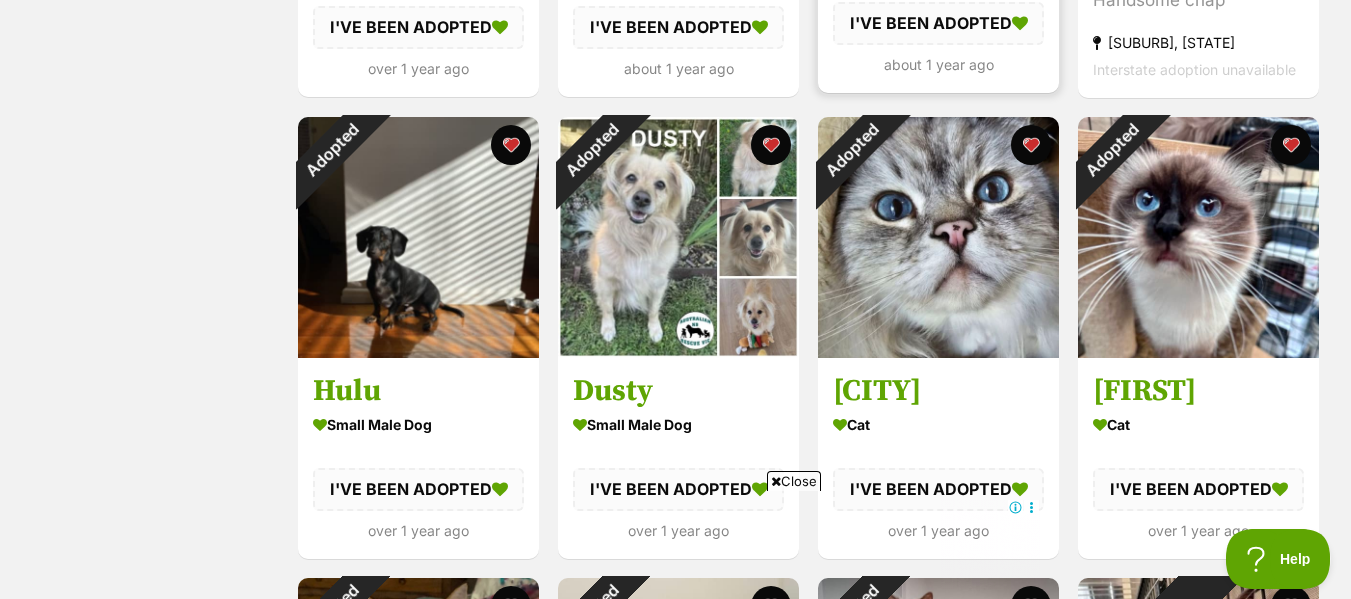 scroll, scrollTop: 1218, scrollLeft: 0, axis: vertical 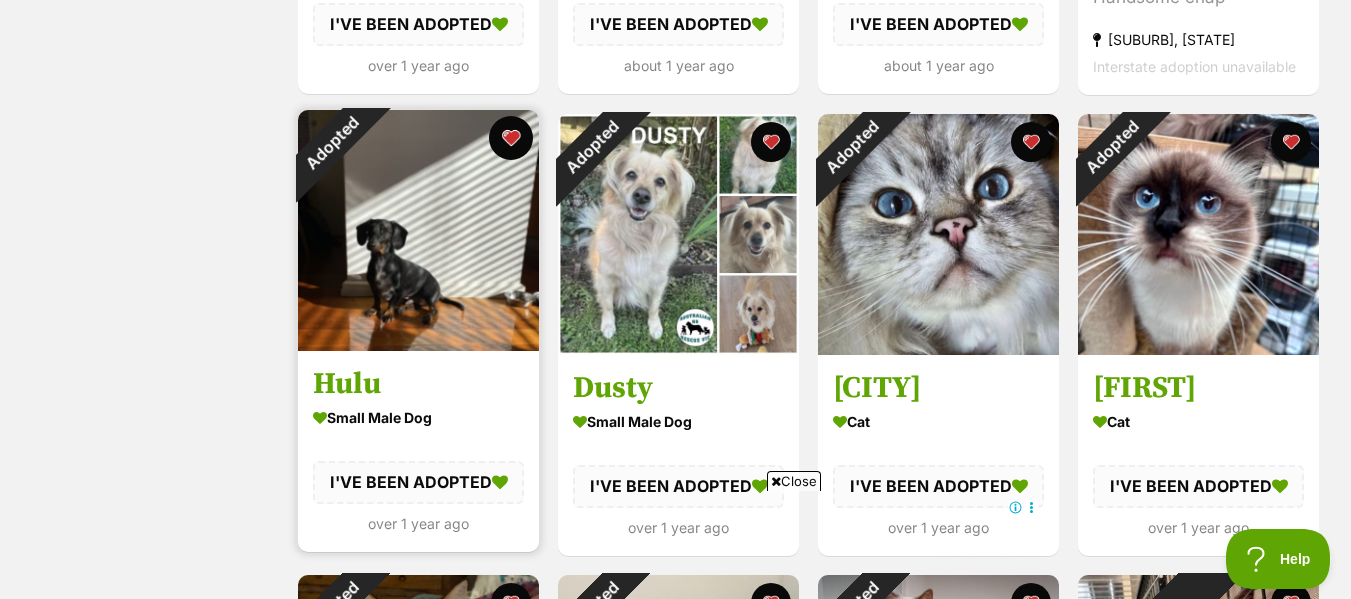 click at bounding box center [511, 138] 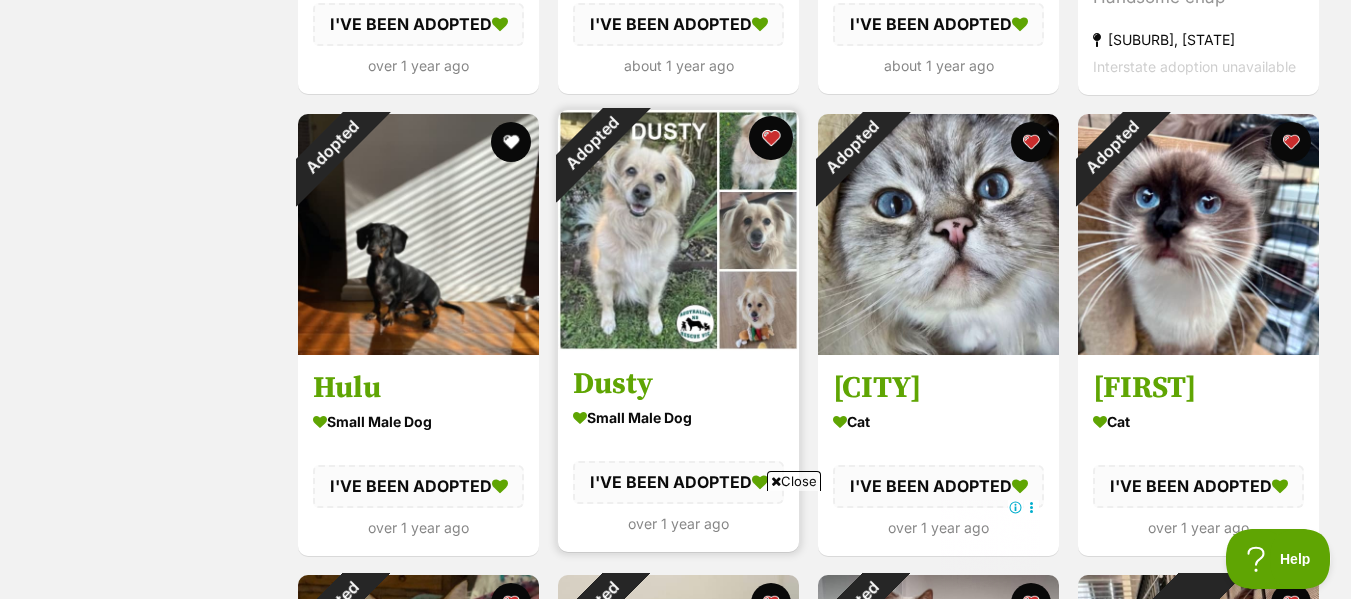 click at bounding box center [771, 138] 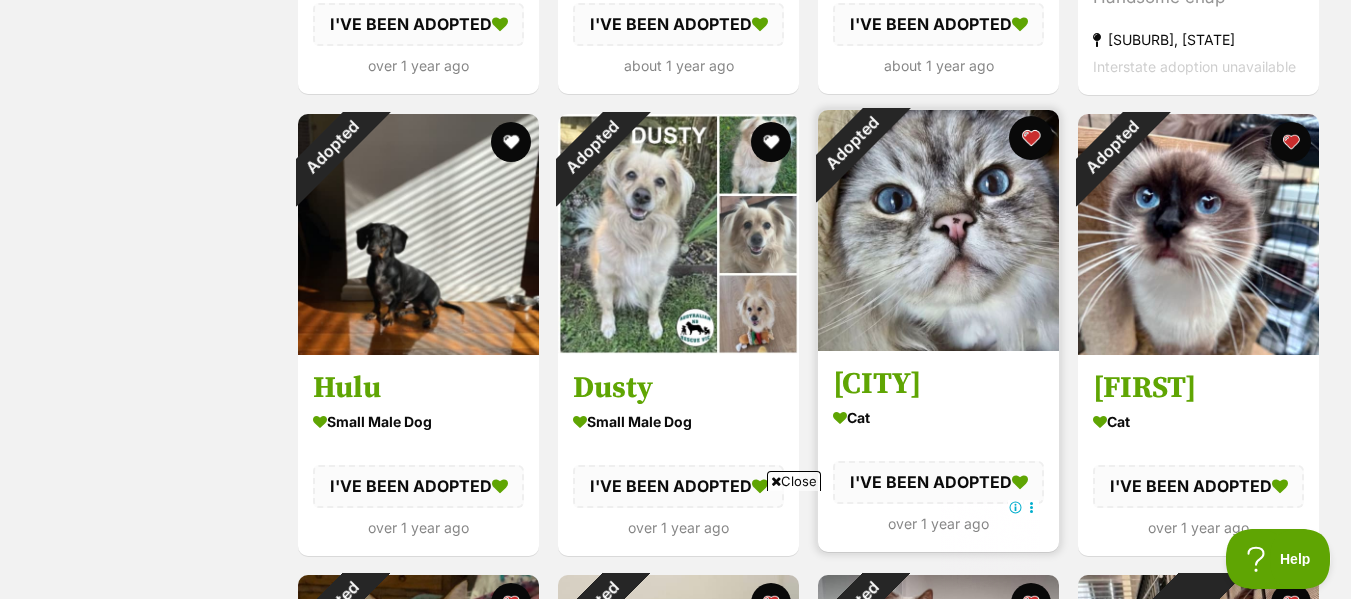 click at bounding box center (1031, 138) 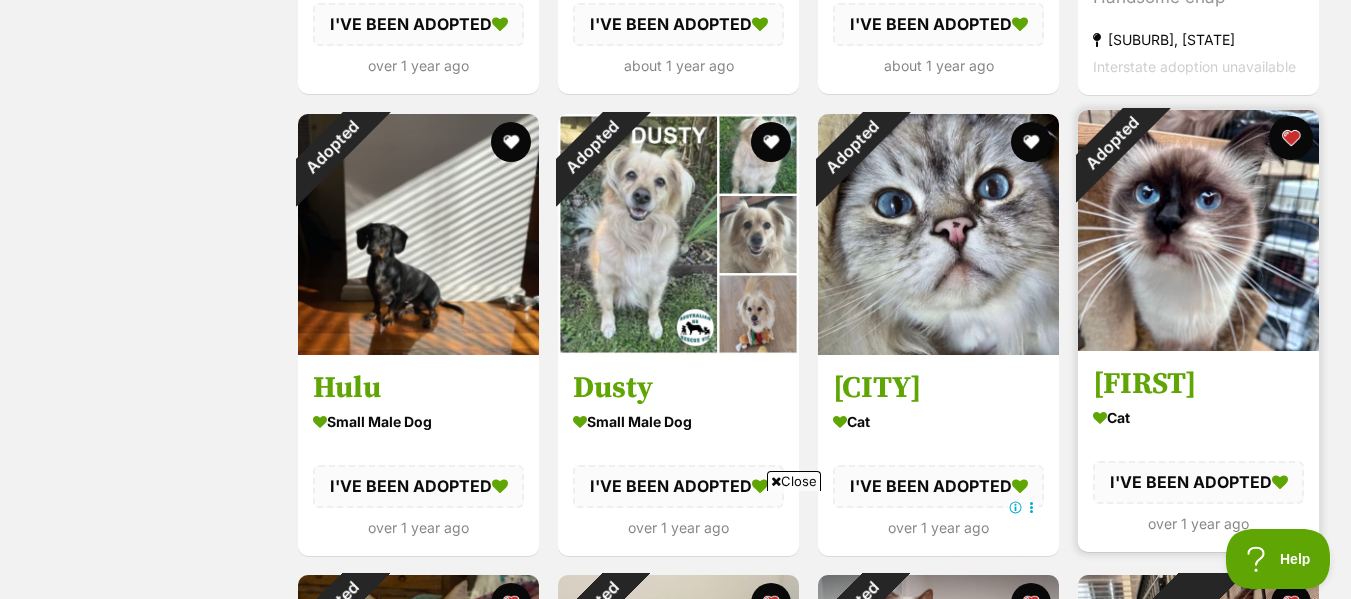 click at bounding box center [1291, 138] 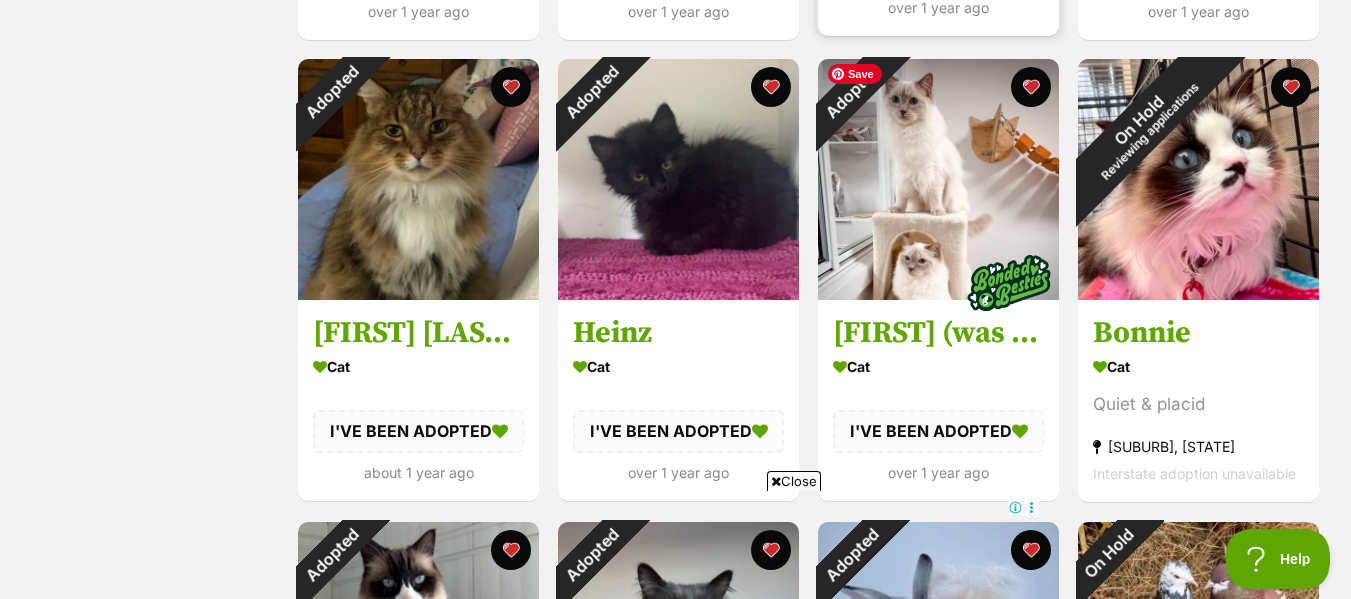scroll, scrollTop: 1750, scrollLeft: 0, axis: vertical 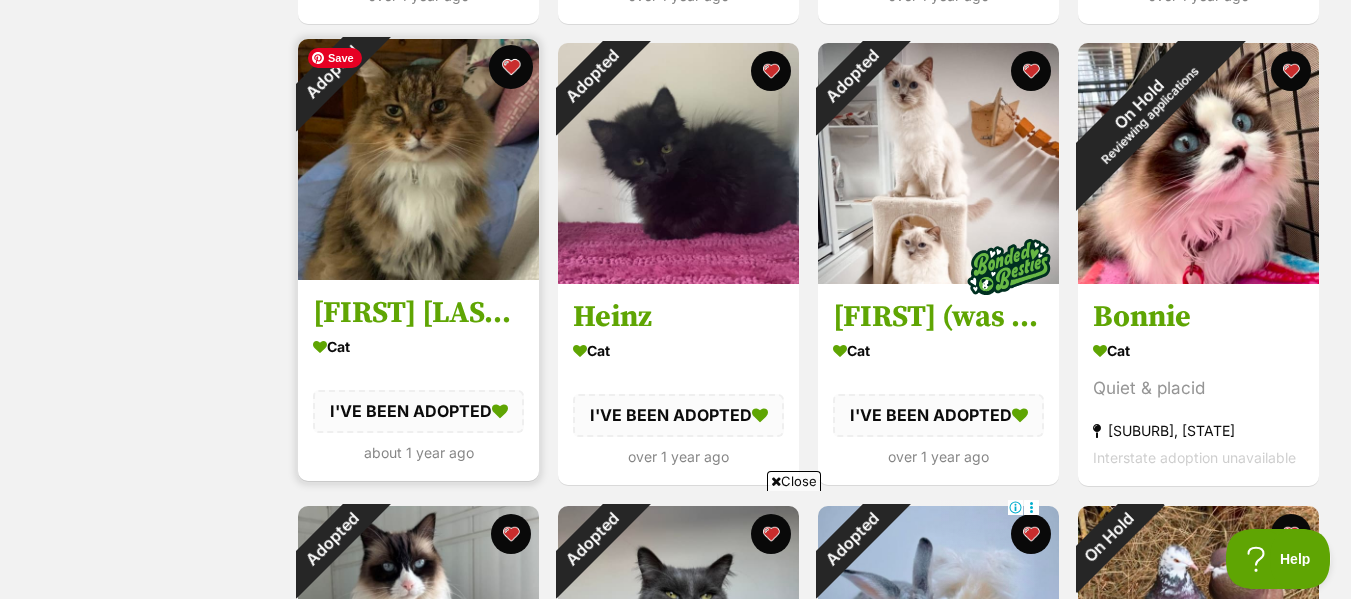 click at bounding box center (511, 67) 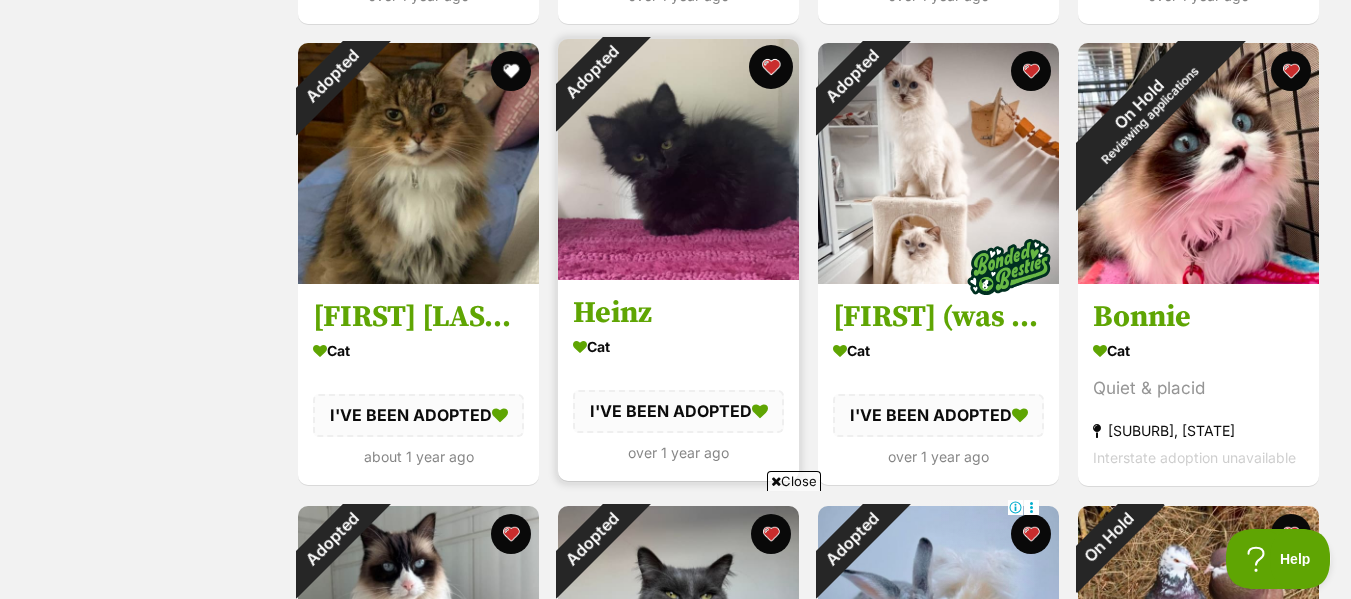 click at bounding box center (771, 67) 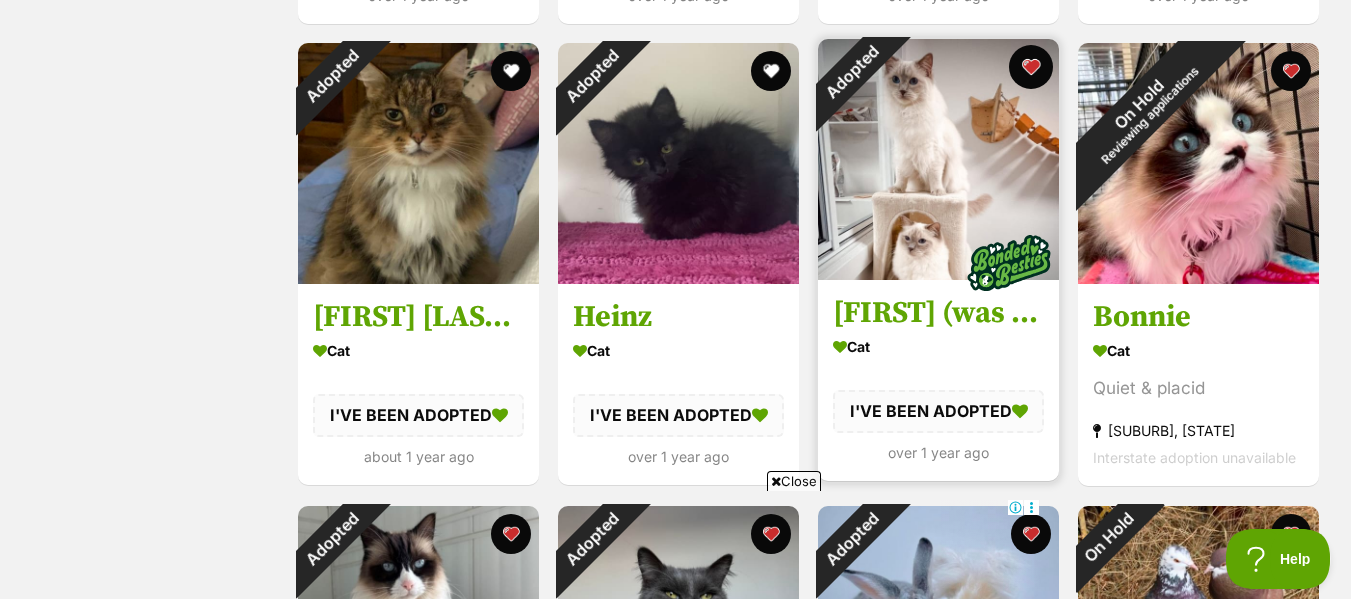 click at bounding box center (1031, 67) 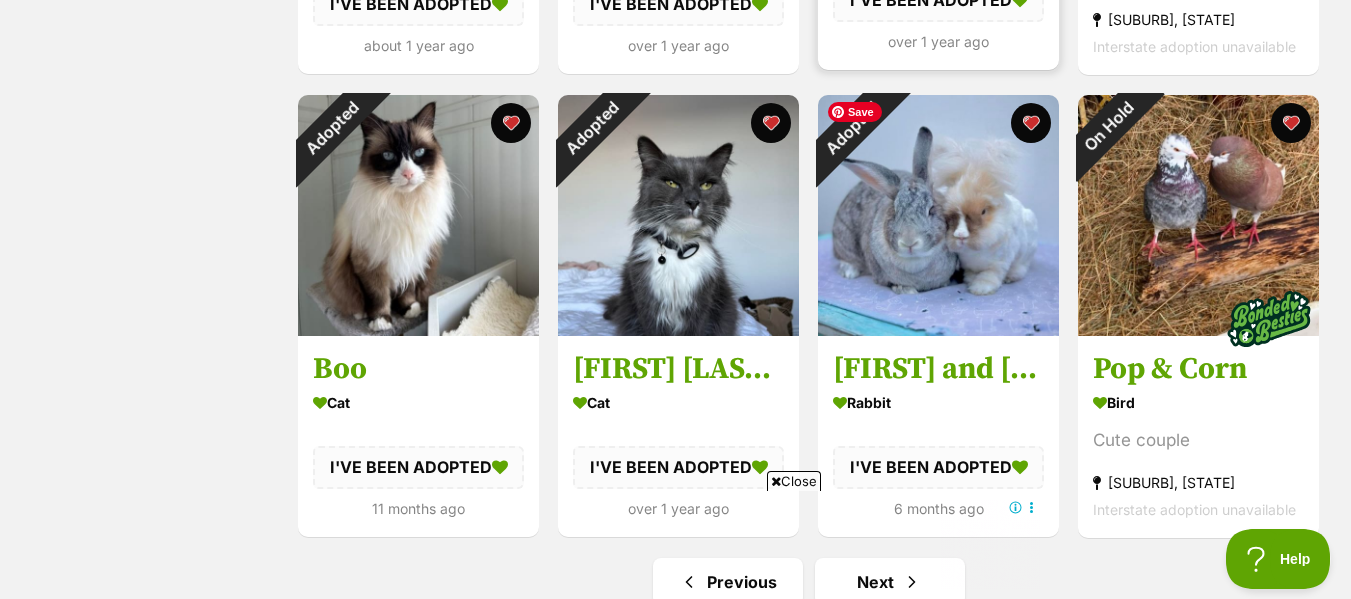 scroll, scrollTop: 2165, scrollLeft: 0, axis: vertical 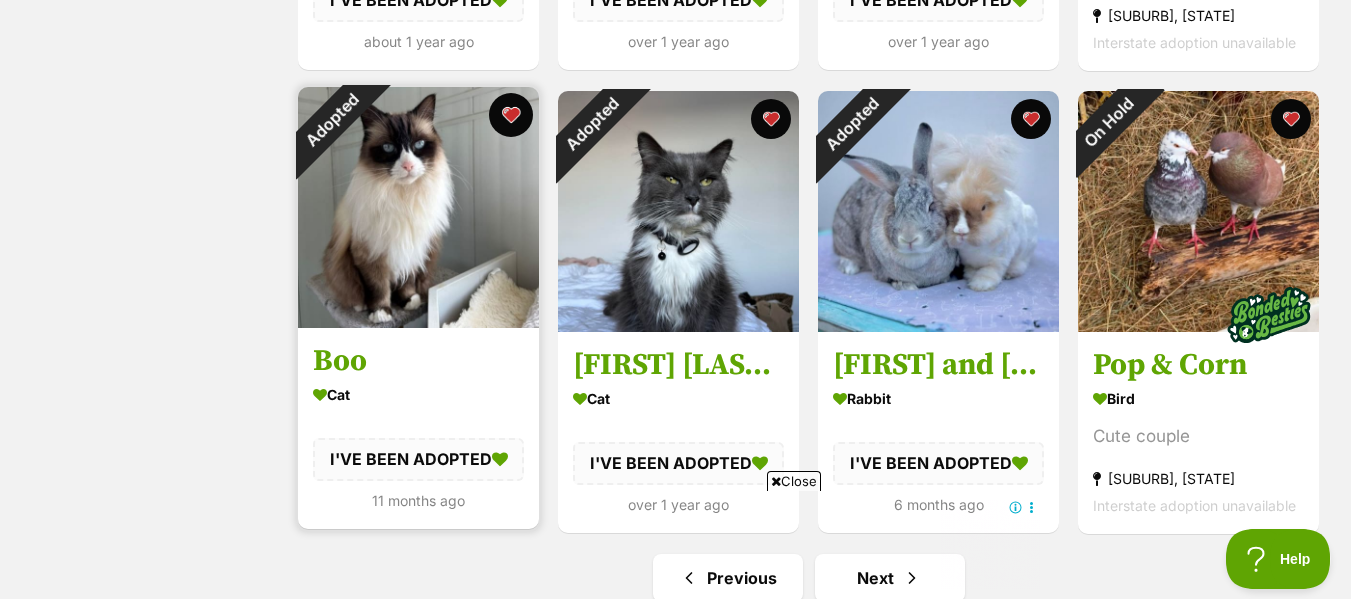 click at bounding box center (511, 115) 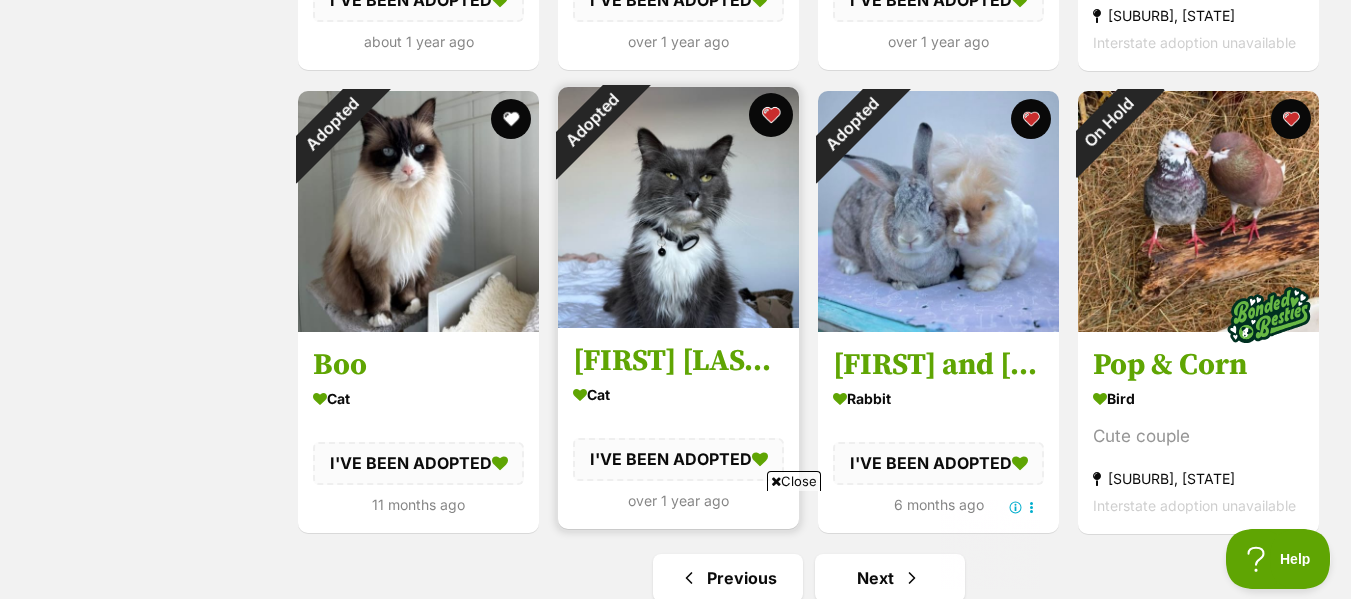 click at bounding box center (771, 115) 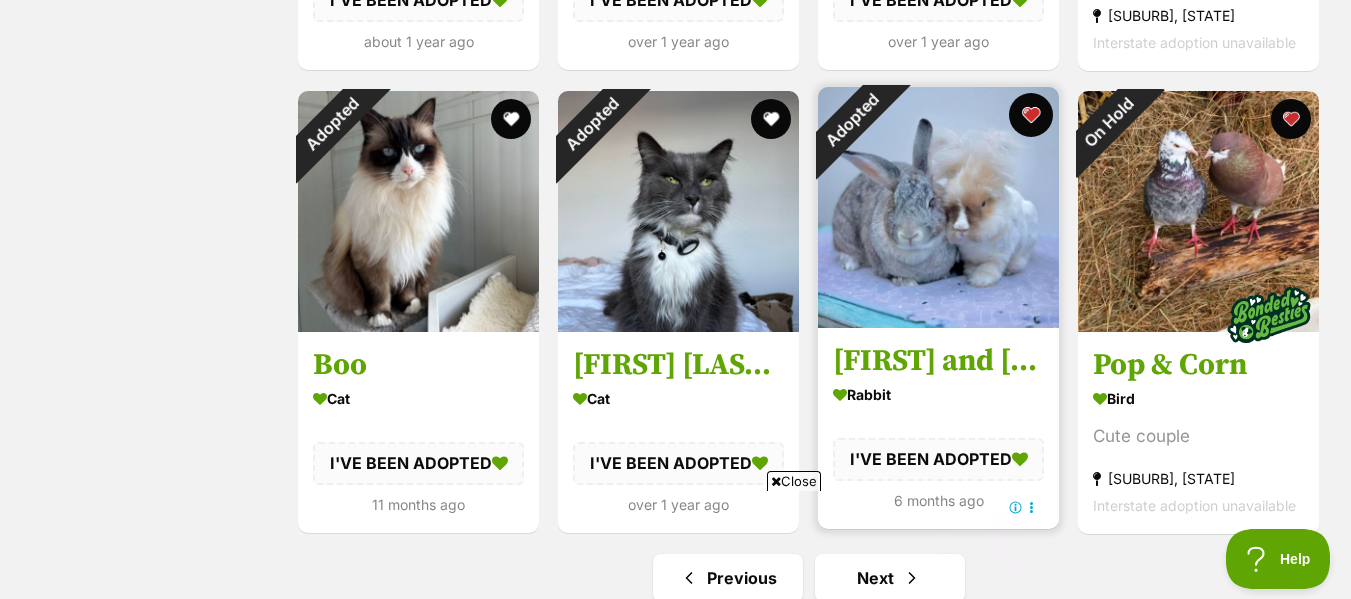 click at bounding box center (1031, 115) 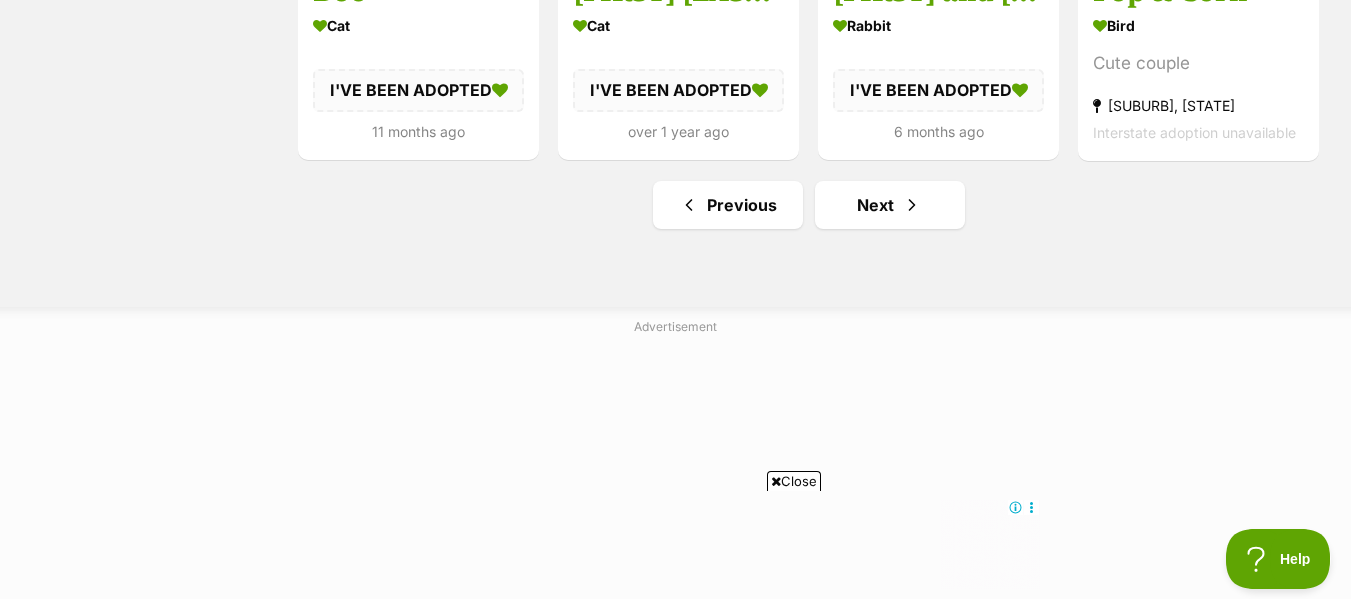 scroll, scrollTop: 2555, scrollLeft: 0, axis: vertical 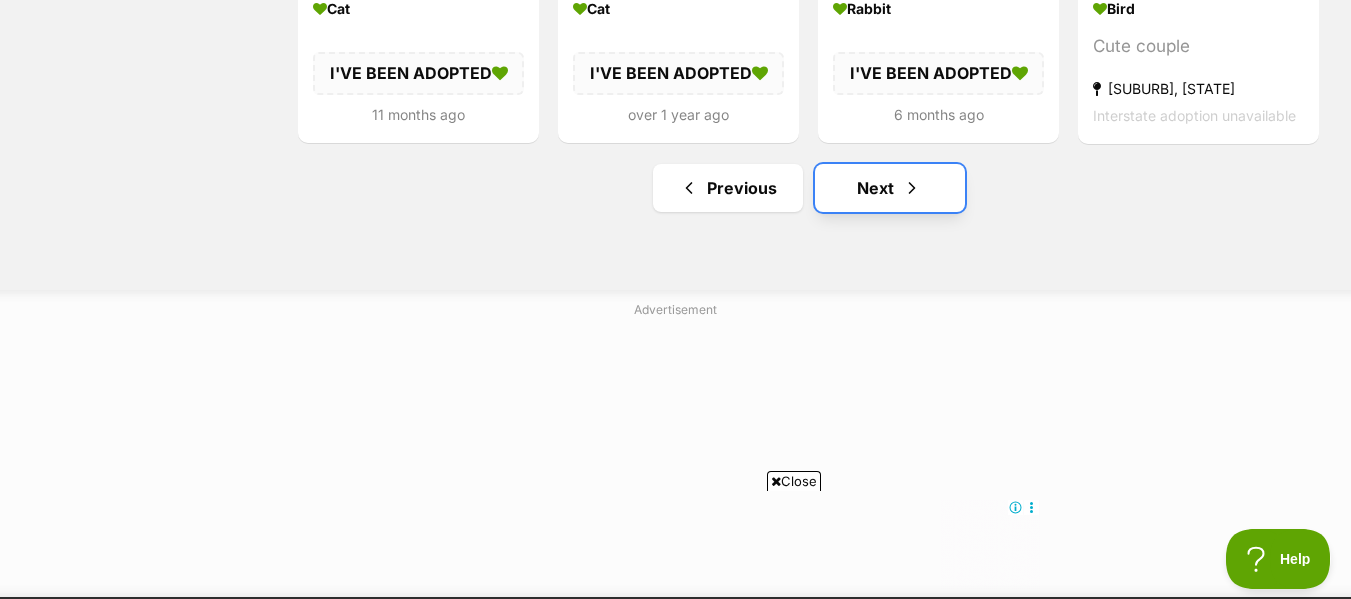 click at bounding box center [912, 188] 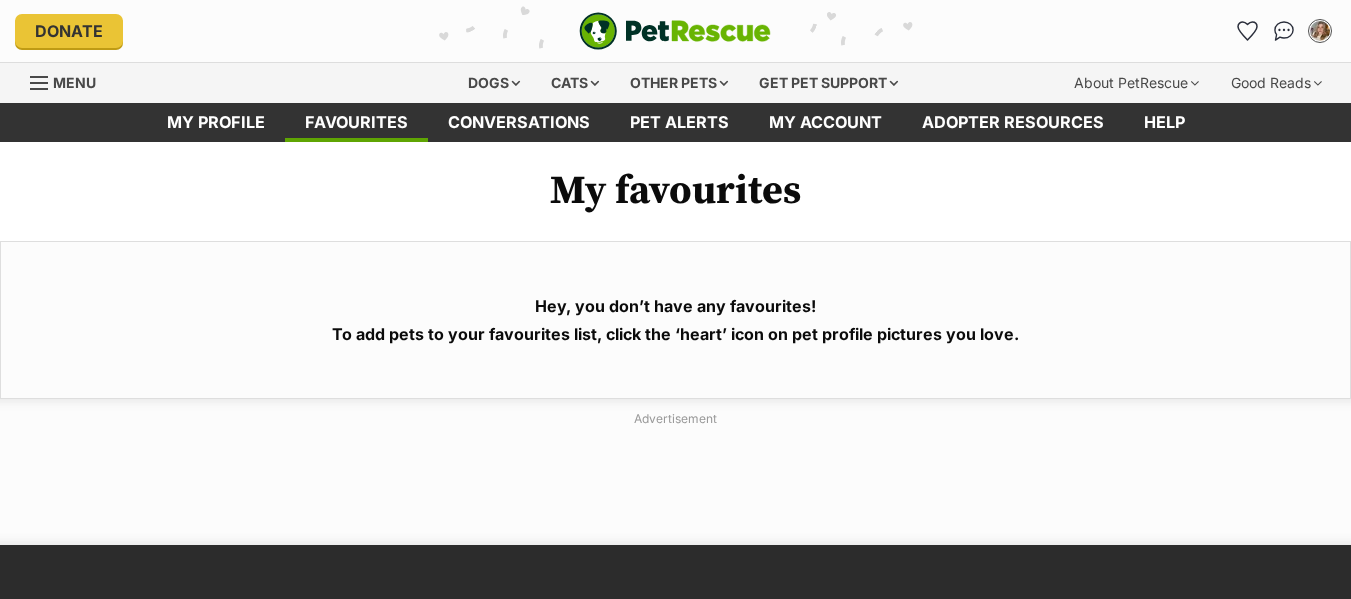 scroll, scrollTop: 49, scrollLeft: 0, axis: vertical 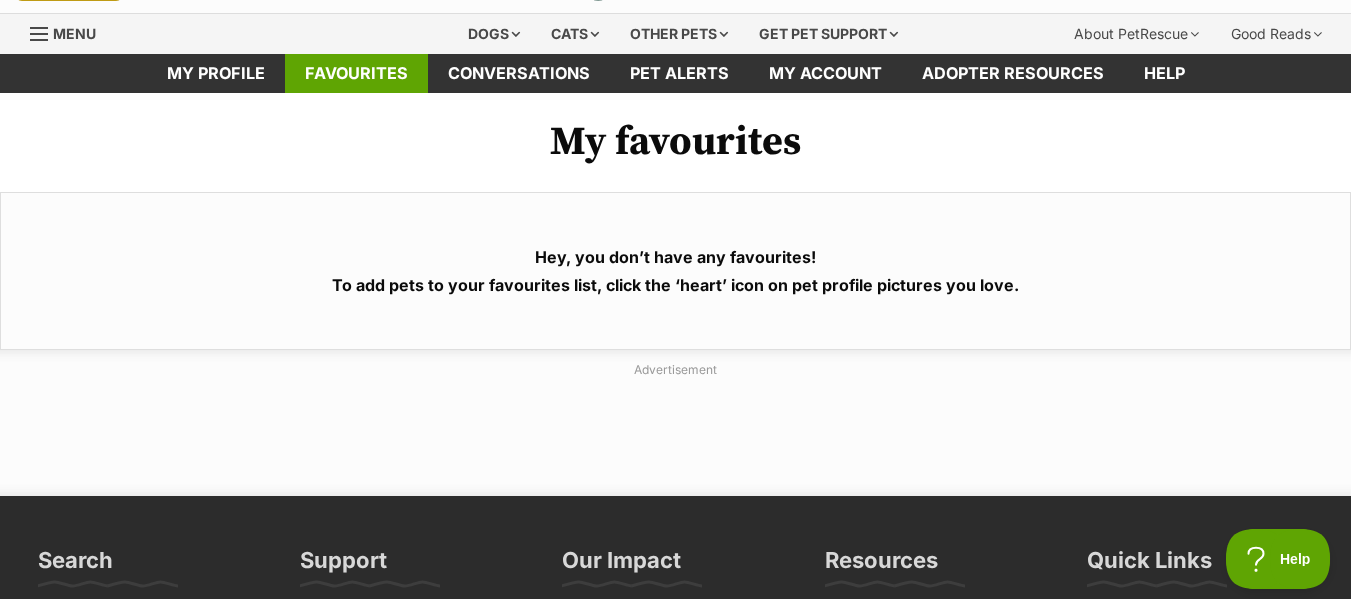 click on "Favourites" at bounding box center [356, 73] 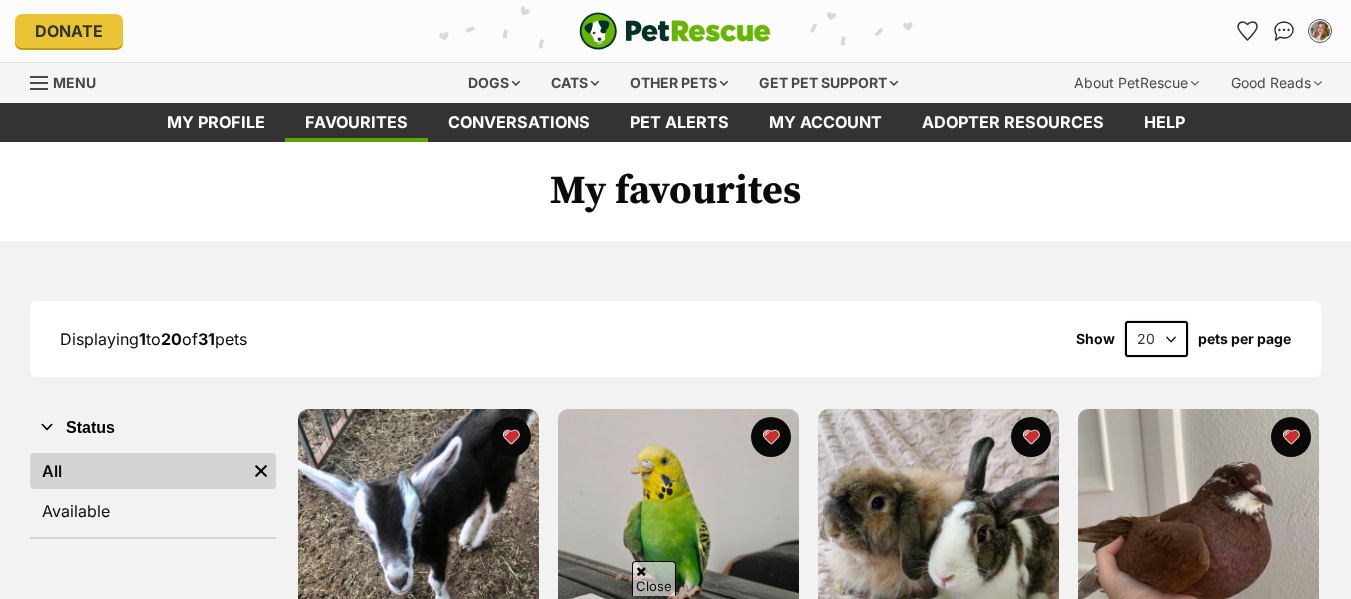 scroll, scrollTop: 480, scrollLeft: 0, axis: vertical 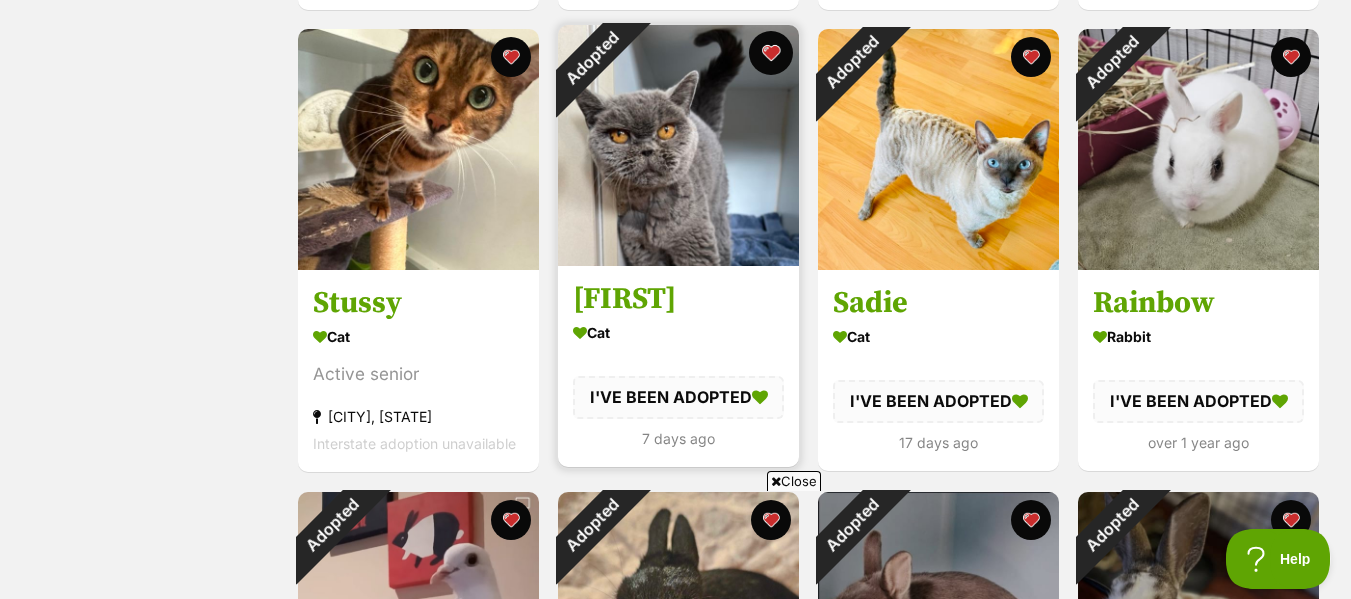 click at bounding box center [771, 53] 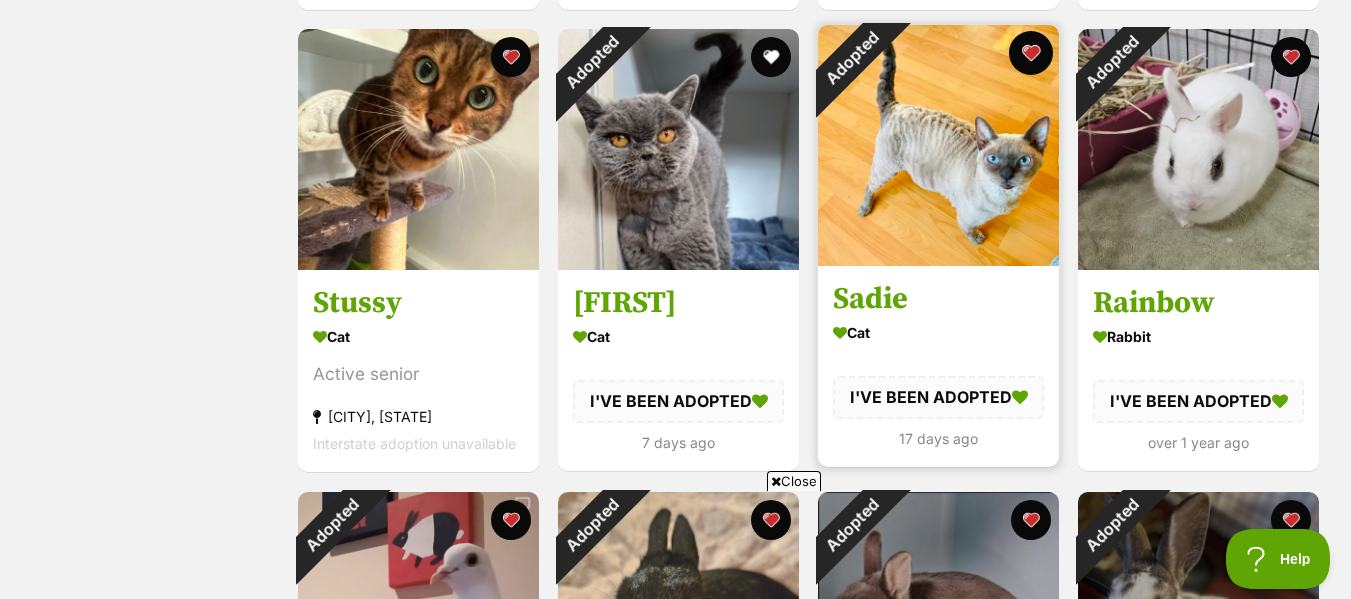 click at bounding box center (1031, 53) 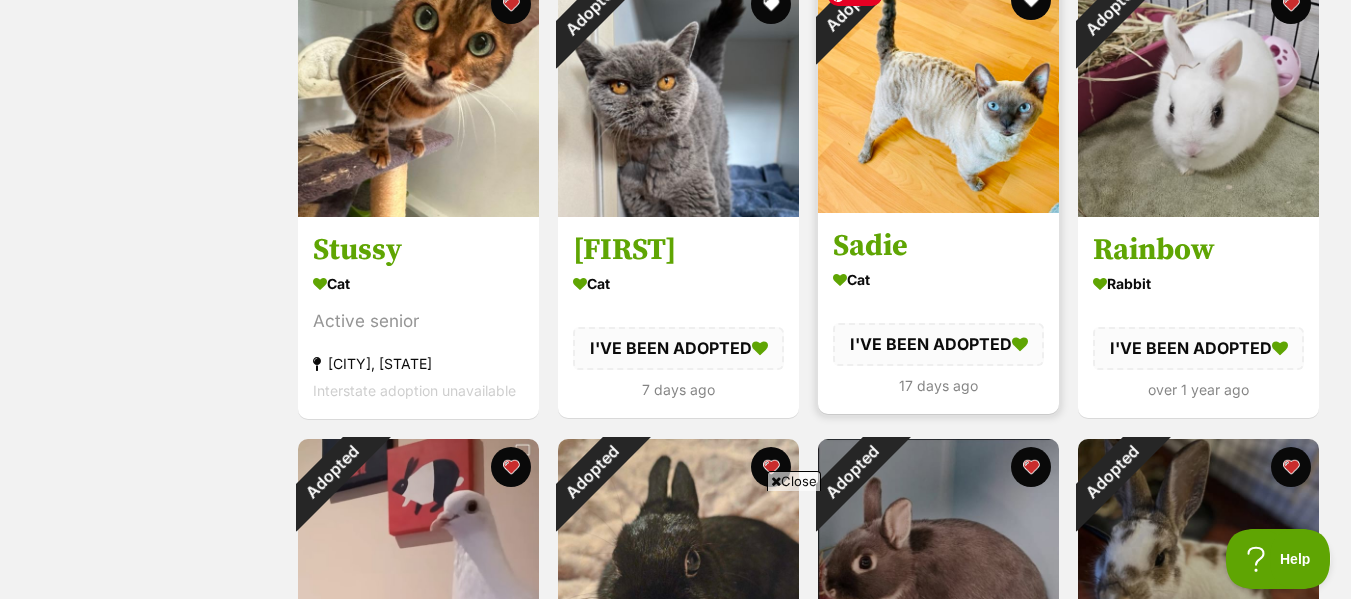scroll, scrollTop: 1701, scrollLeft: 0, axis: vertical 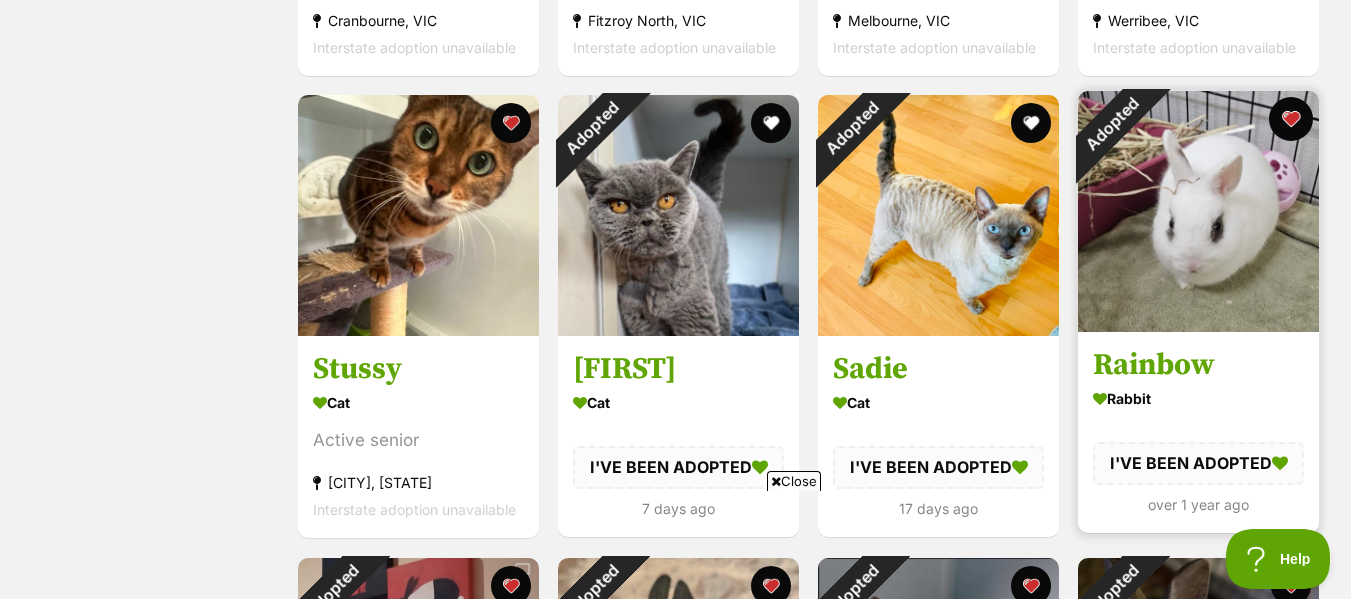 click at bounding box center [1291, 119] 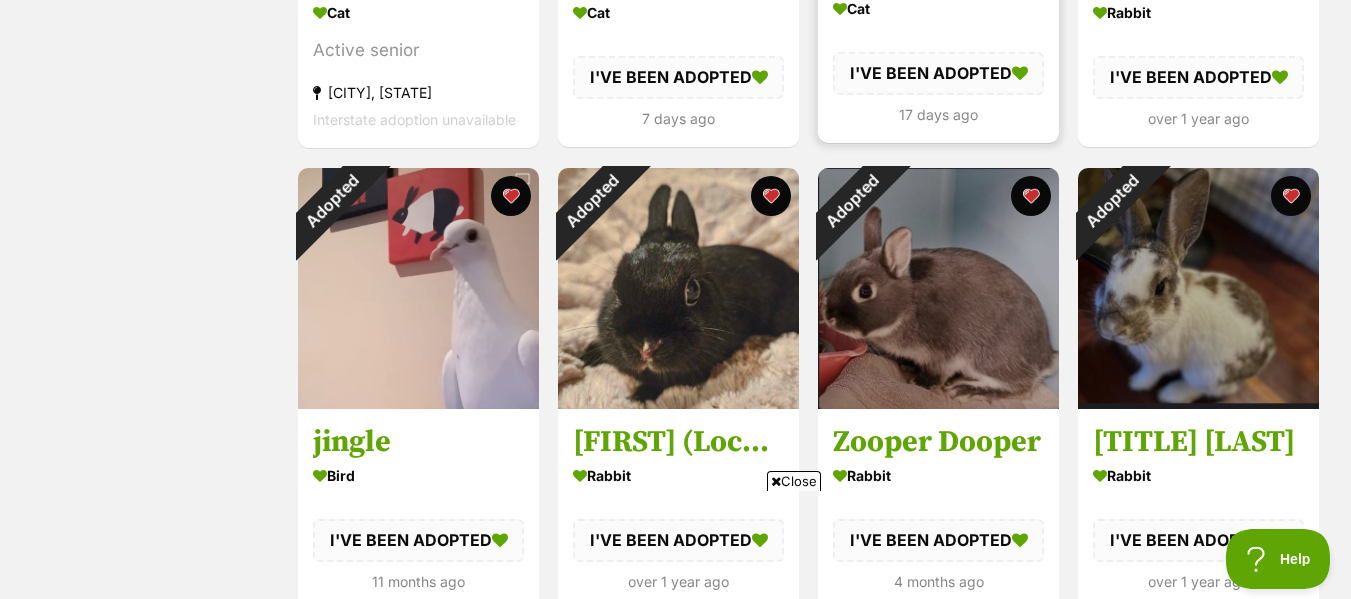 scroll, scrollTop: 2099, scrollLeft: 0, axis: vertical 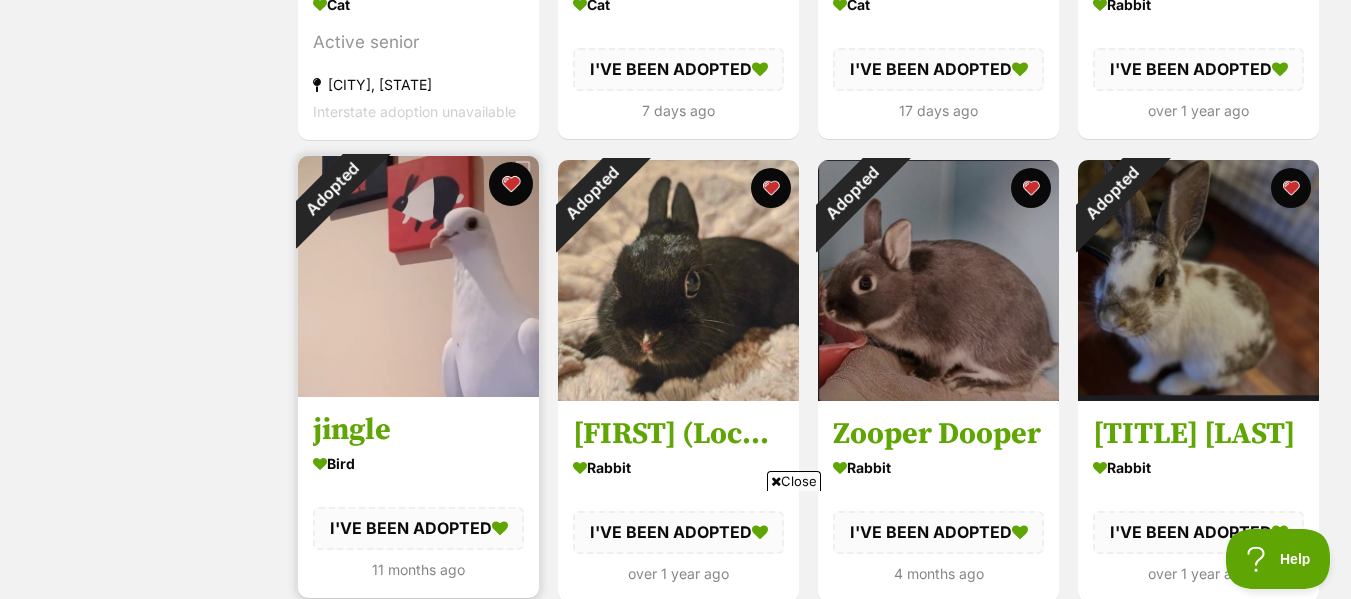 click at bounding box center (511, 184) 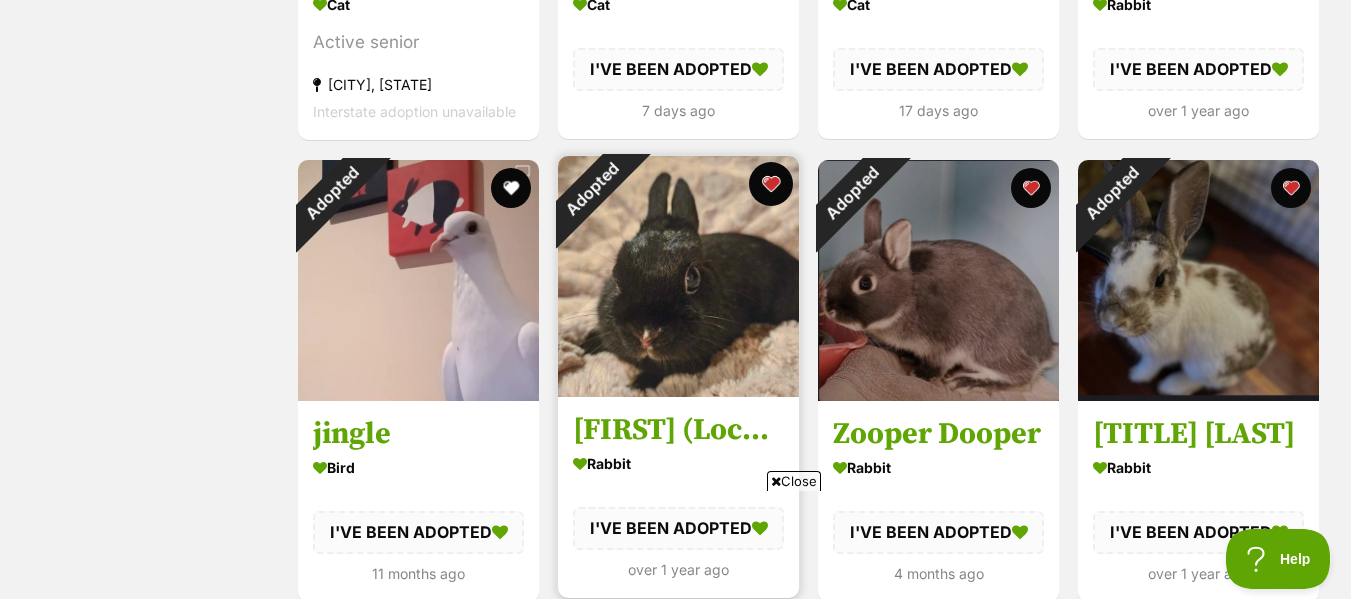 click at bounding box center (771, 184) 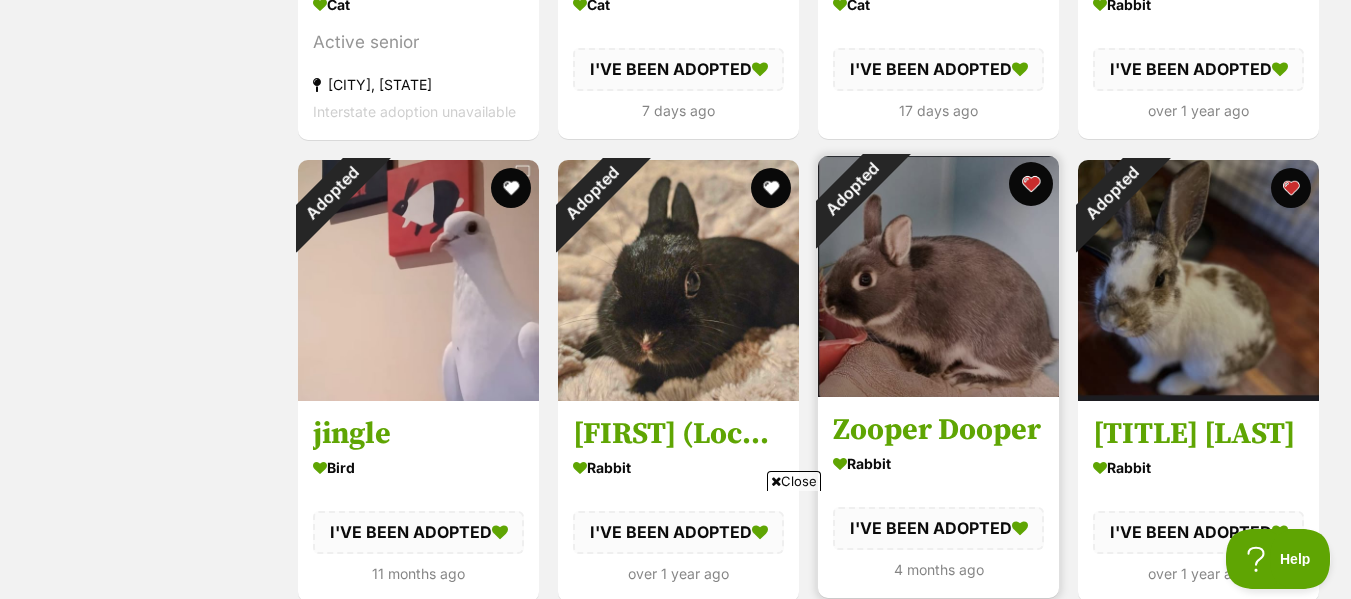 click at bounding box center [1031, 184] 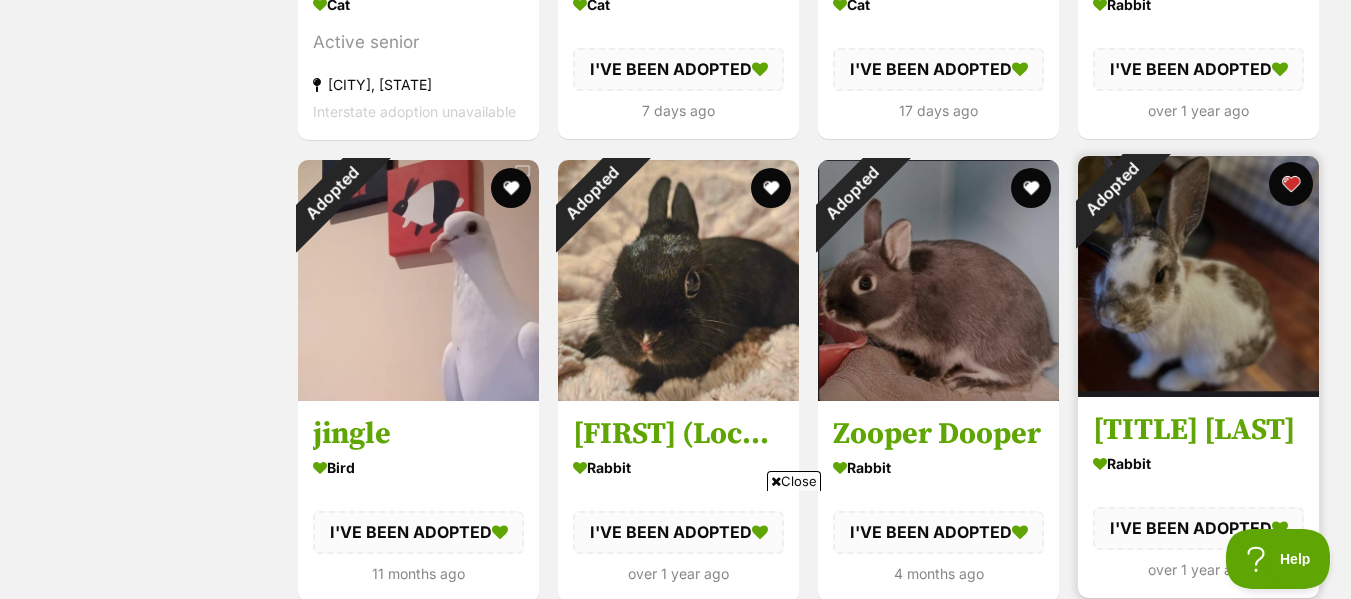 click at bounding box center [1291, 184] 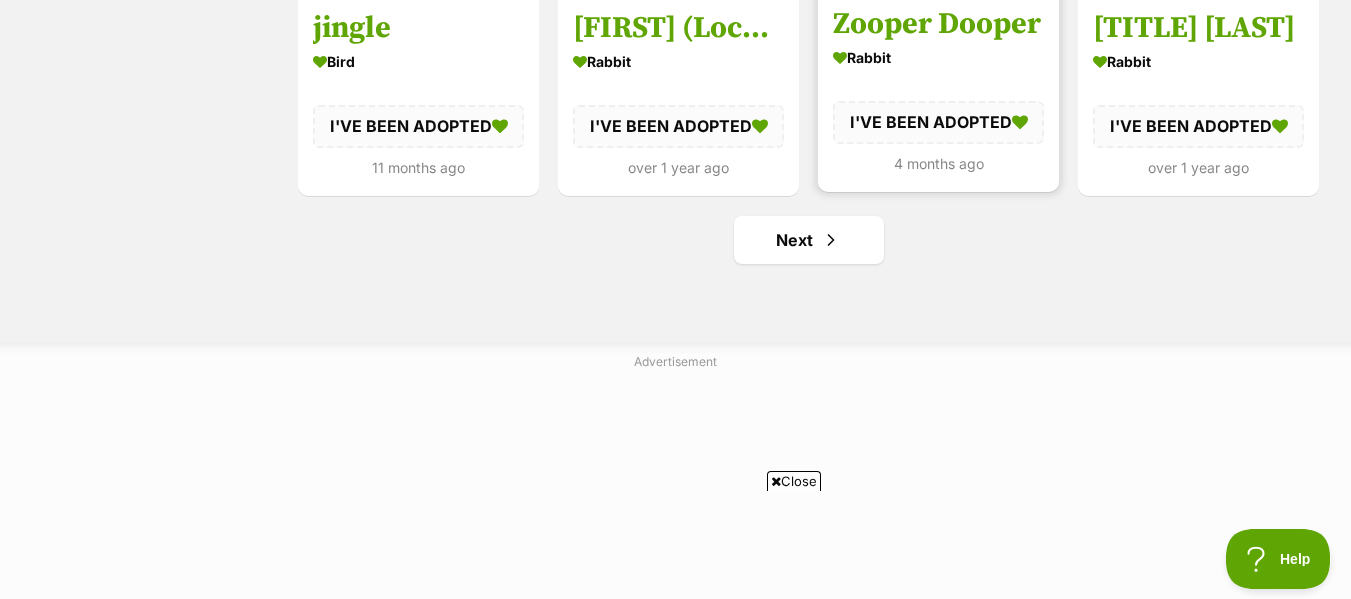 scroll, scrollTop: 2506, scrollLeft: 0, axis: vertical 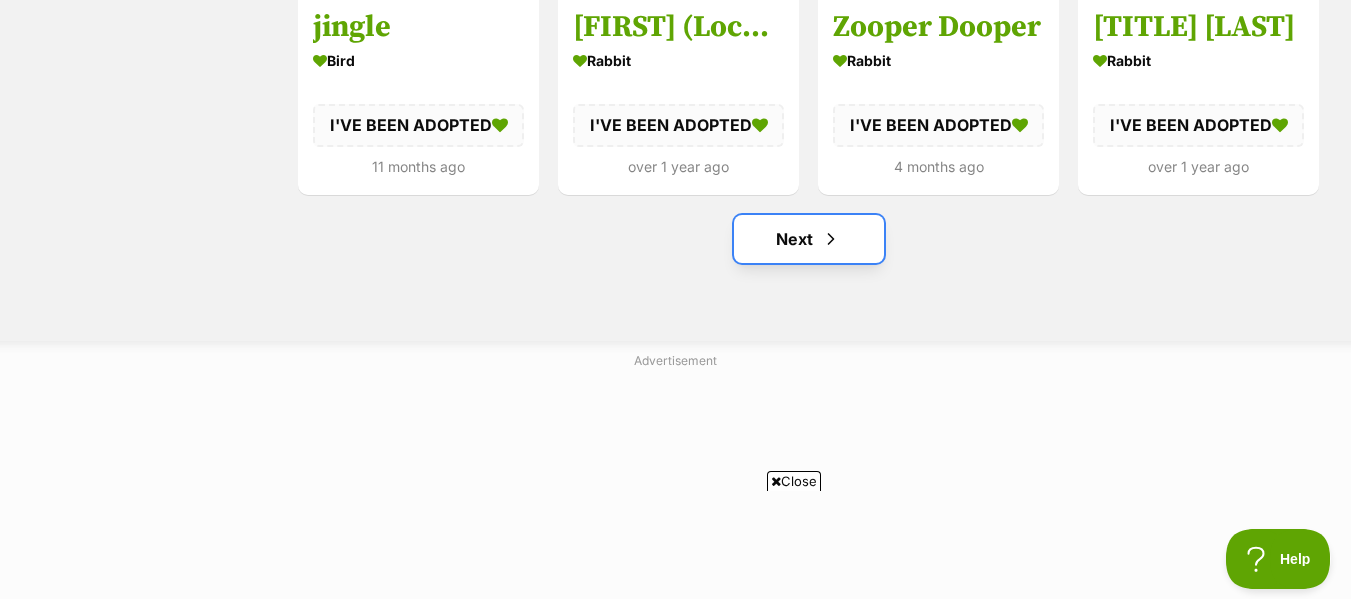 click at bounding box center (831, 239) 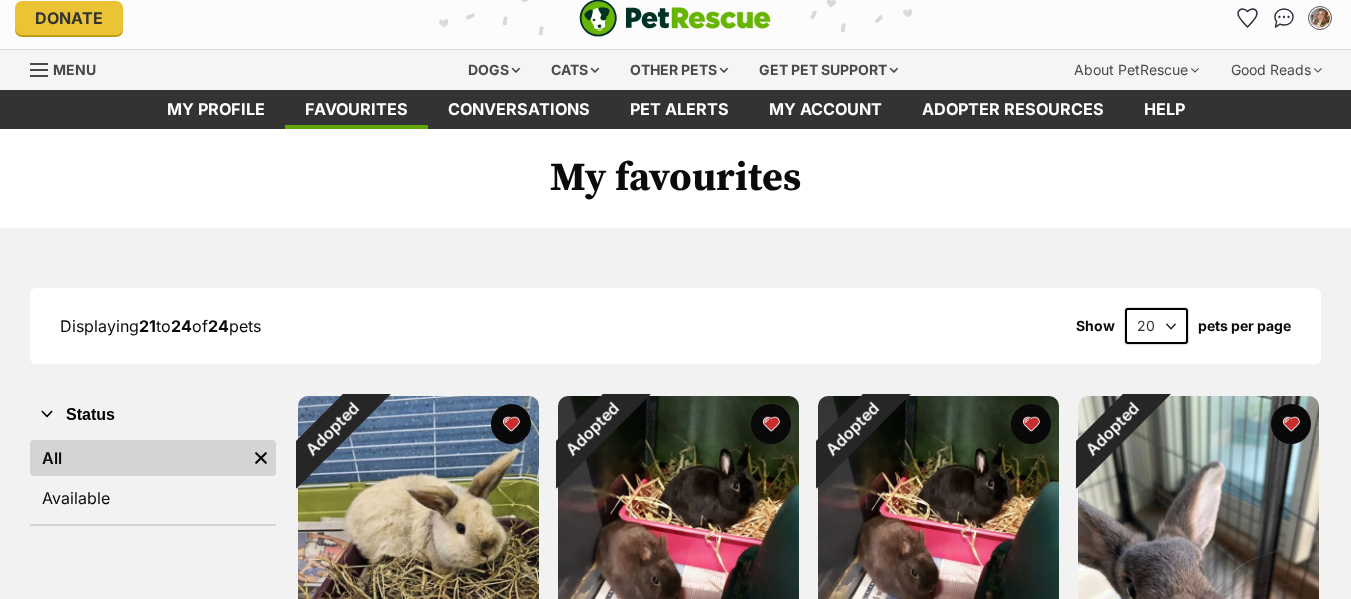 scroll, scrollTop: 217, scrollLeft: 0, axis: vertical 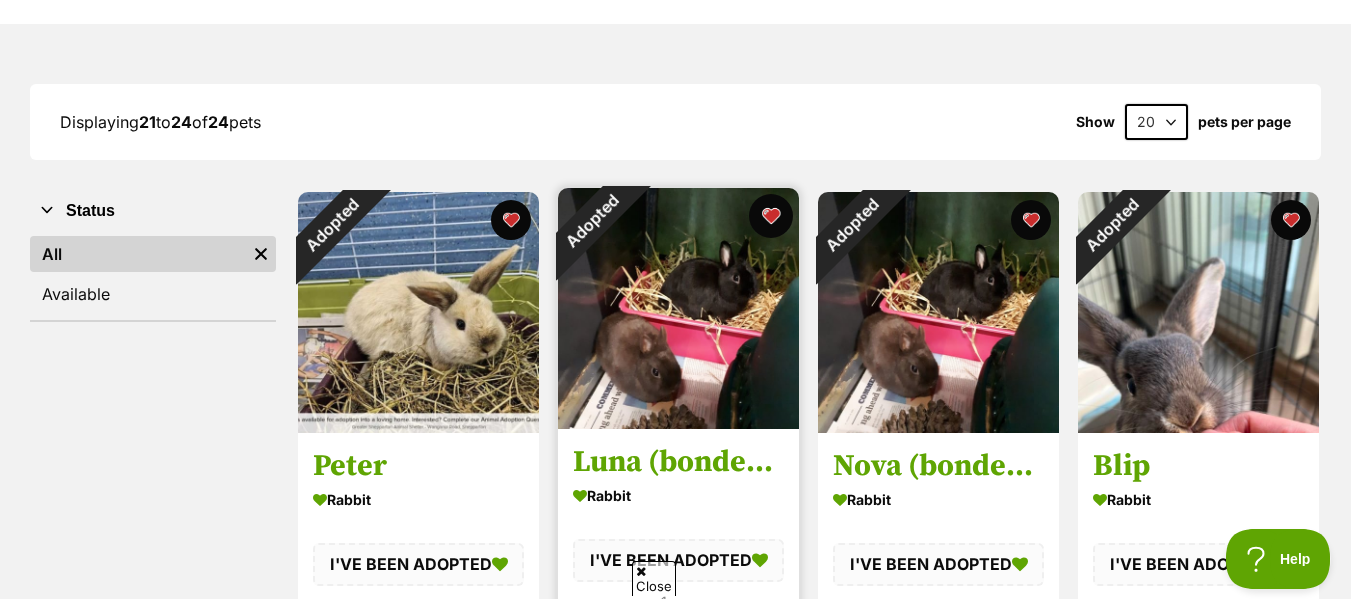 click at bounding box center (771, 216) 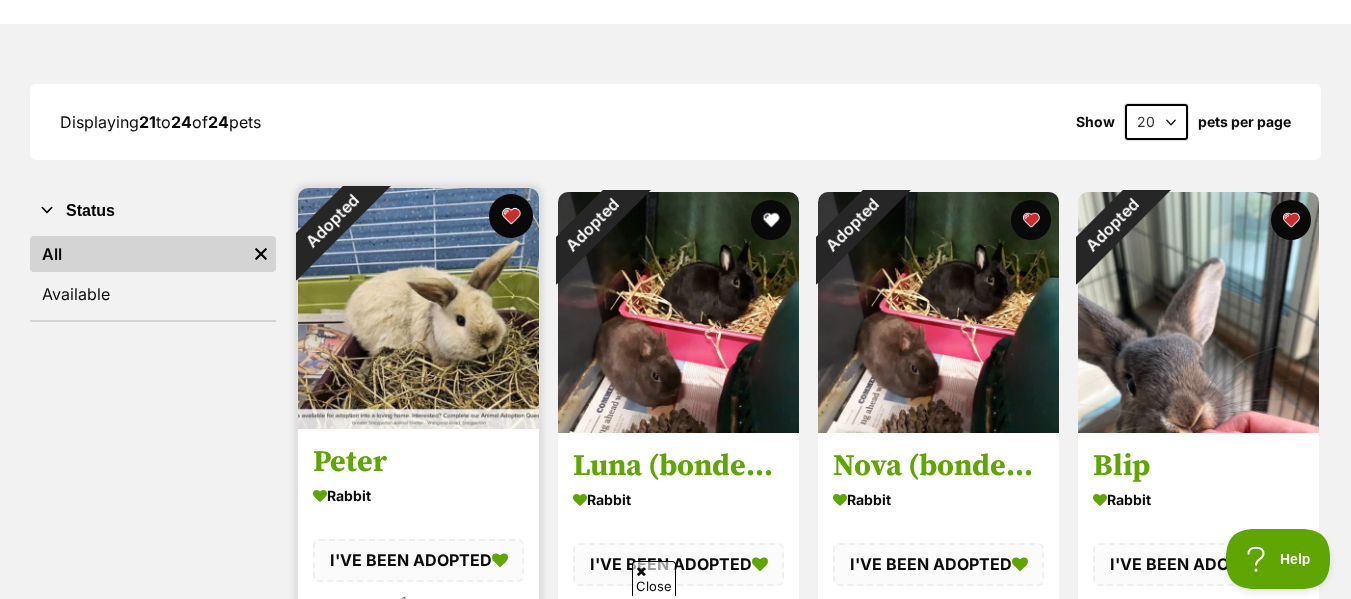 click at bounding box center (511, 216) 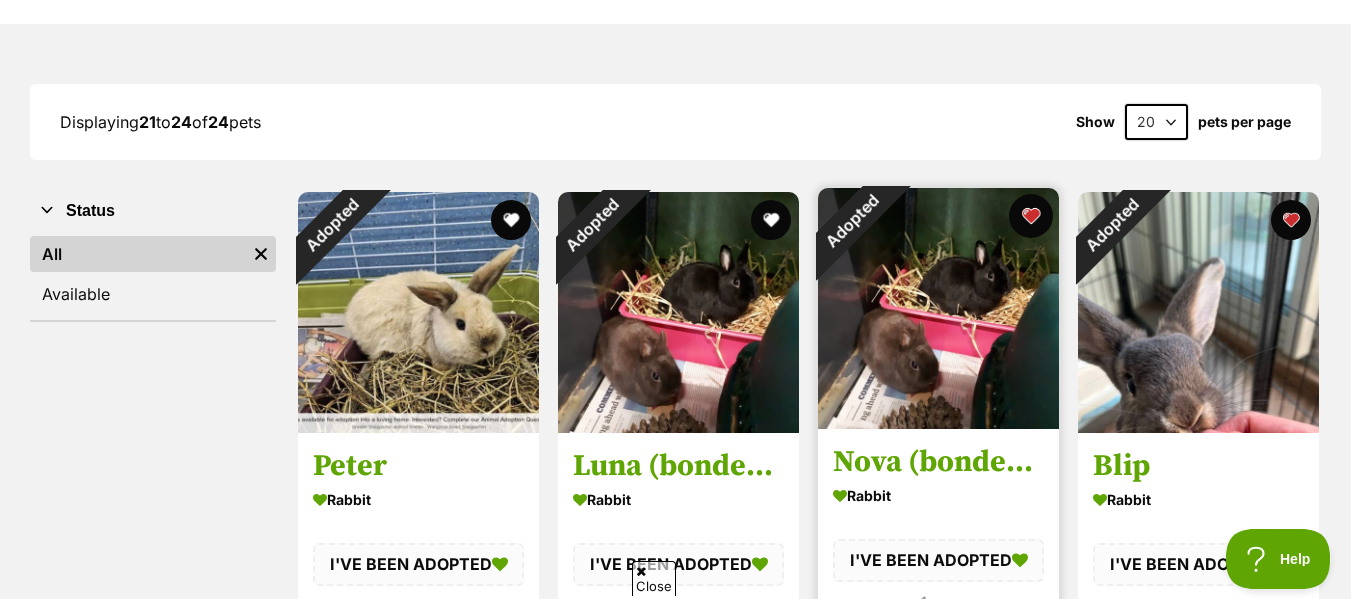 click at bounding box center [1031, 216] 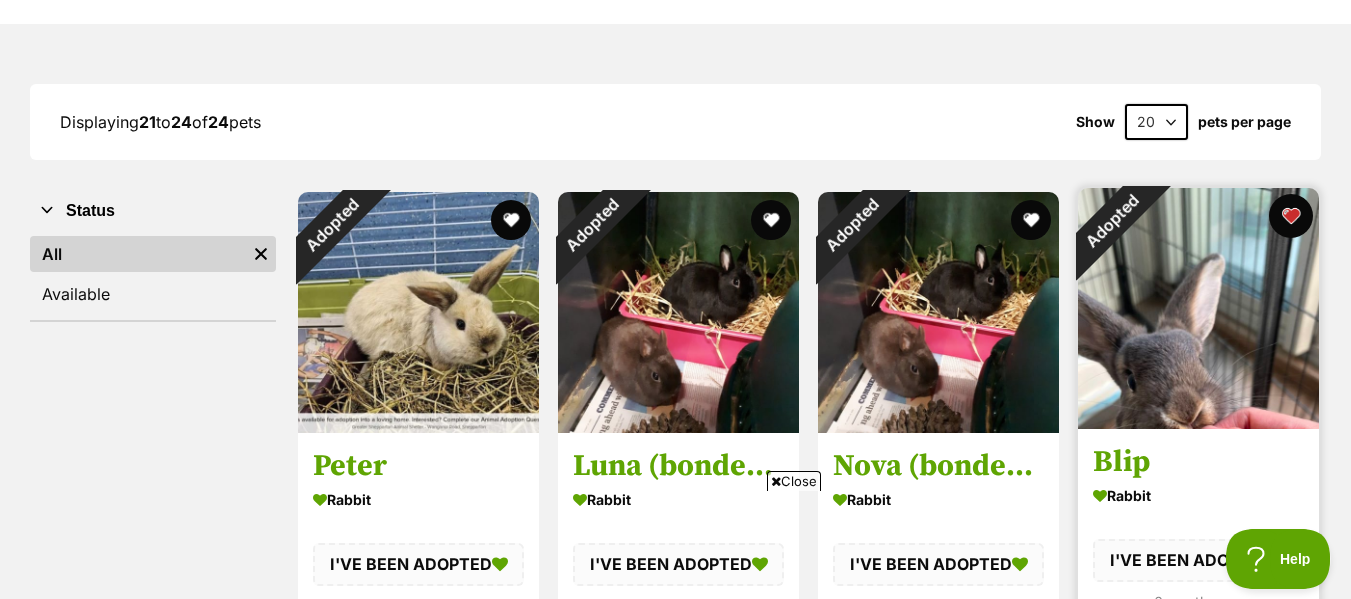 click at bounding box center (1291, 216) 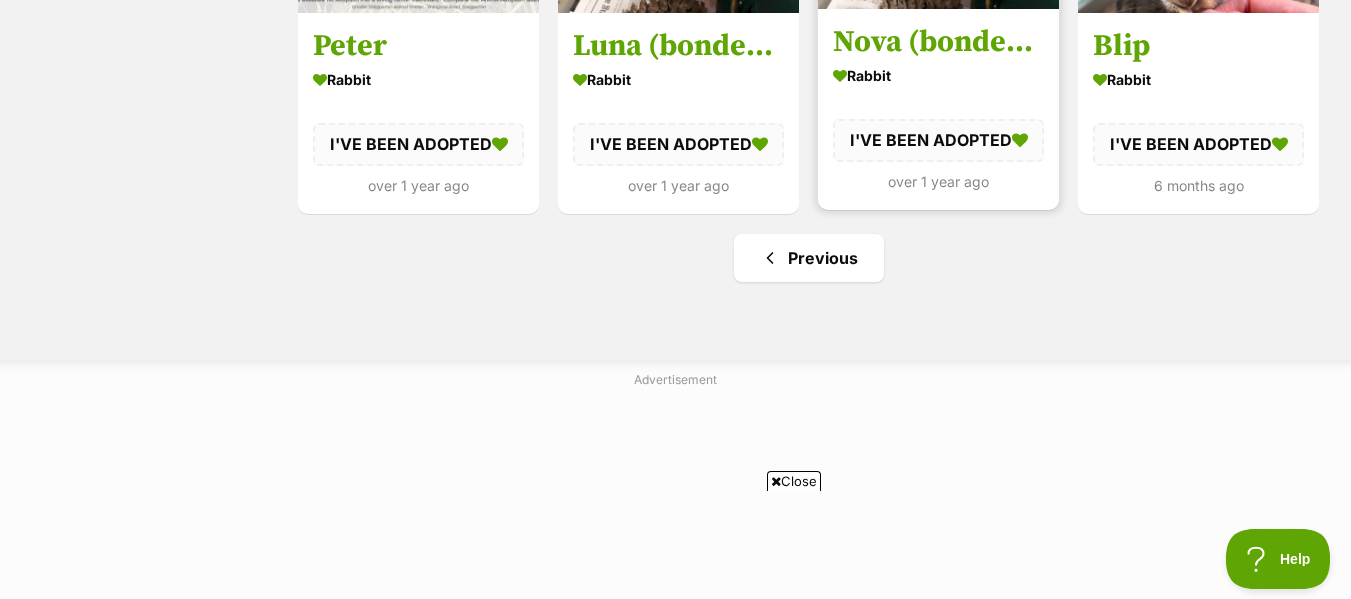 scroll, scrollTop: 639, scrollLeft: 0, axis: vertical 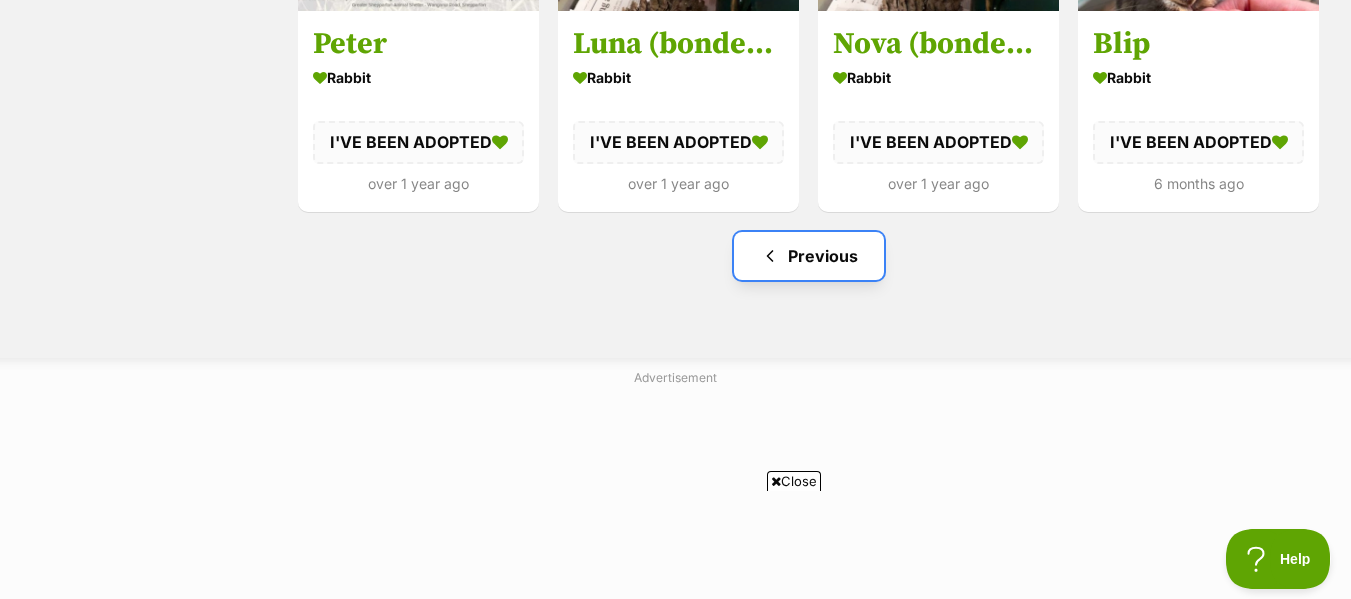 click on "Previous" at bounding box center (809, 256) 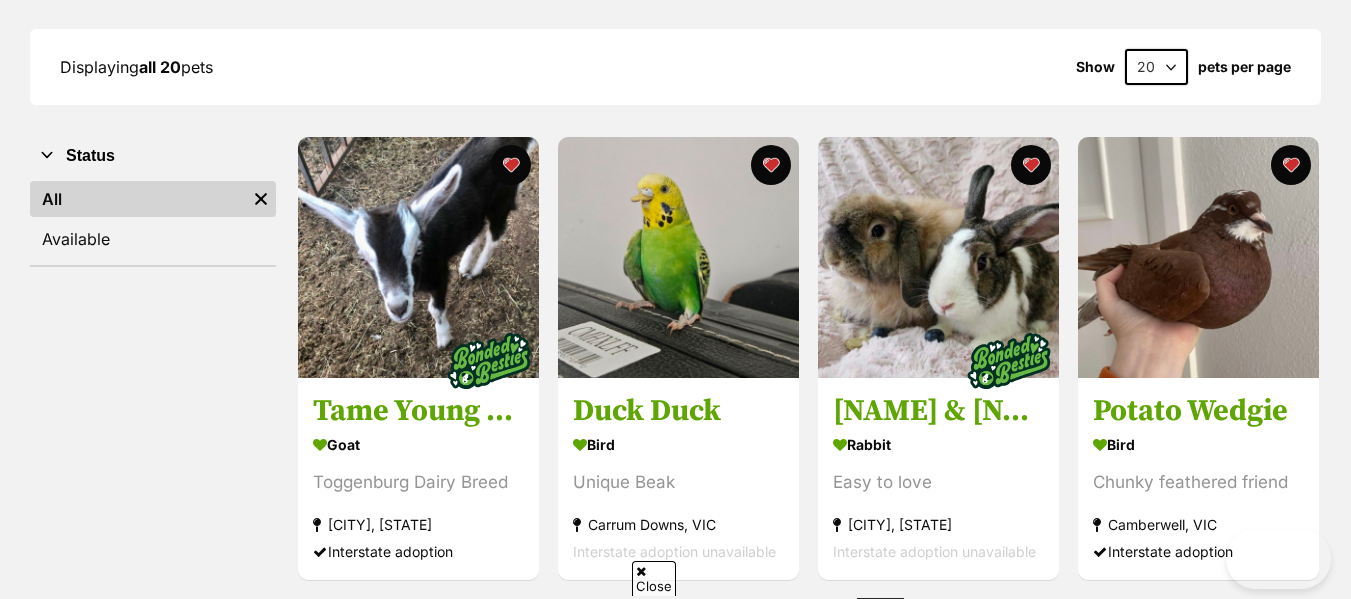 scroll, scrollTop: 372, scrollLeft: 0, axis: vertical 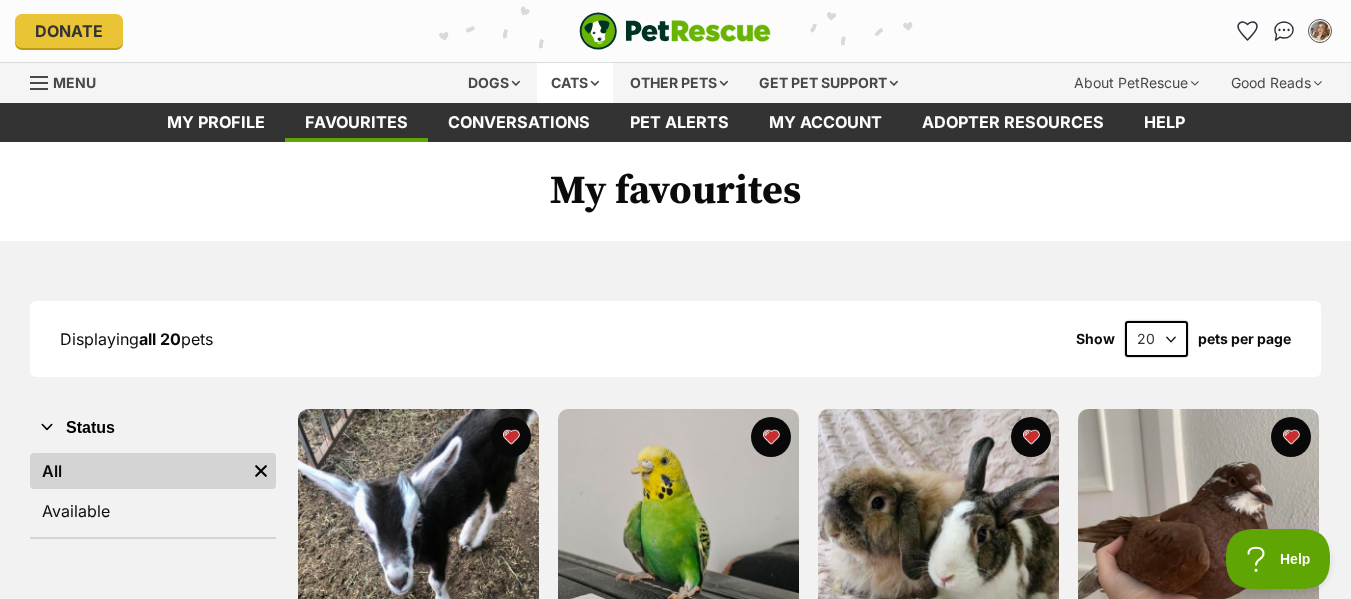 click on "Cats" at bounding box center (575, 83) 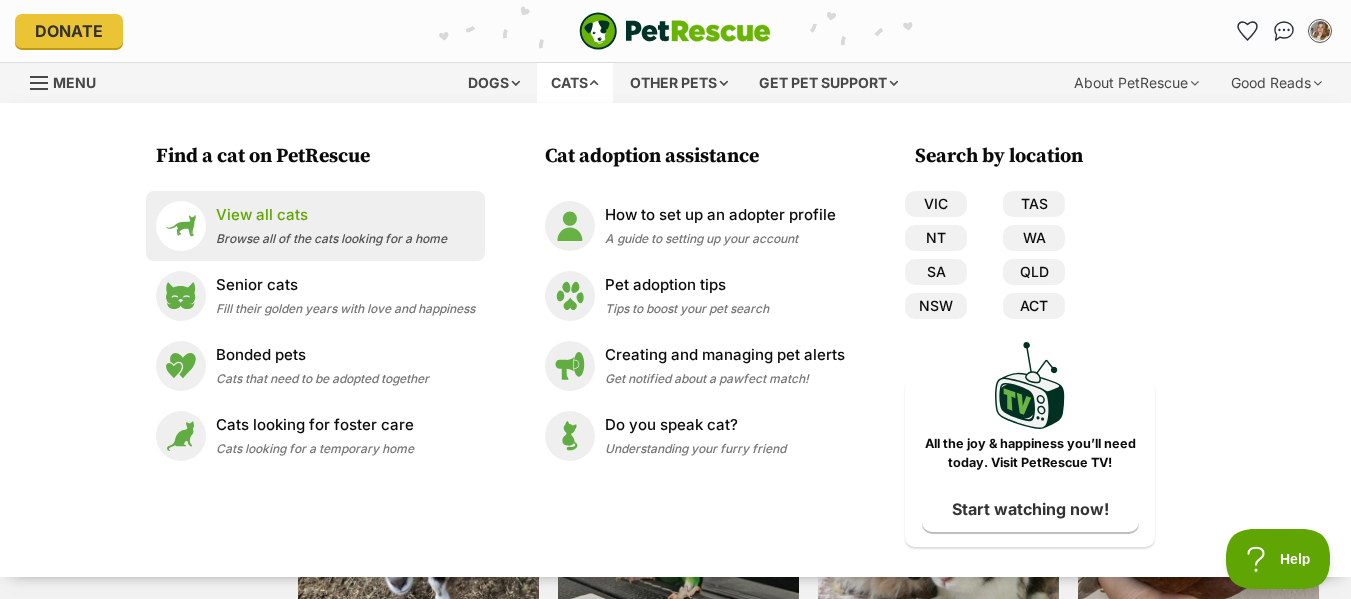 click on "View all cats" at bounding box center [331, 215] 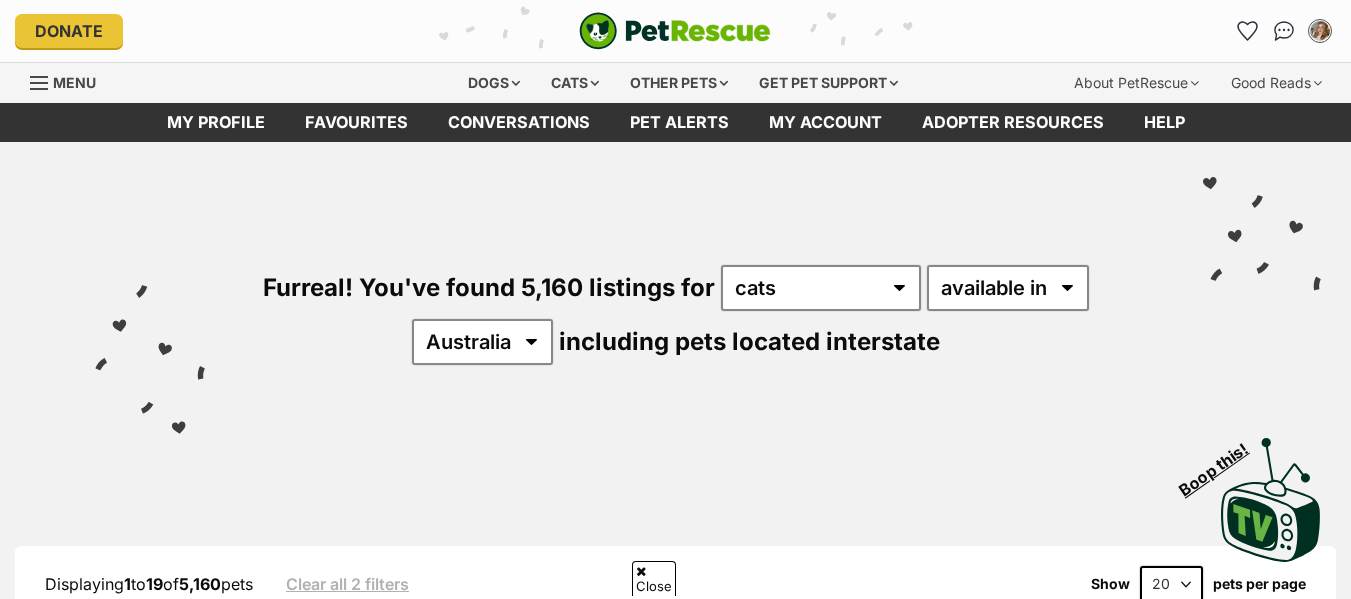 scroll, scrollTop: 160, scrollLeft: 0, axis: vertical 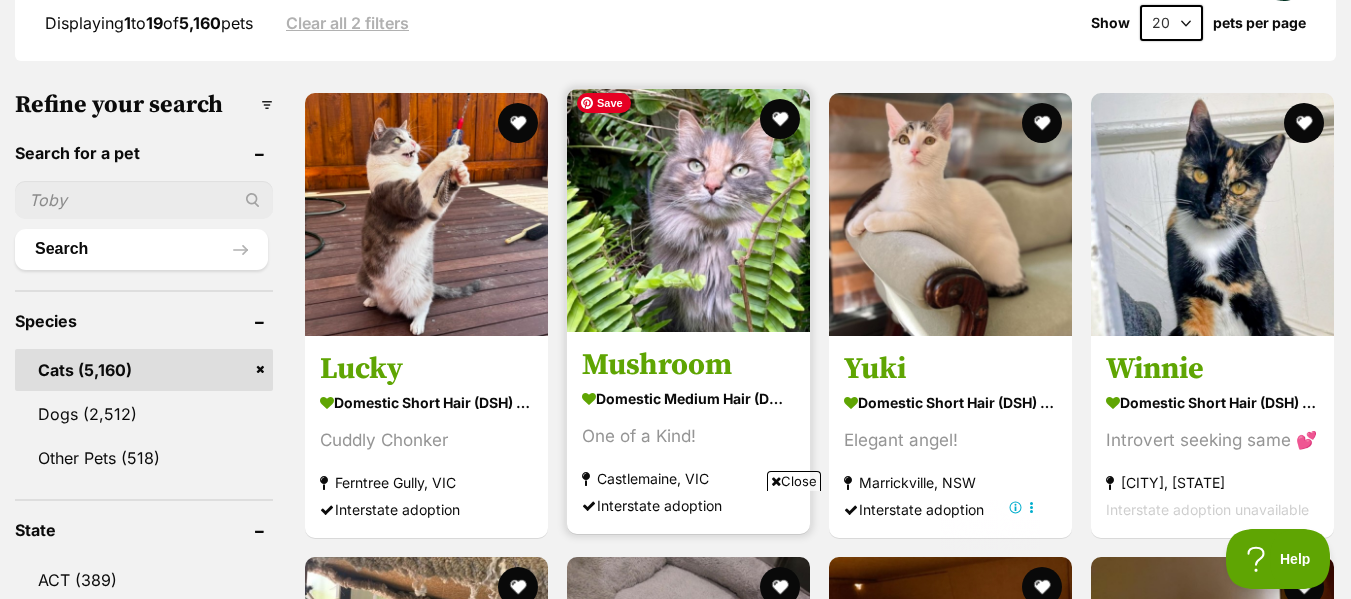 click at bounding box center [688, 210] 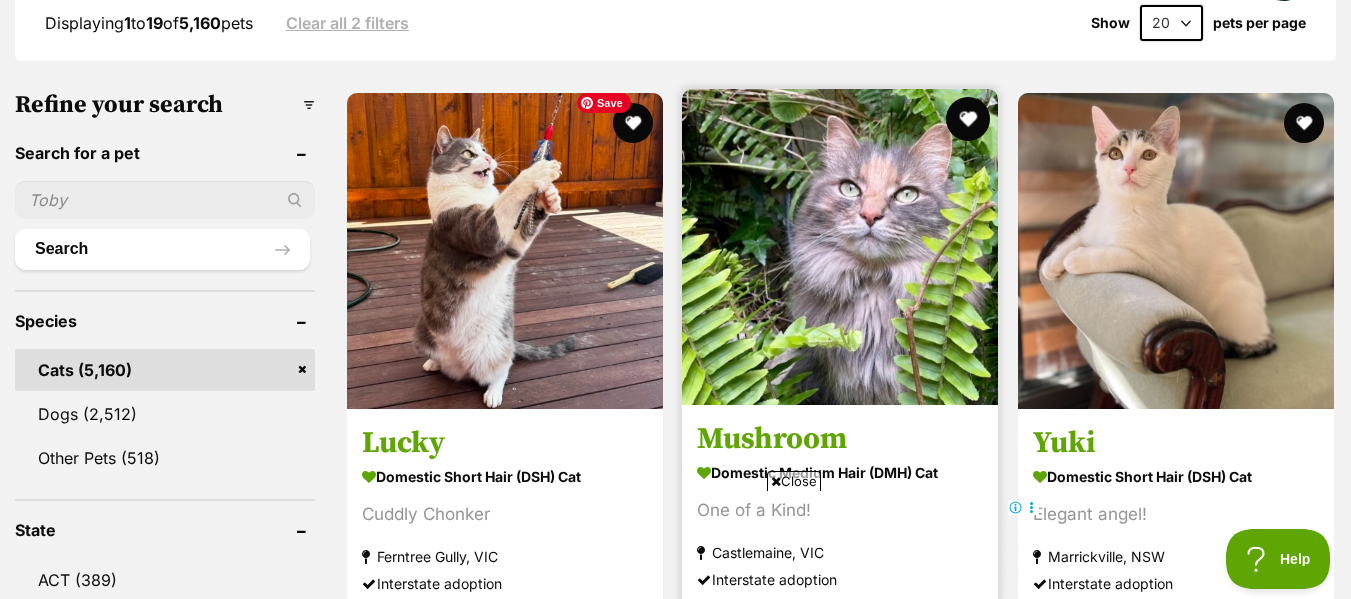 scroll, scrollTop: 563, scrollLeft: 0, axis: vertical 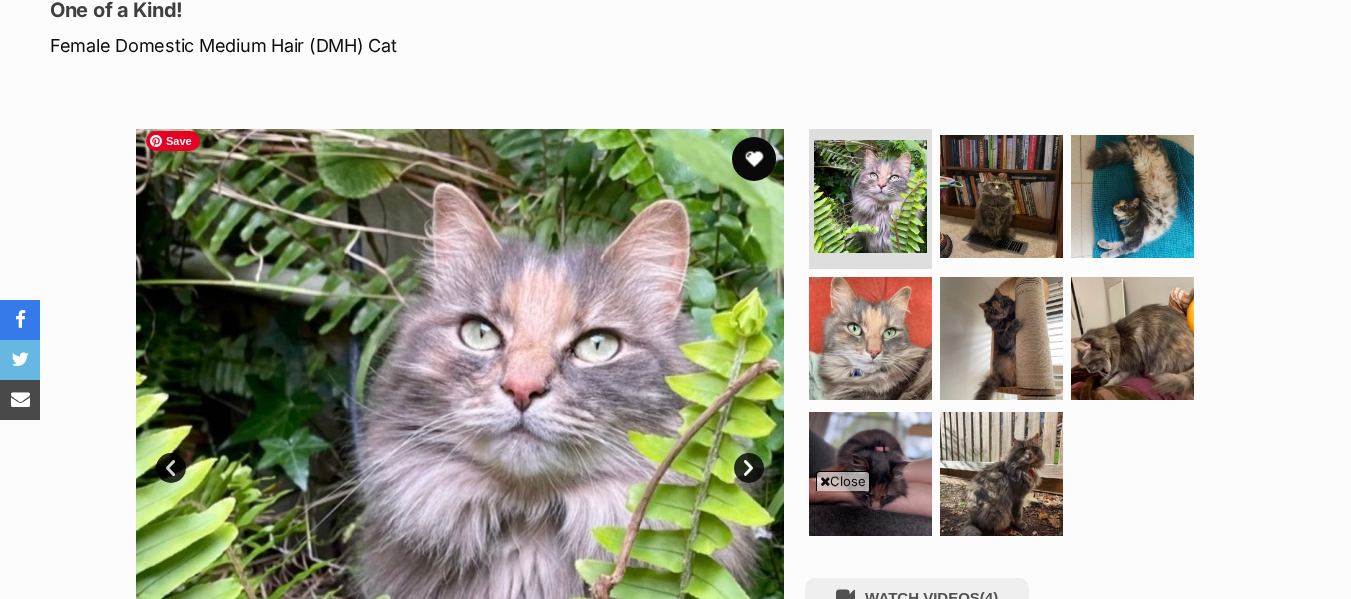 click at bounding box center [754, 159] 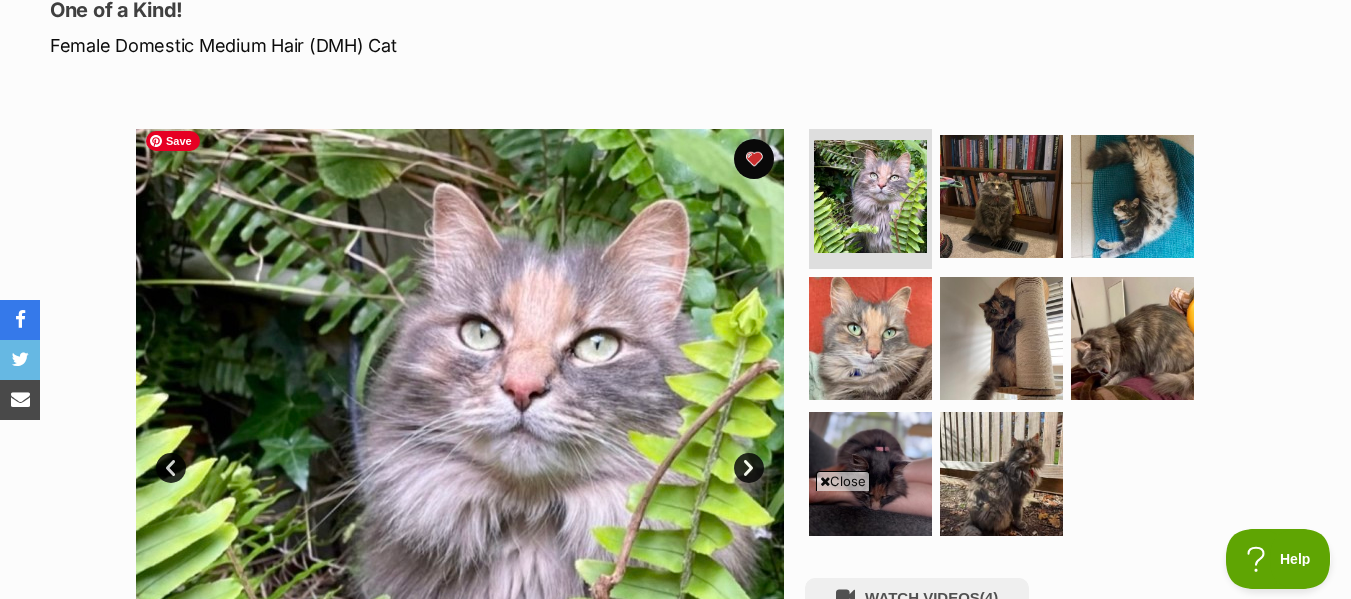 scroll, scrollTop: 0, scrollLeft: 0, axis: both 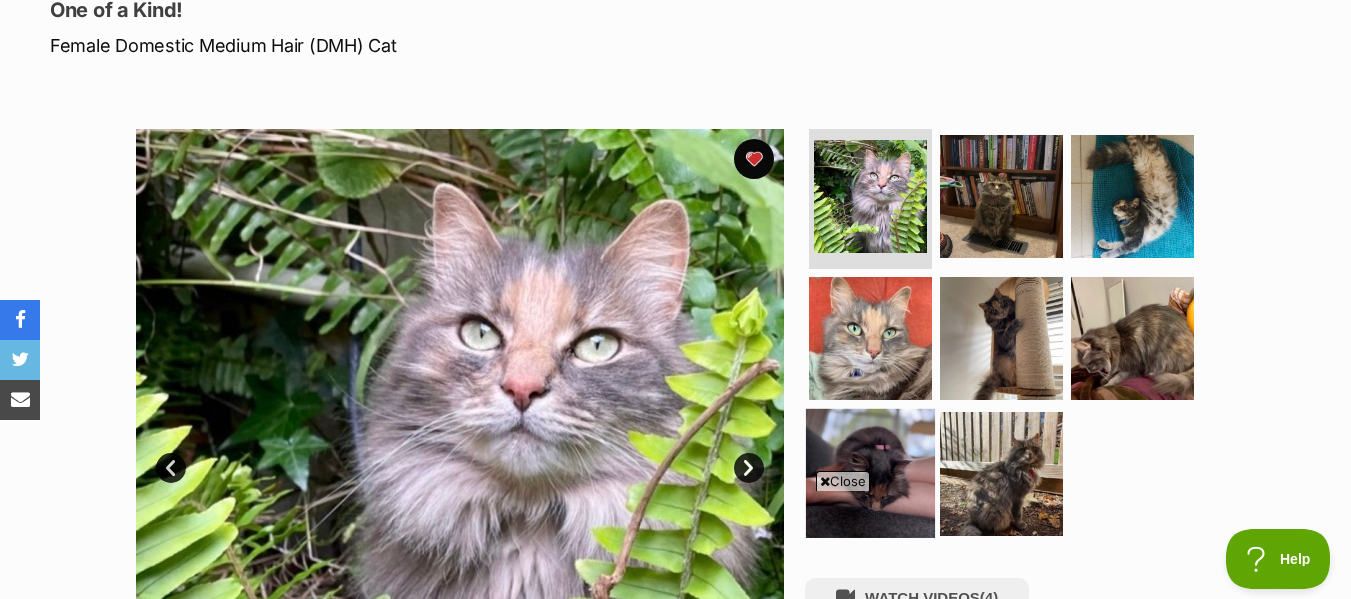 click on "Close" at bounding box center (843, 481) 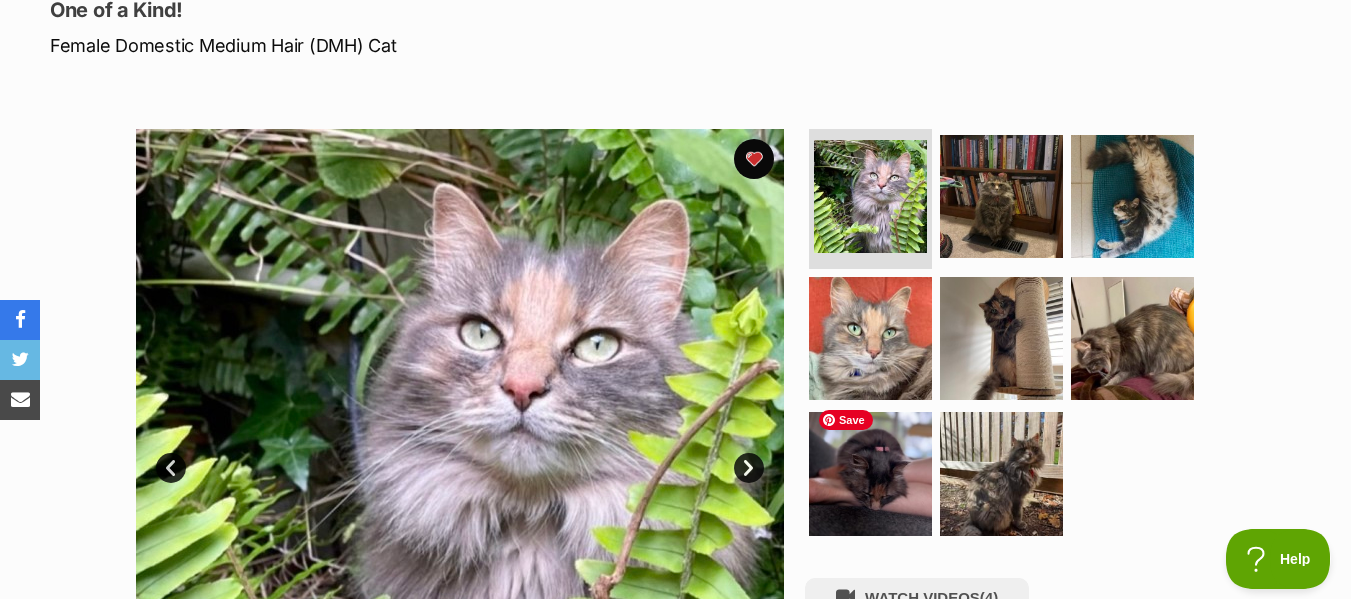 scroll, scrollTop: 0, scrollLeft: 0, axis: both 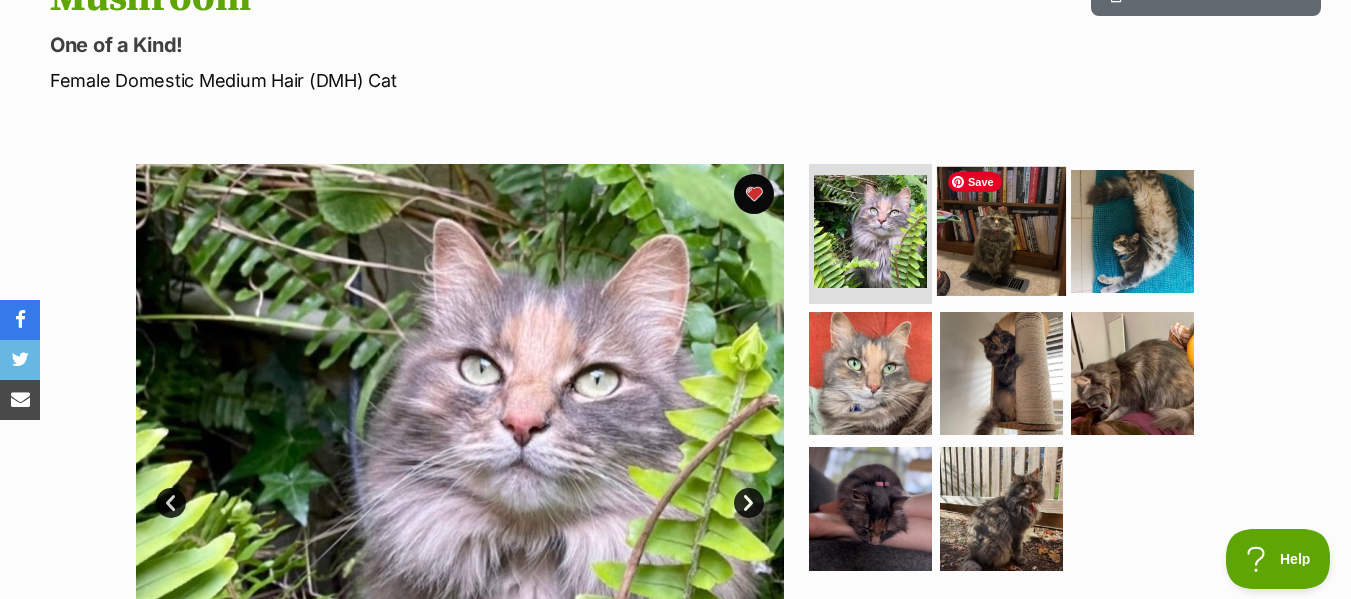 click at bounding box center (1001, 231) 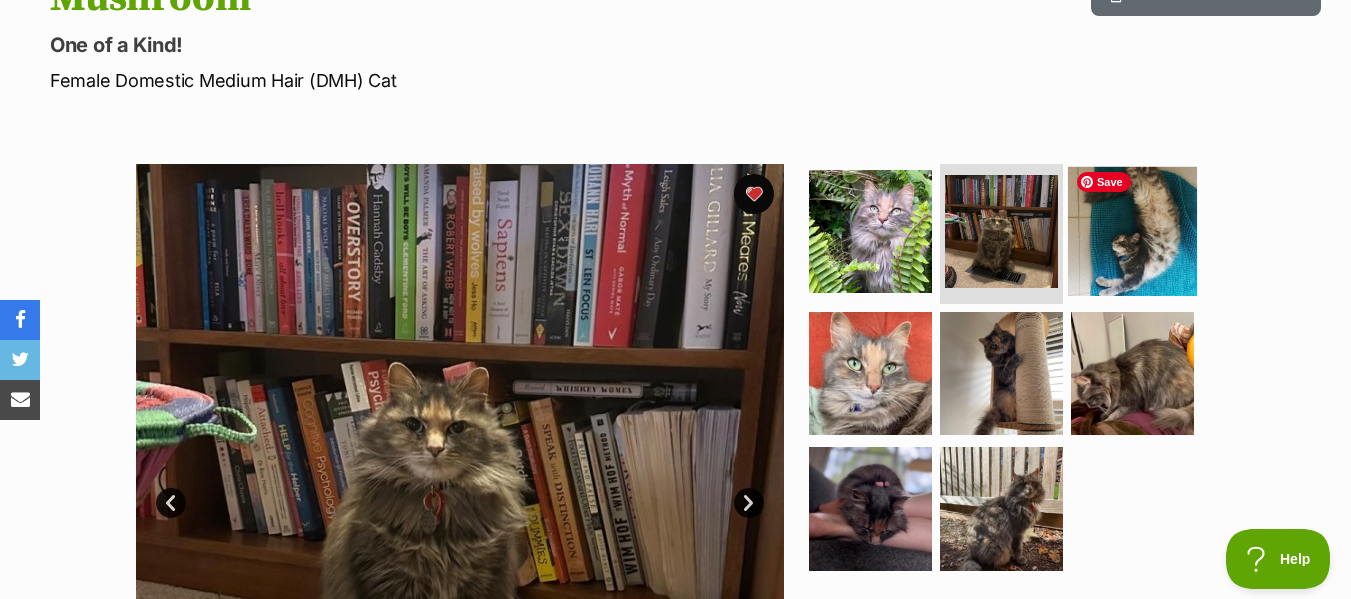 click at bounding box center (1132, 231) 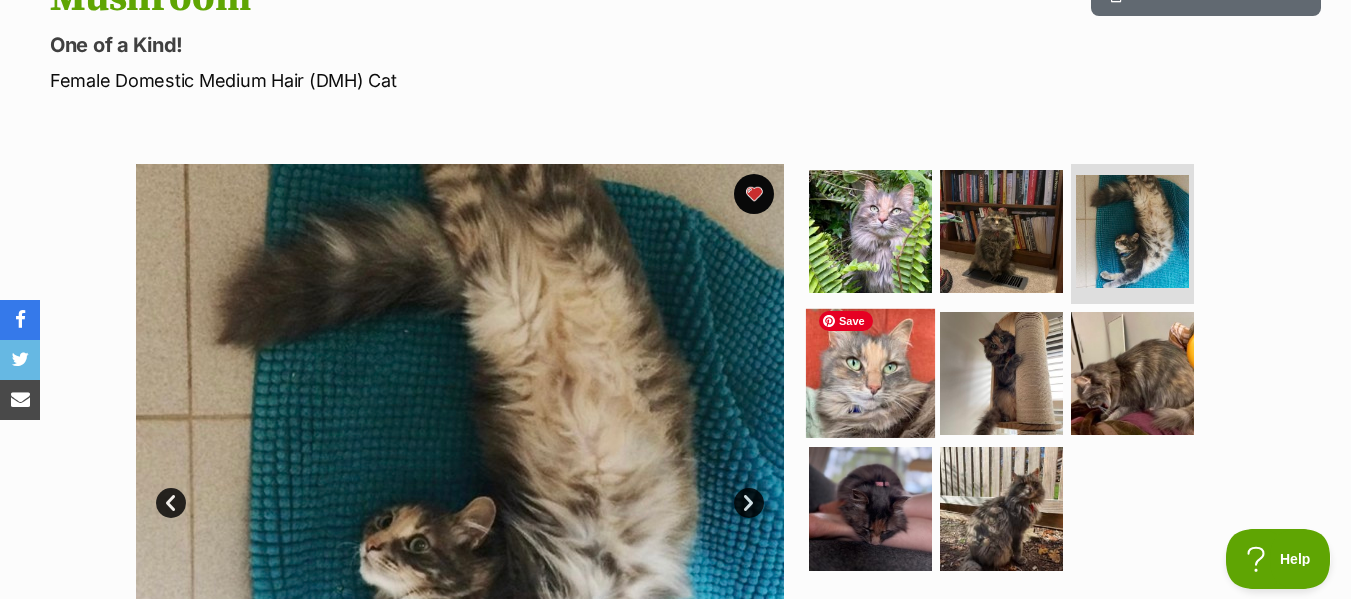 click at bounding box center (870, 372) 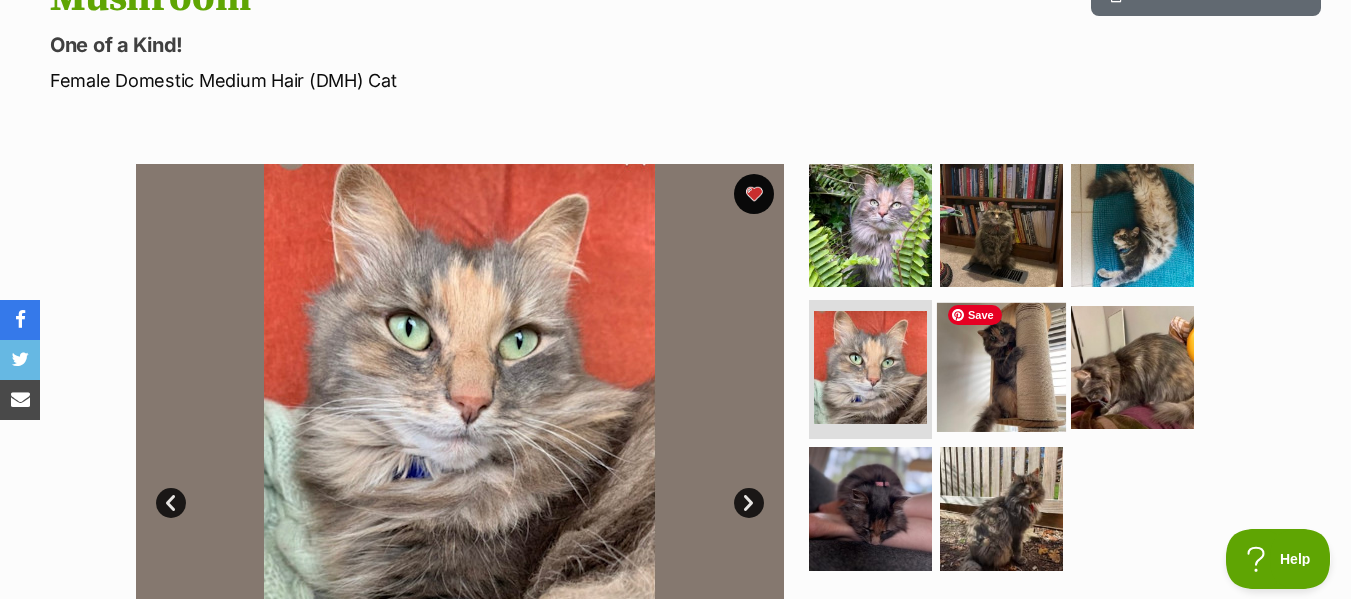 click at bounding box center (1001, 366) 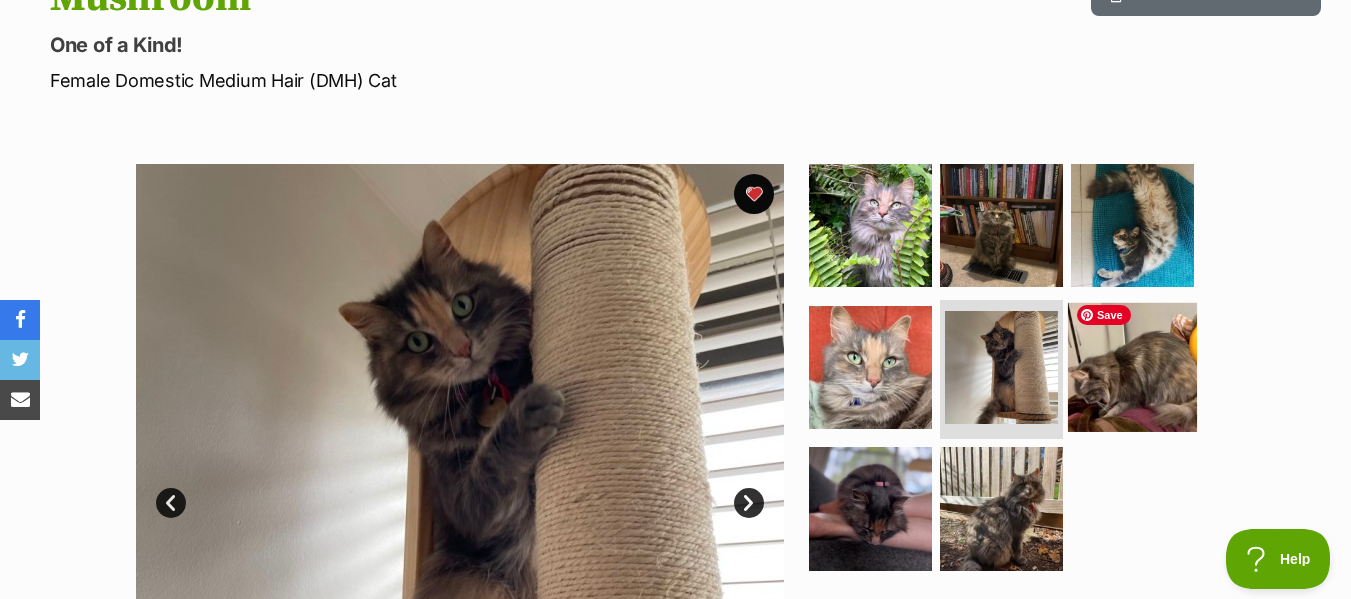 click at bounding box center [1132, 366] 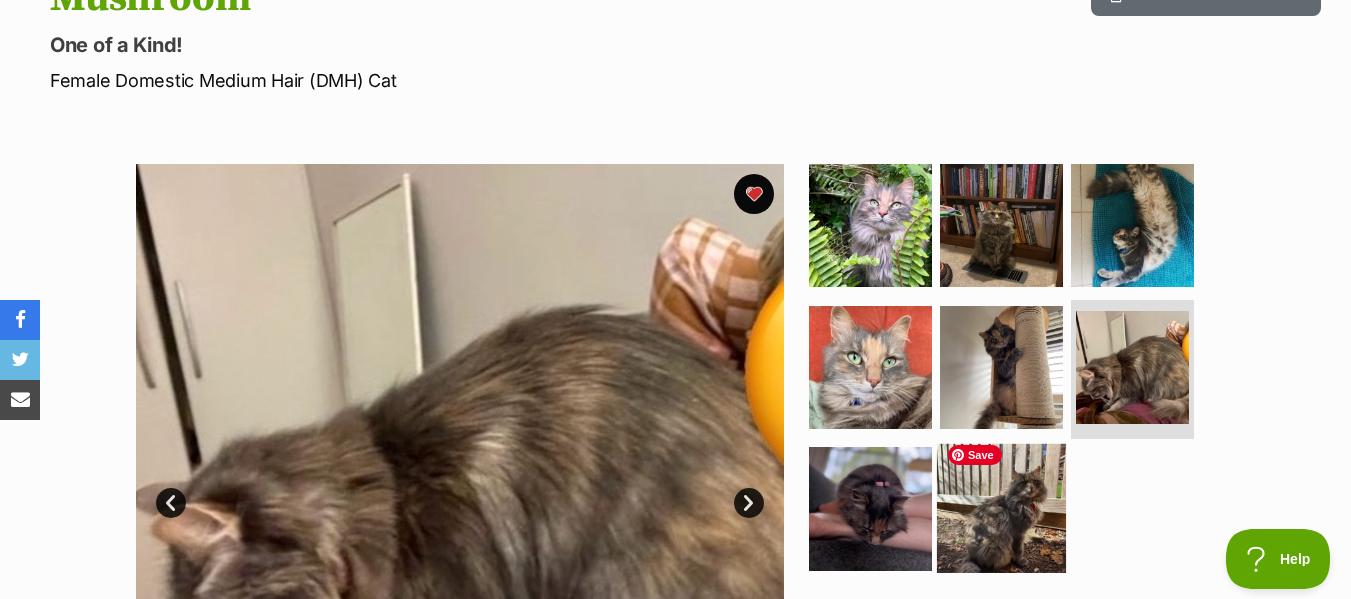 click at bounding box center [1001, 508] 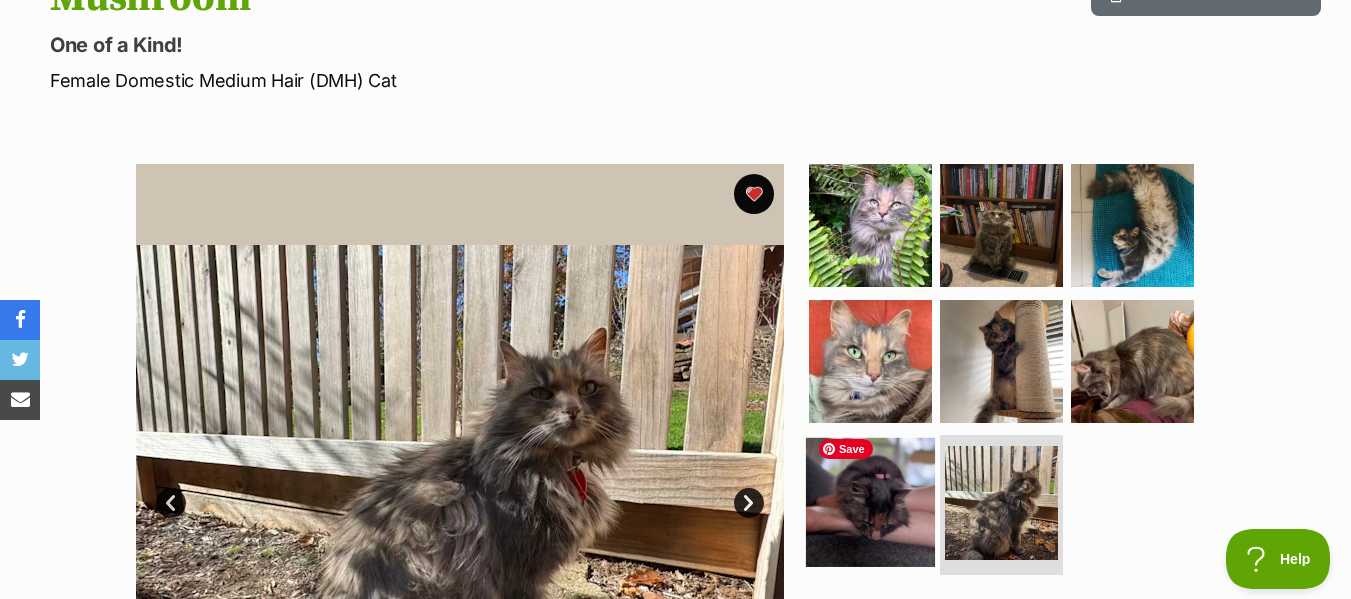 click at bounding box center [870, 502] 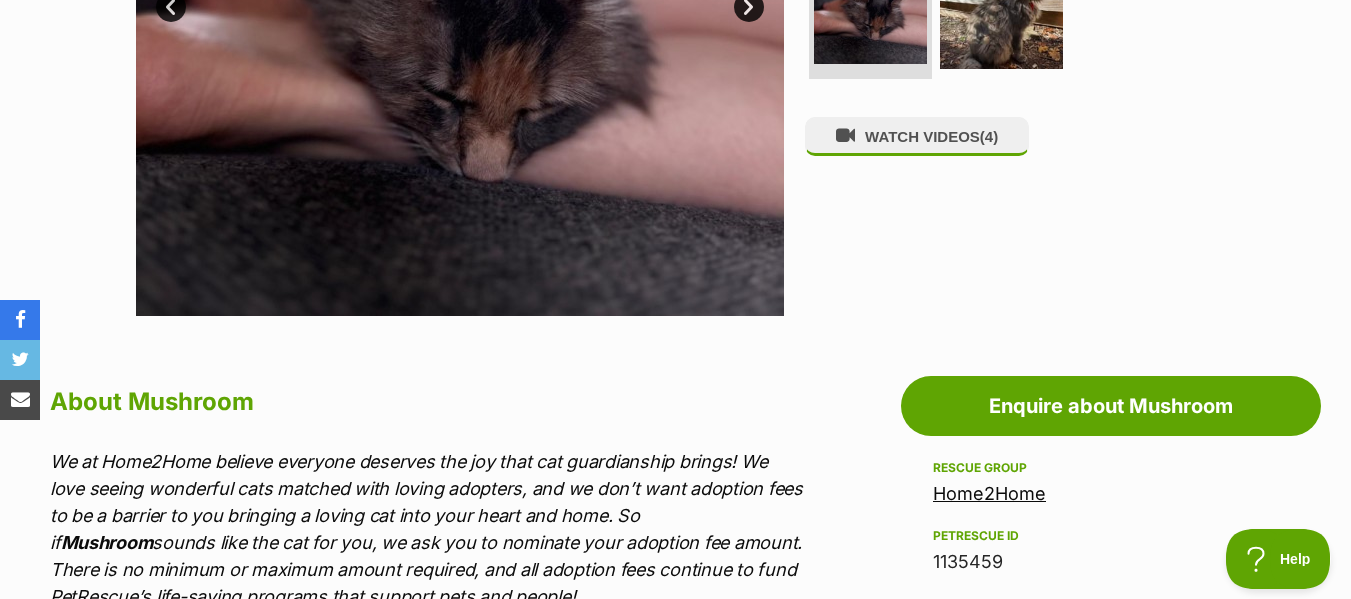 scroll, scrollTop: 749, scrollLeft: 0, axis: vertical 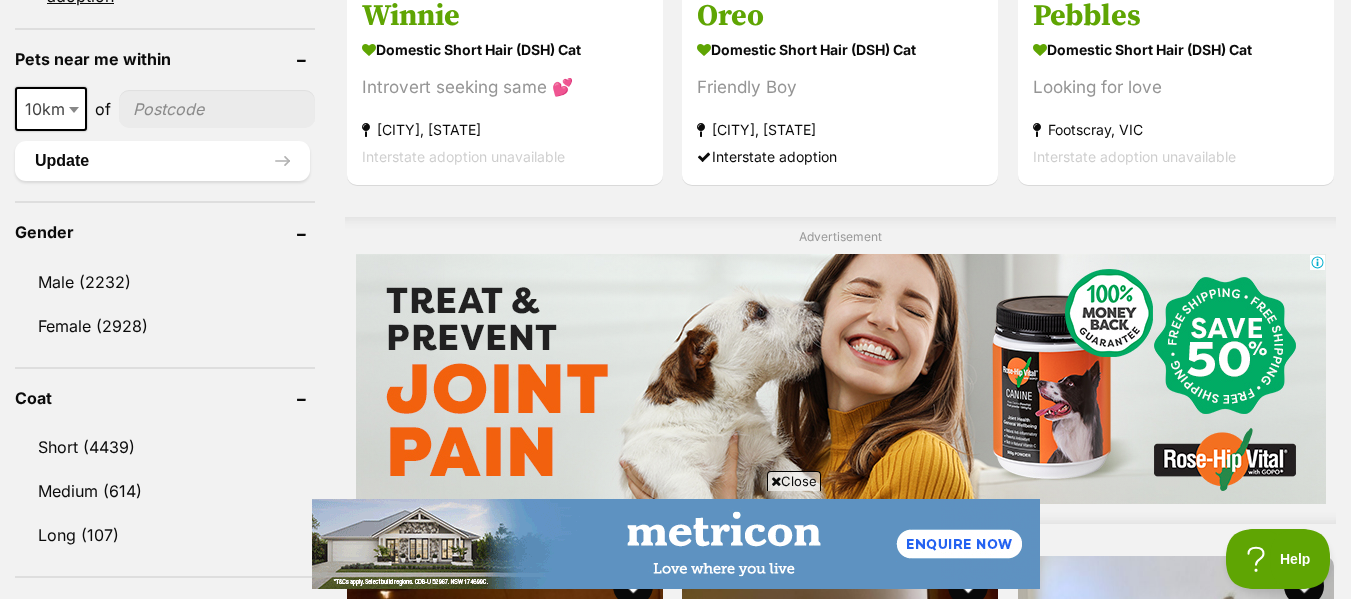 click at bounding box center [776, 481] 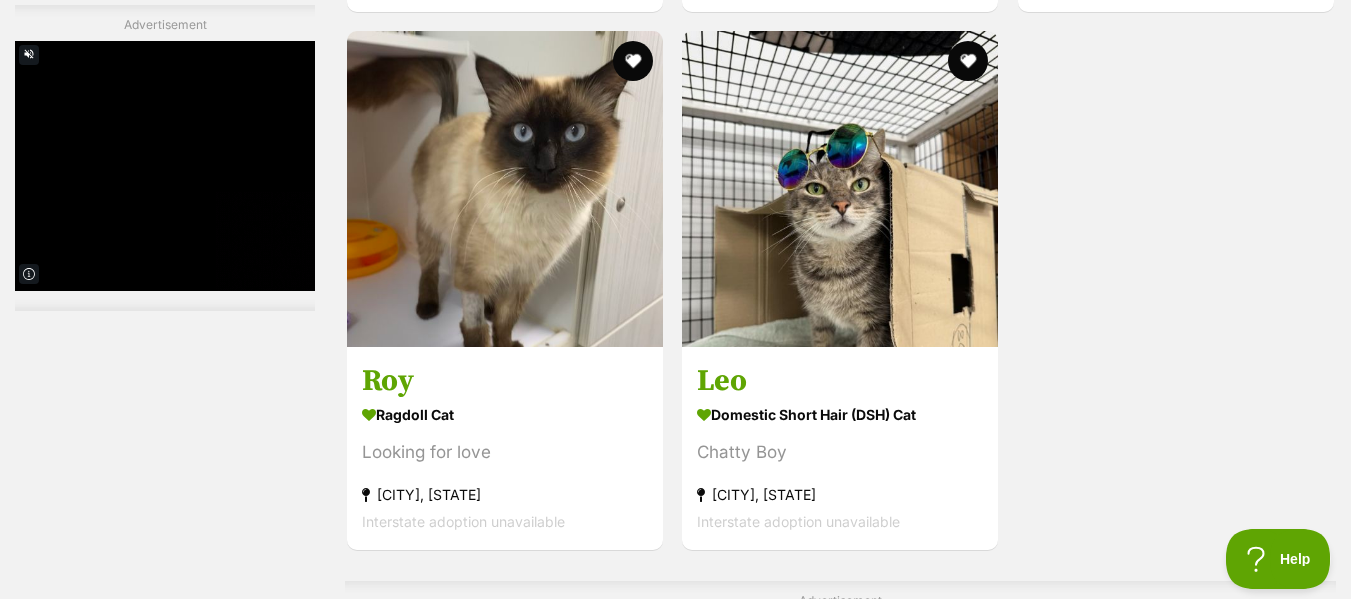 scroll, scrollTop: 4398, scrollLeft: 0, axis: vertical 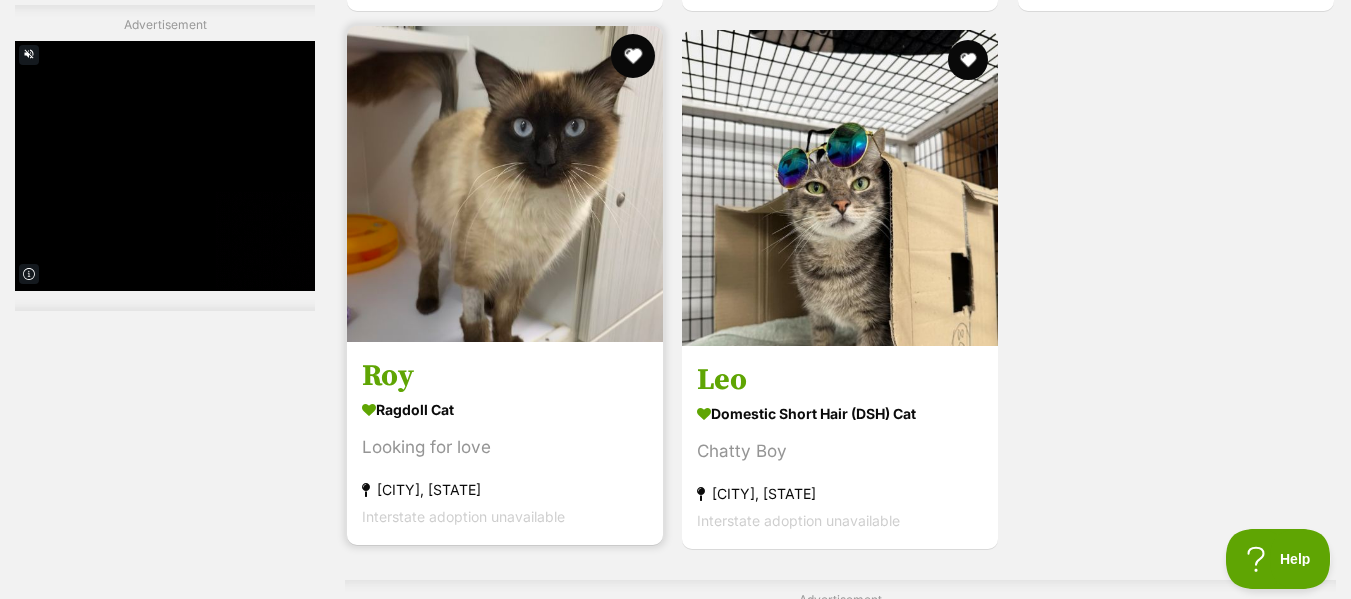click at bounding box center [633, 56] 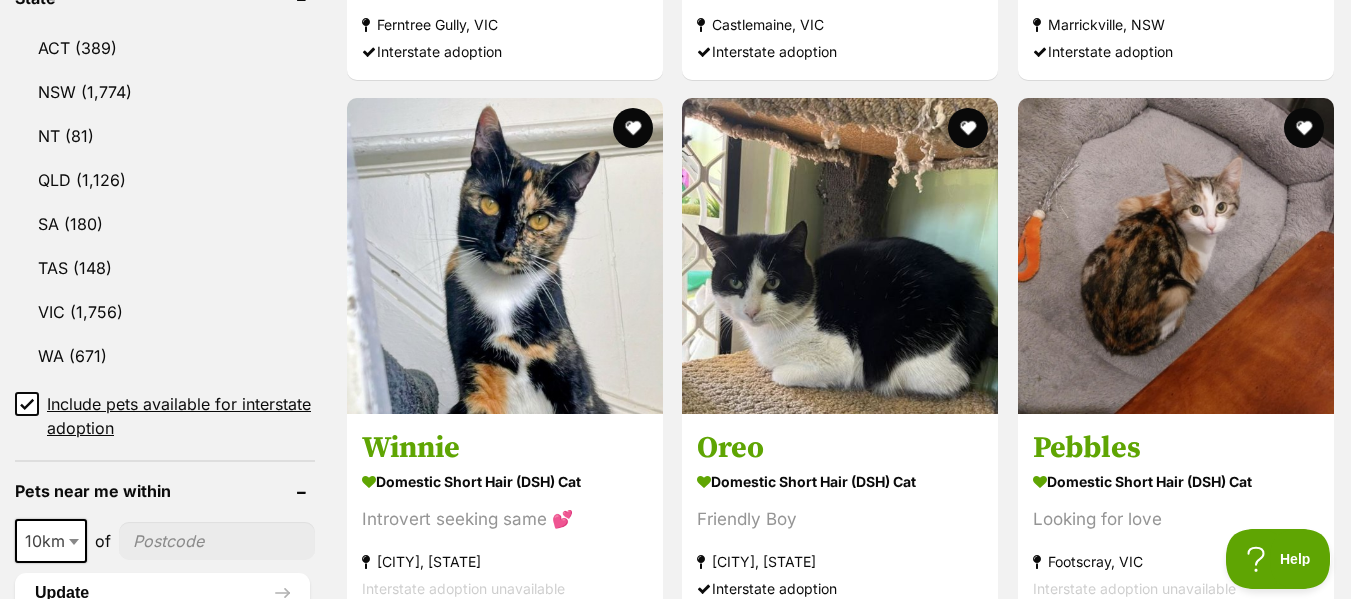 scroll, scrollTop: 0, scrollLeft: 0, axis: both 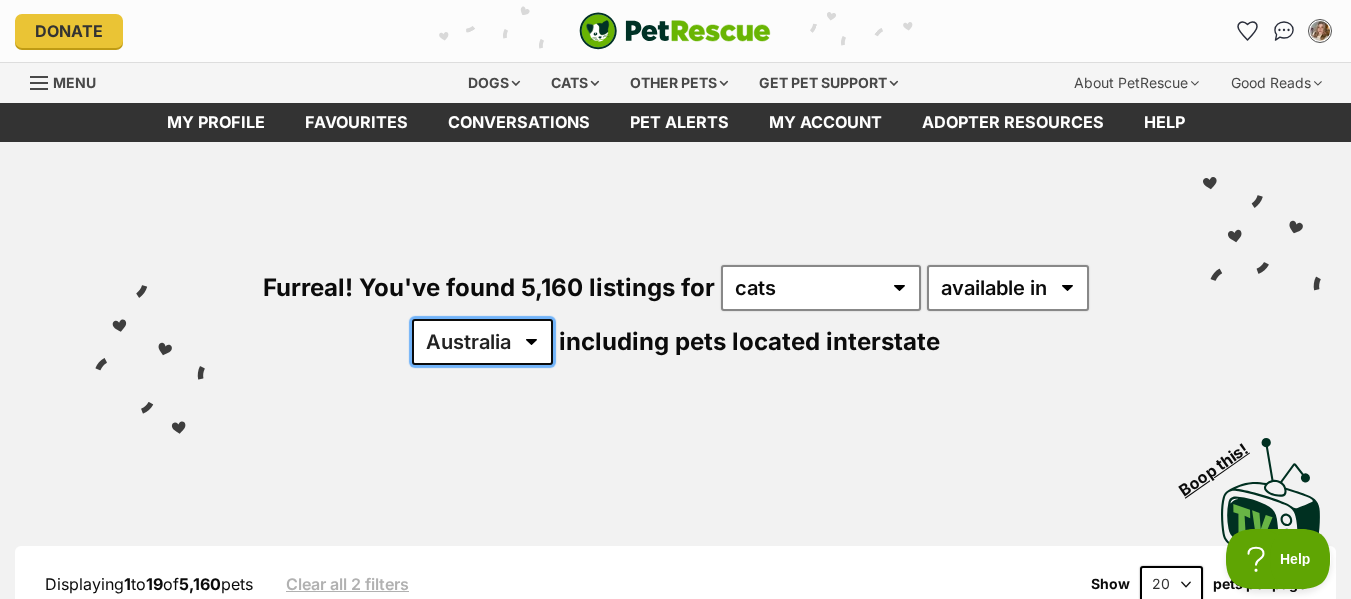 click on "Australia
ACT
NSW
NT
QLD
SA
TAS
VIC
WA" at bounding box center [482, 342] 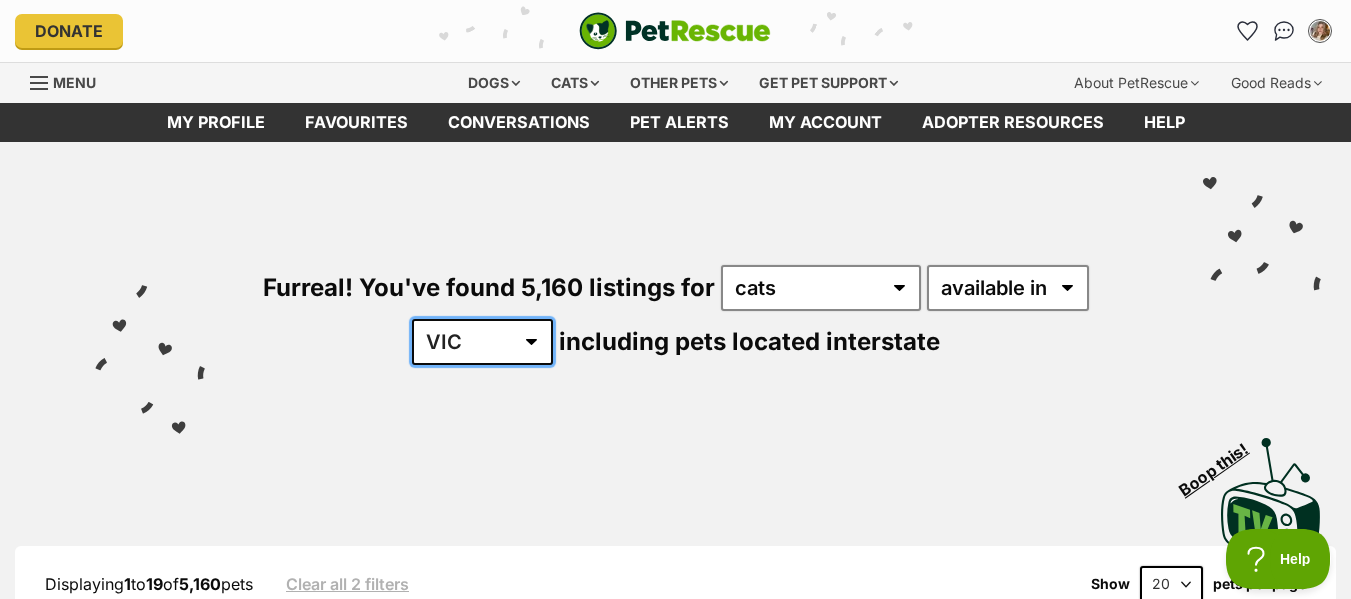 click on "Australia
ACT
NSW
NT
QLD
SA
TAS
VIC
WA" at bounding box center [482, 342] 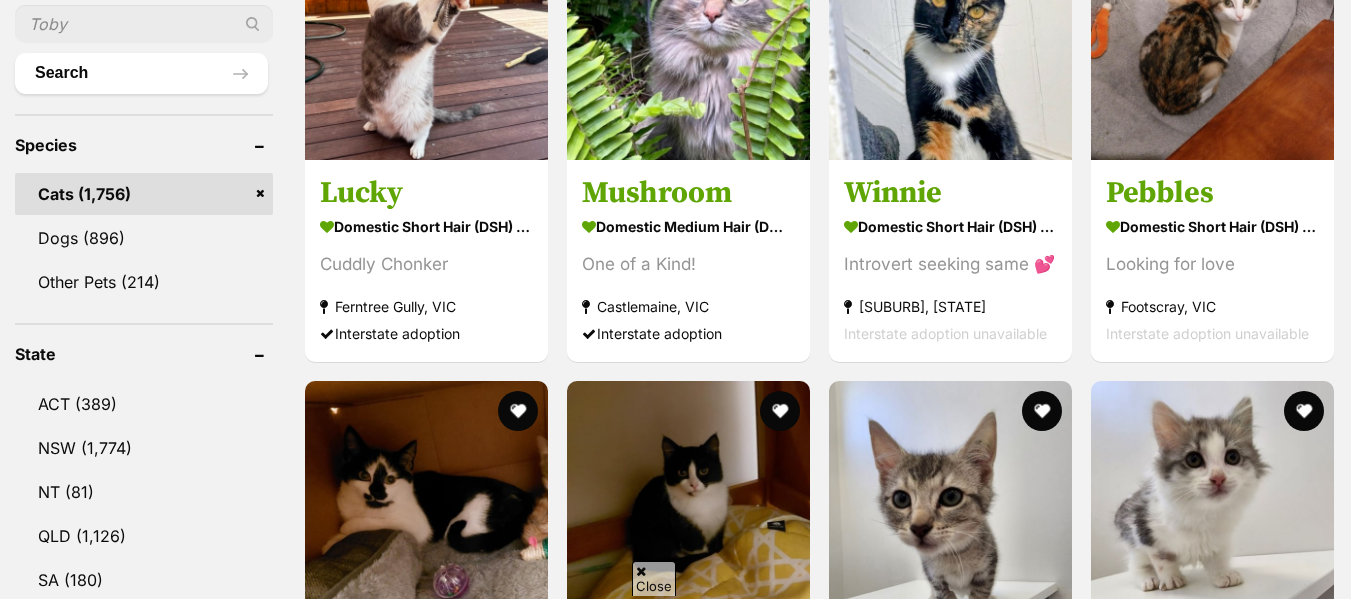 scroll, scrollTop: 0, scrollLeft: 0, axis: both 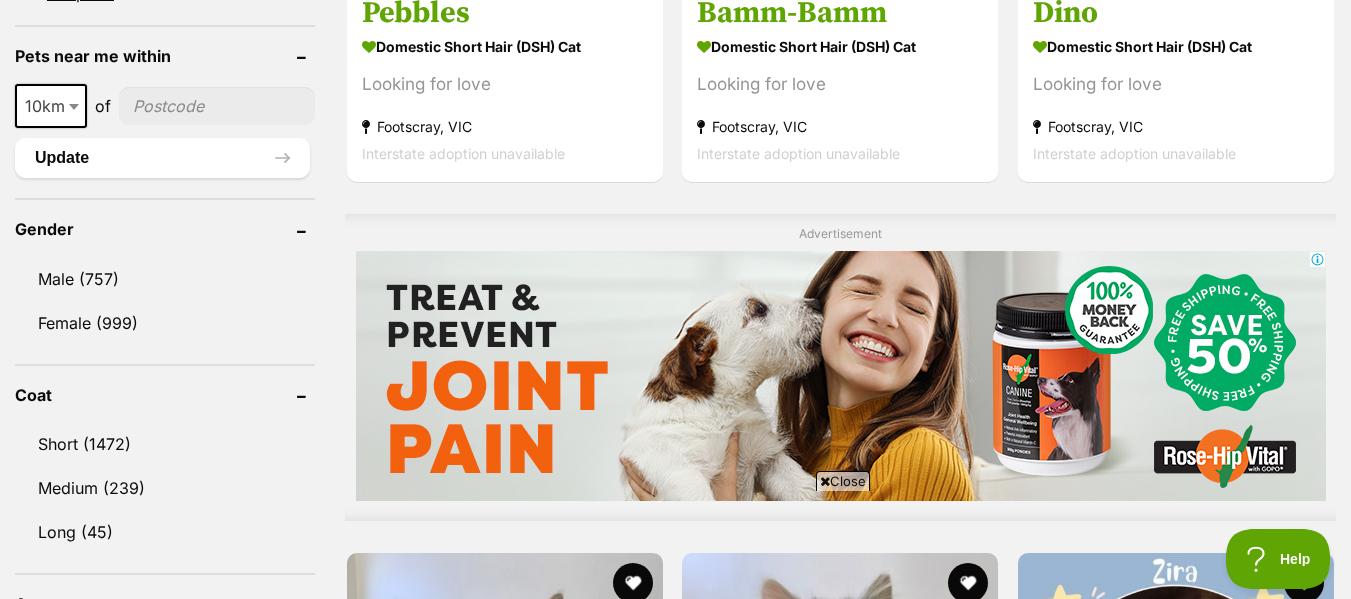 click on "Close" at bounding box center [843, 481] 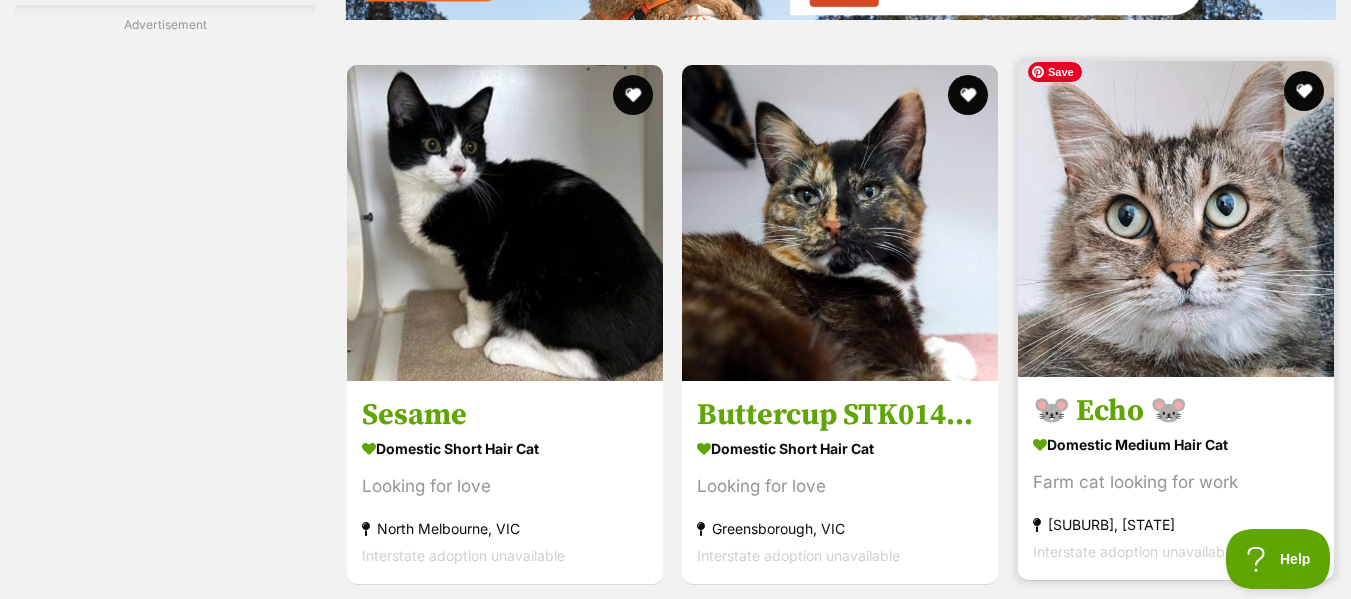 scroll, scrollTop: 3828, scrollLeft: 0, axis: vertical 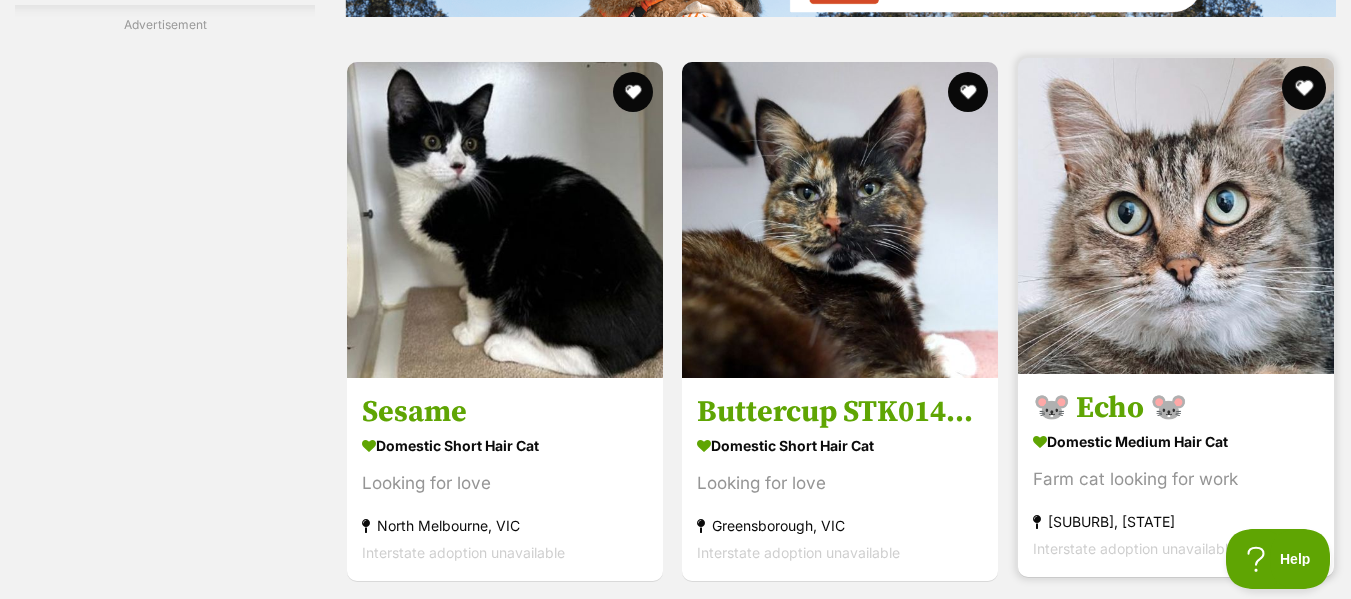 click at bounding box center (1304, 88) 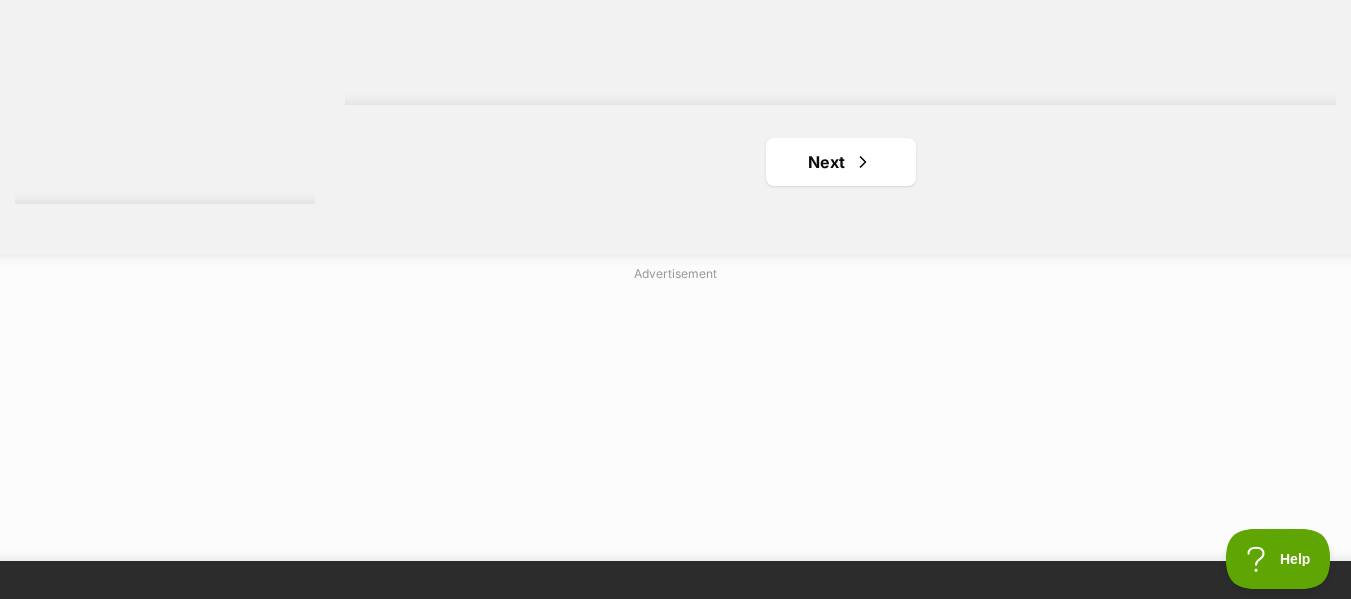 scroll, scrollTop: 5181, scrollLeft: 0, axis: vertical 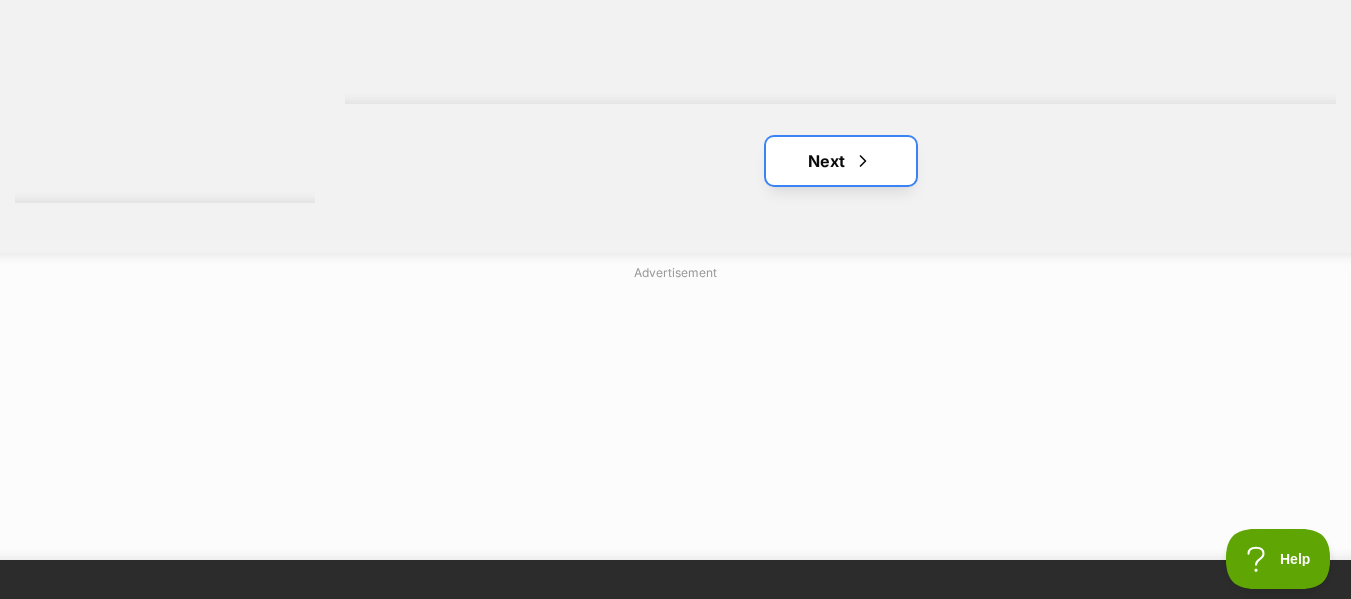 click on "Next" at bounding box center [841, 161] 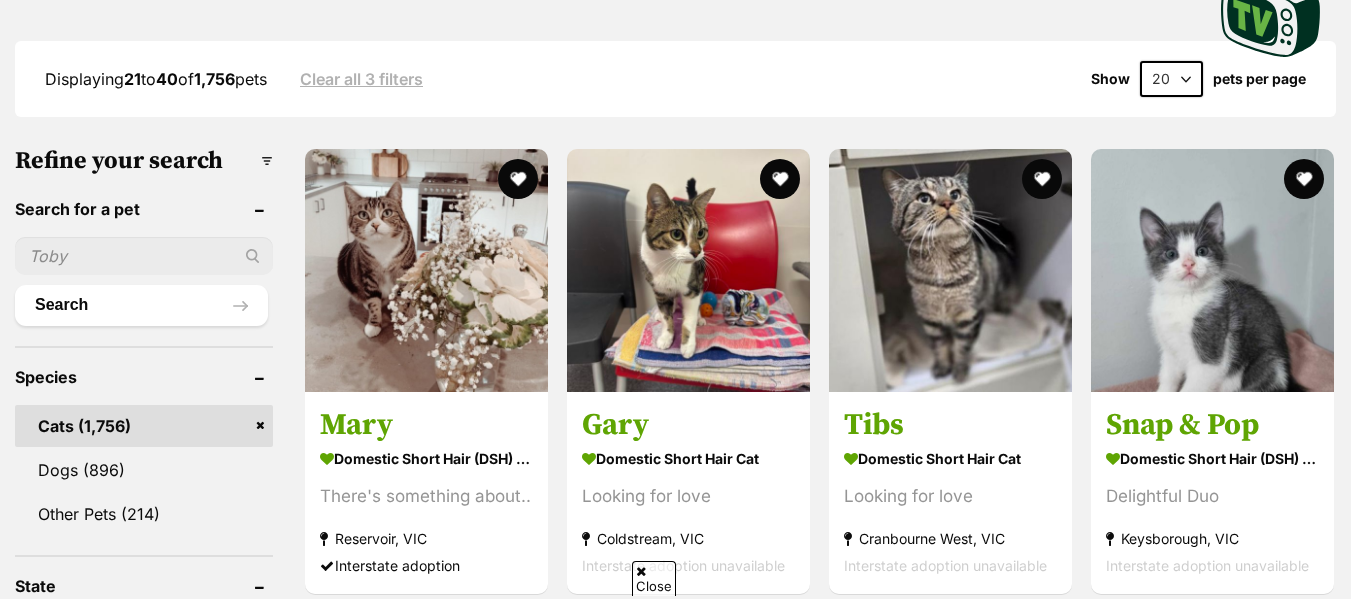 scroll, scrollTop: 0, scrollLeft: 0, axis: both 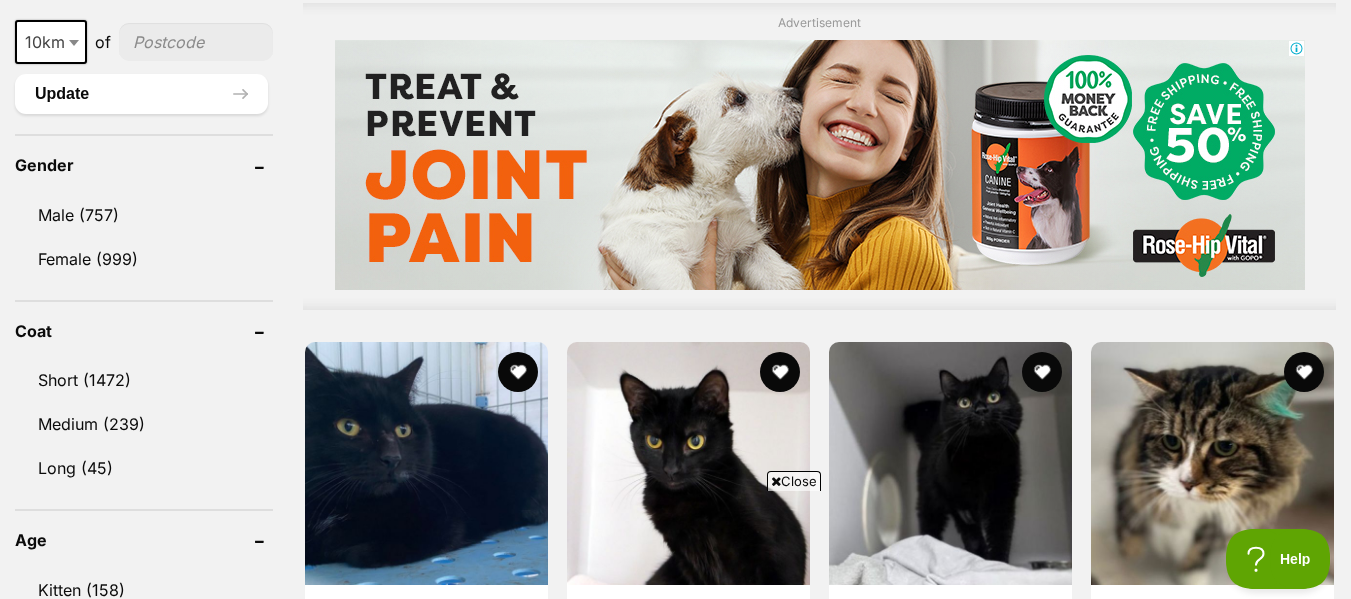 click at bounding box center (776, 481) 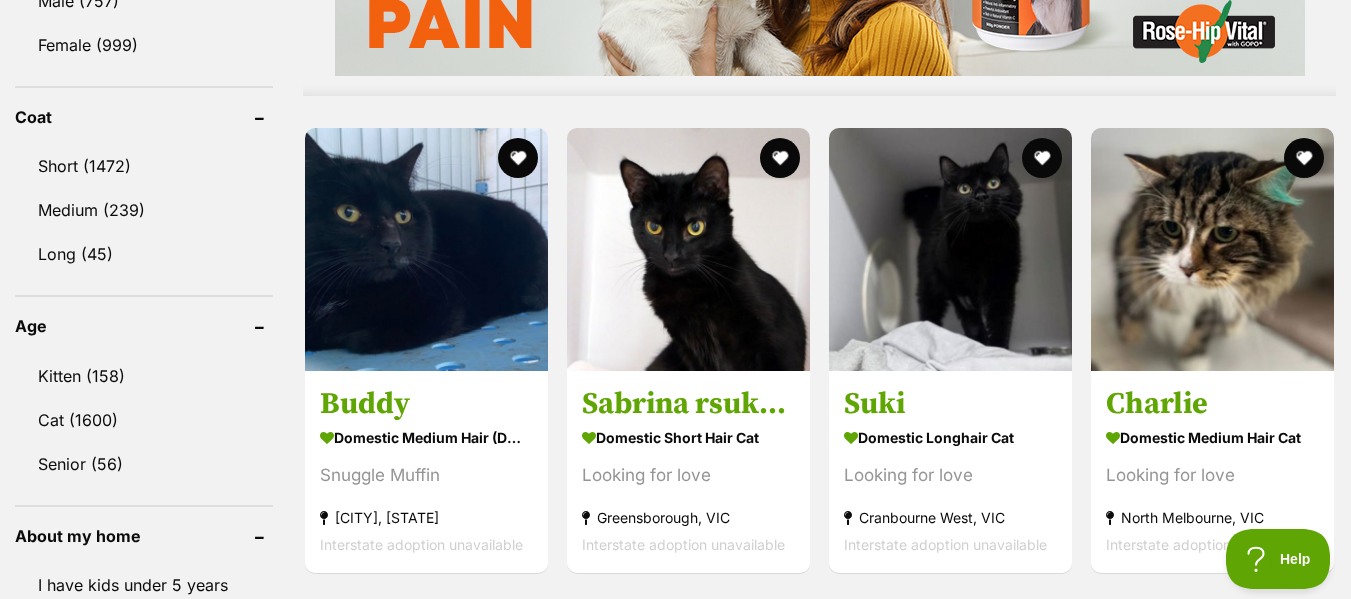 scroll, scrollTop: 1865, scrollLeft: 0, axis: vertical 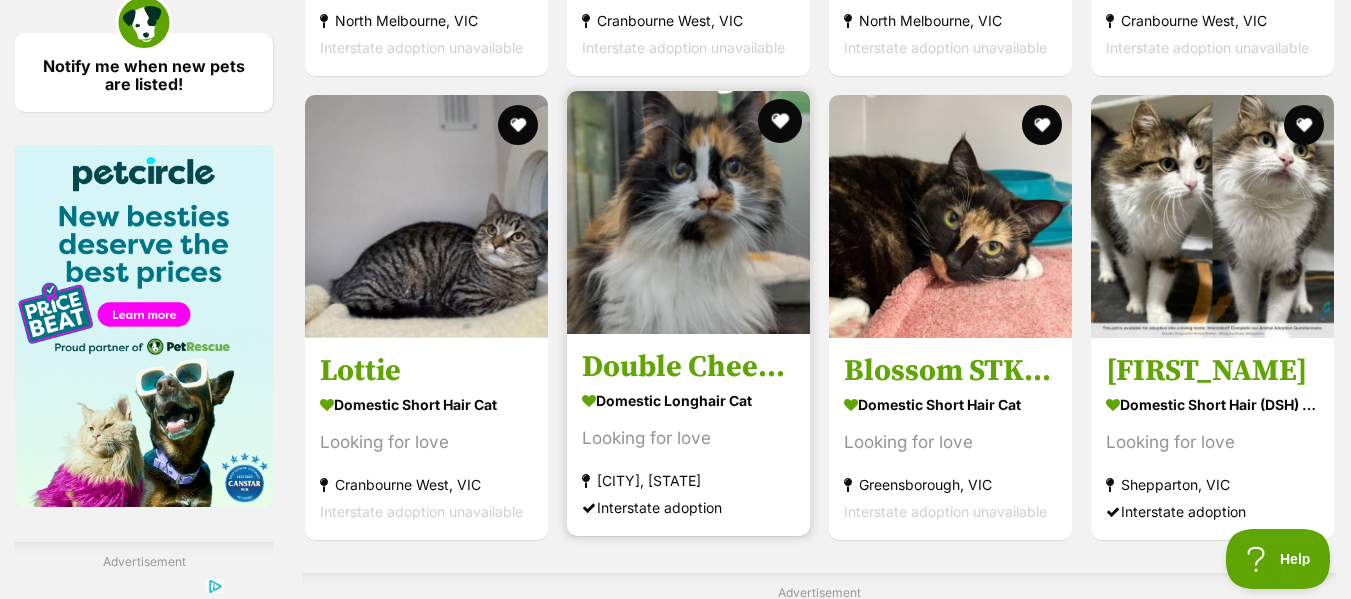 click at bounding box center [780, 121] 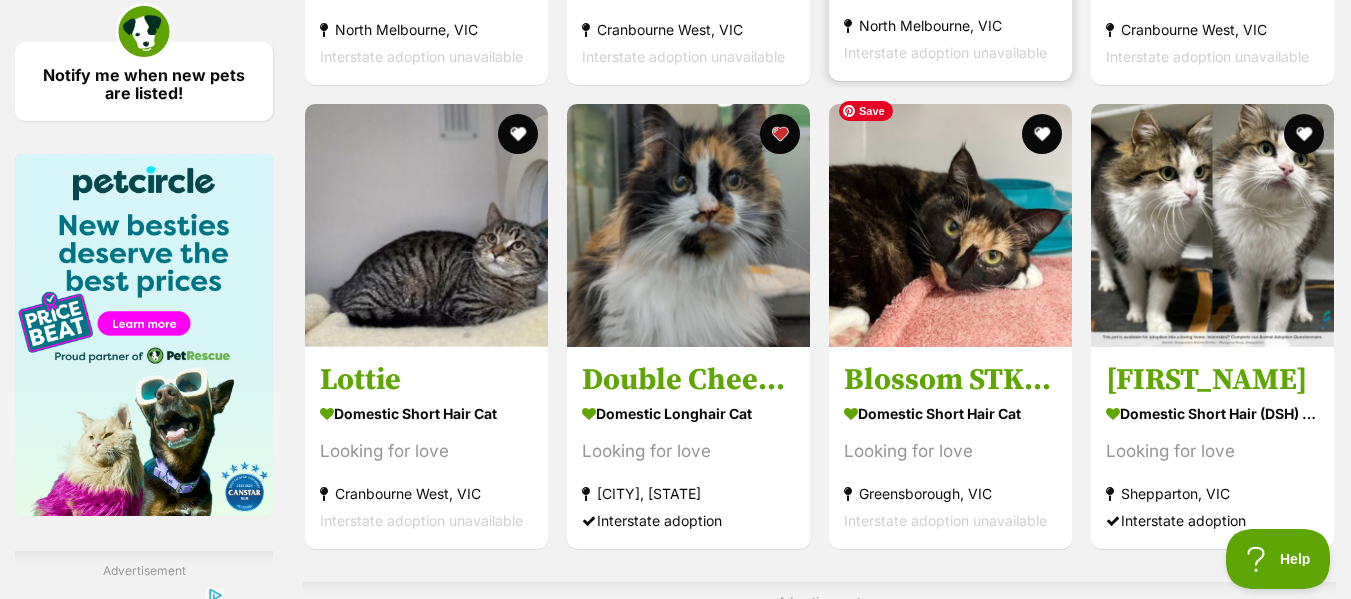 scroll, scrollTop: 2968, scrollLeft: 0, axis: vertical 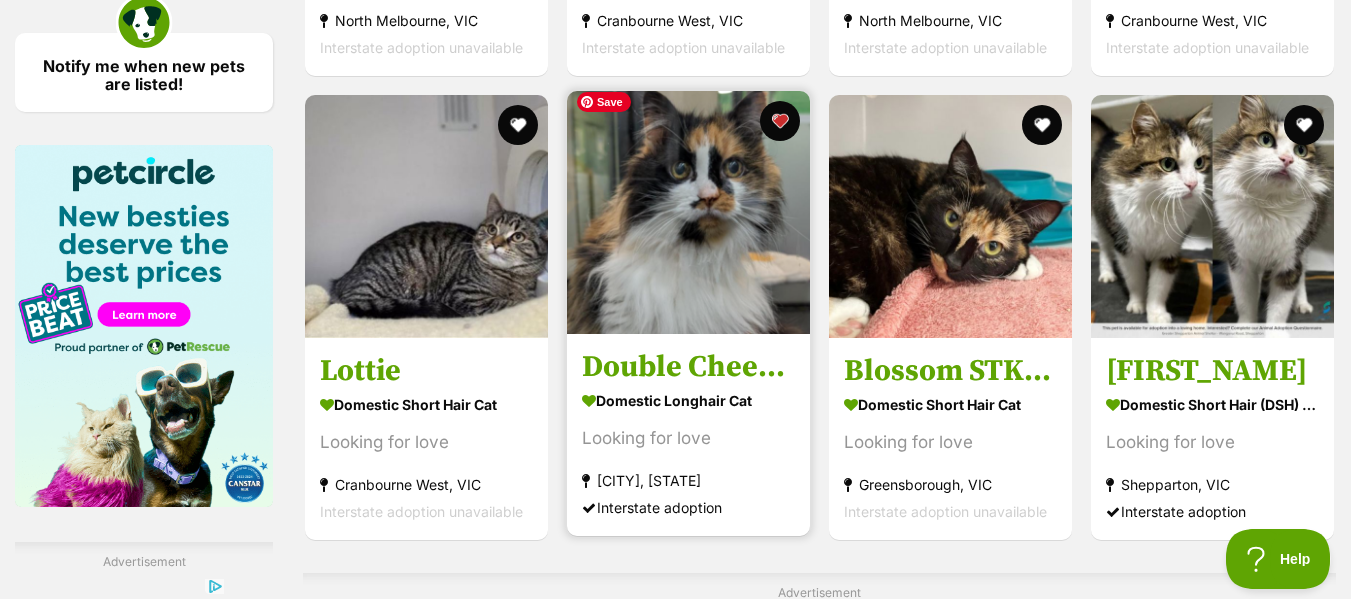 click at bounding box center (688, 212) 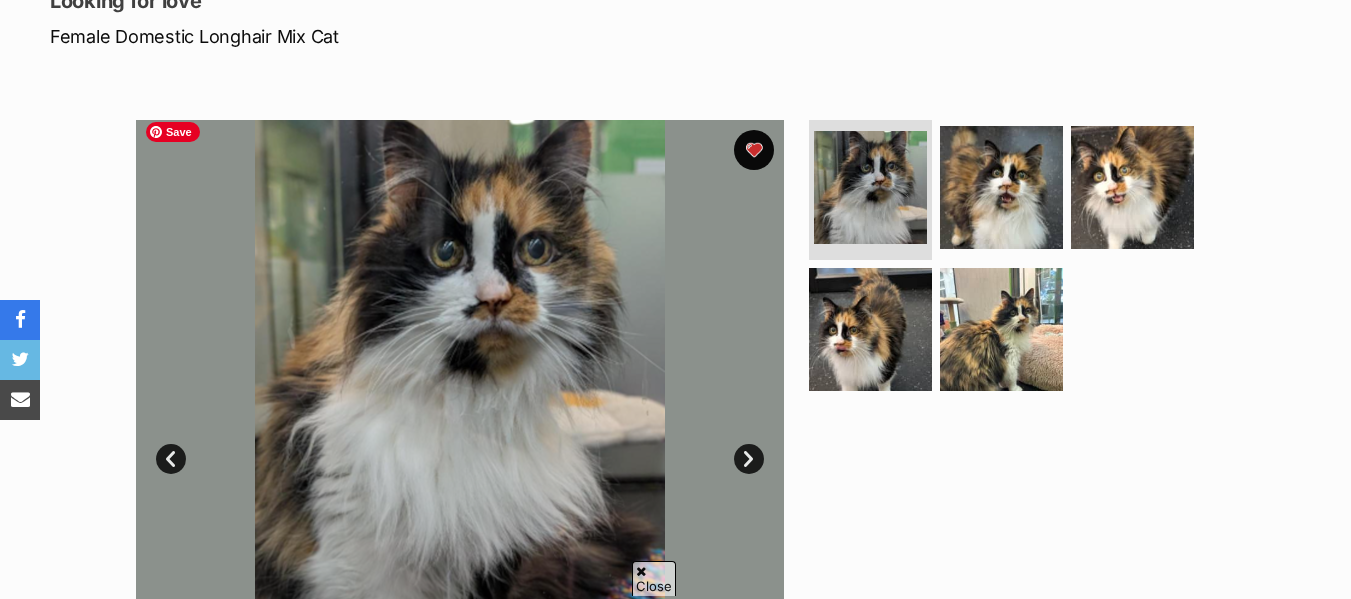 scroll, scrollTop: 296, scrollLeft: 0, axis: vertical 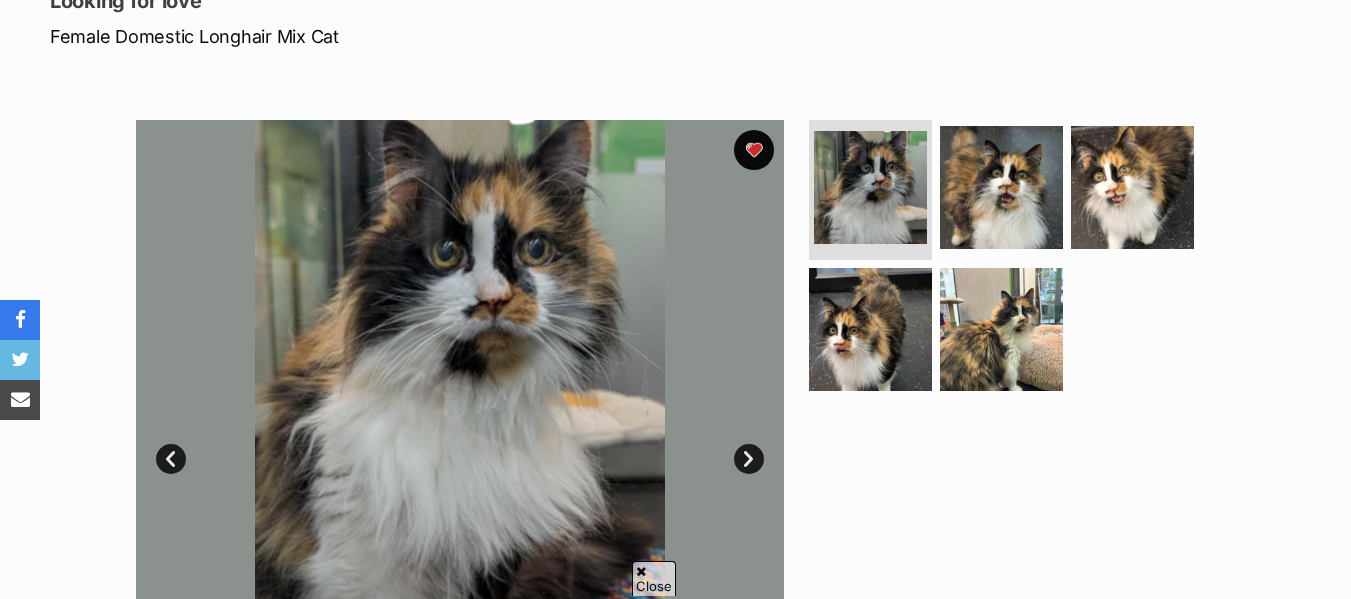 click on "Next" at bounding box center [749, 459] 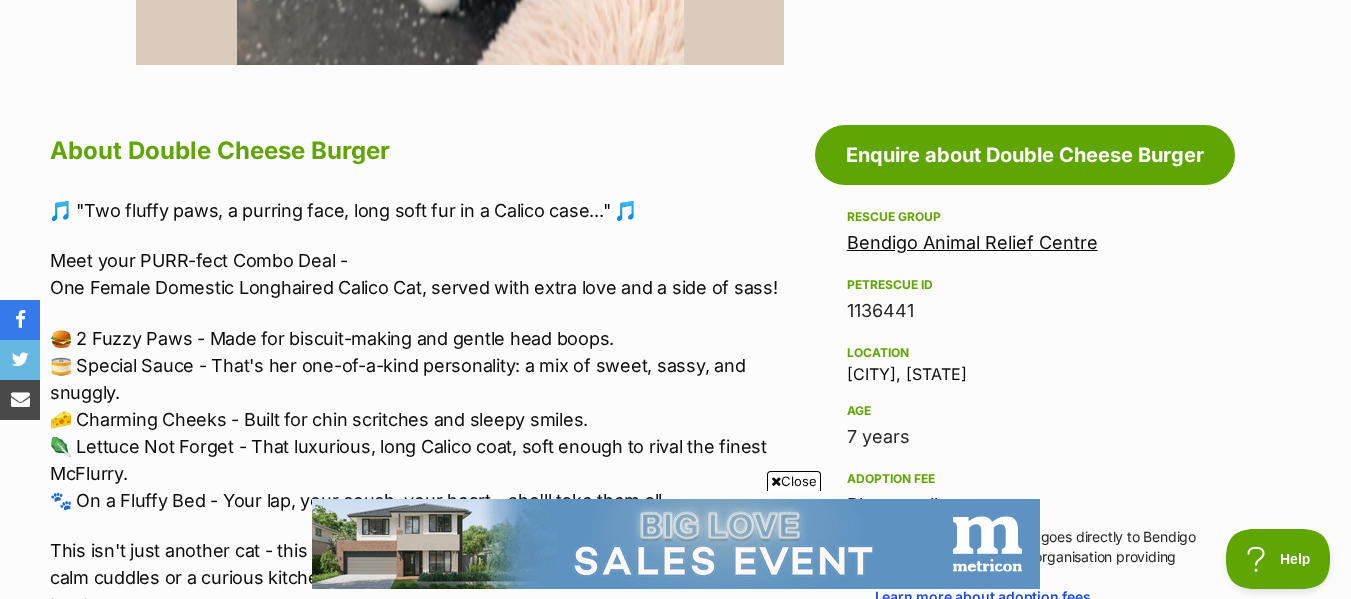 scroll, scrollTop: 1030, scrollLeft: 0, axis: vertical 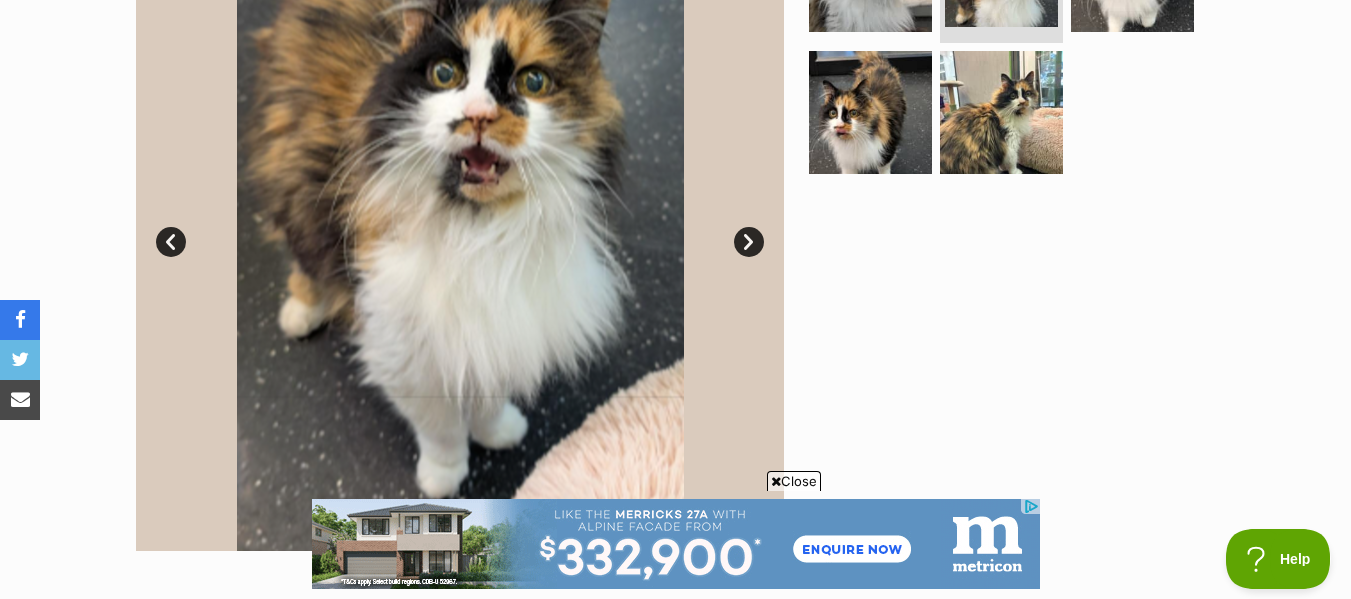 click on "Close" at bounding box center (794, 481) 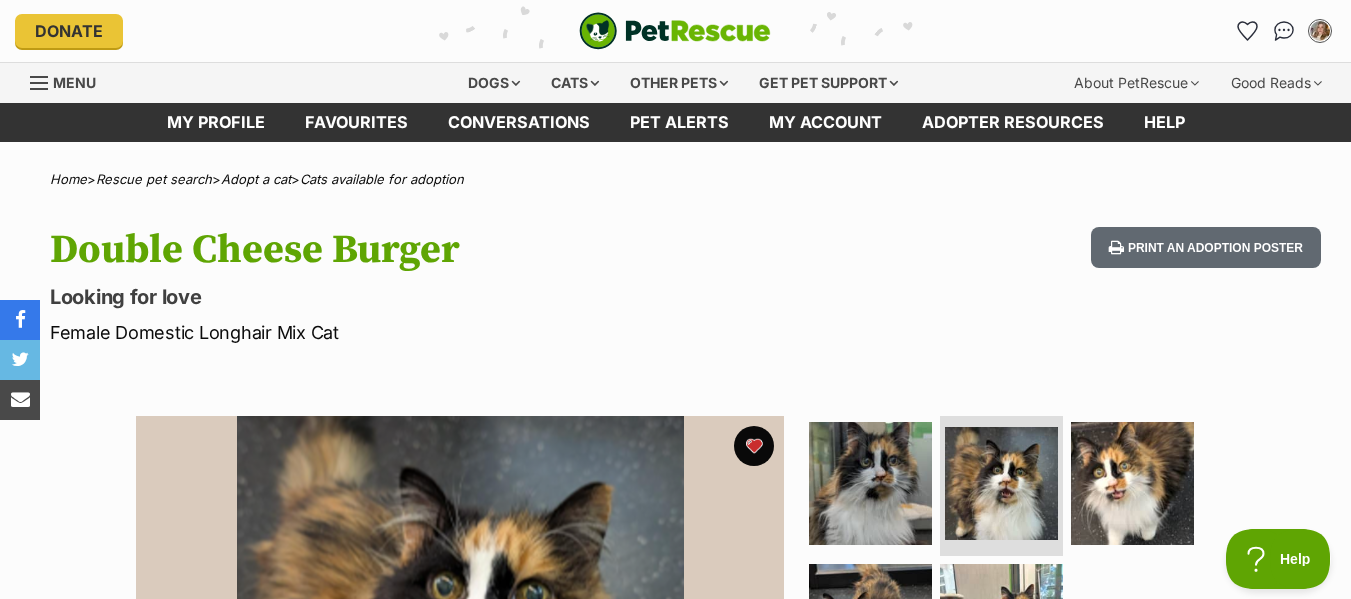 scroll, scrollTop: 0, scrollLeft: 0, axis: both 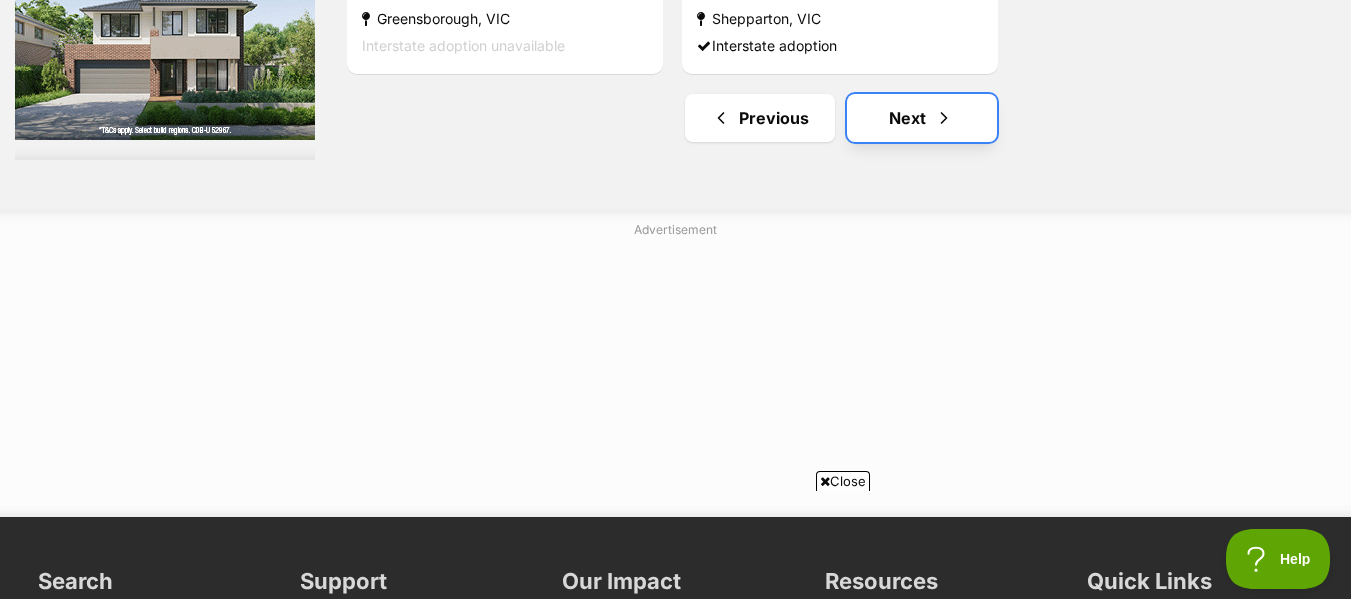 click at bounding box center [944, 118] 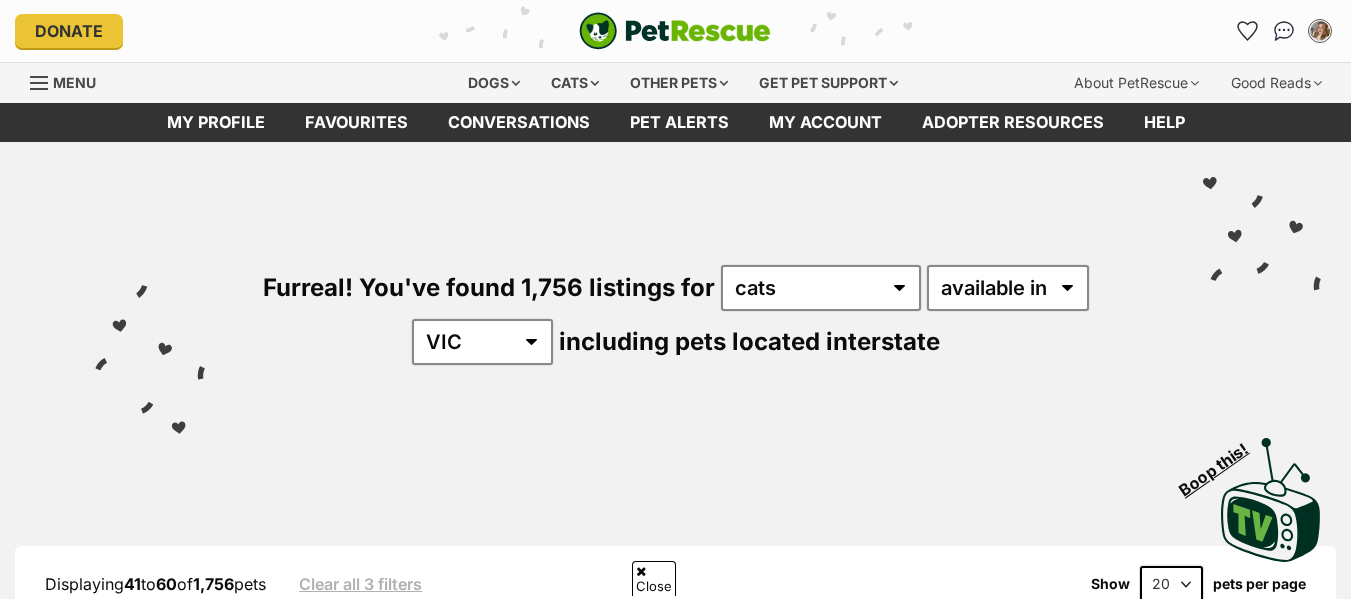 scroll, scrollTop: 661, scrollLeft: 0, axis: vertical 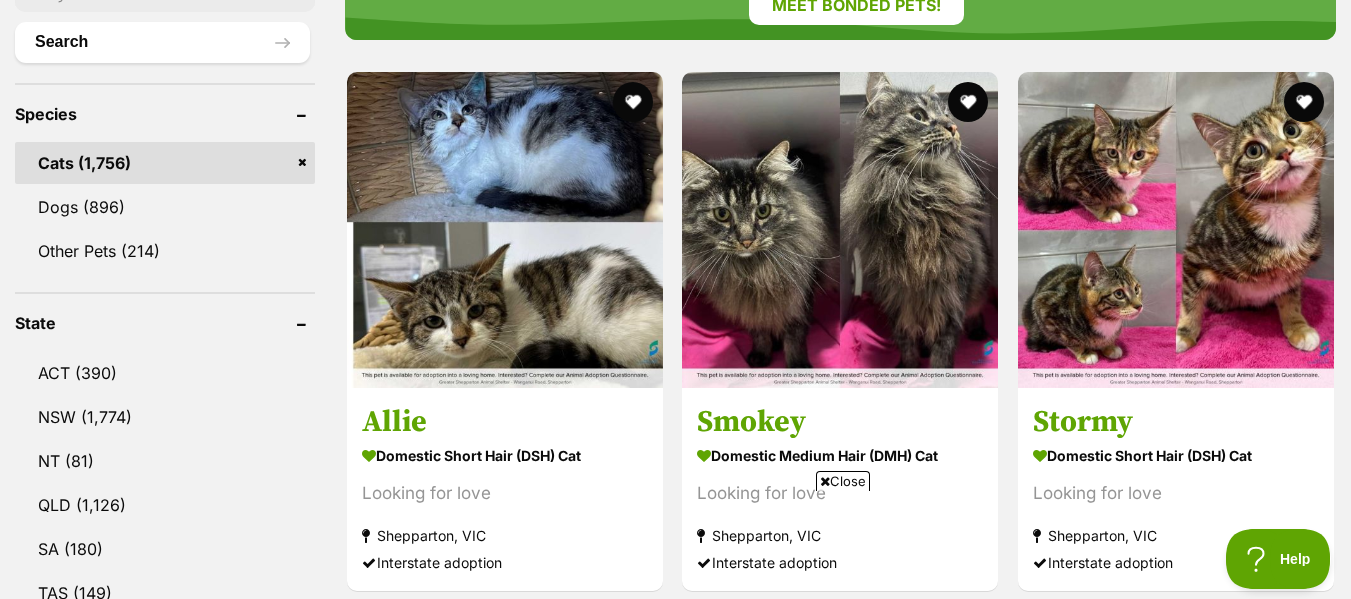 click on "Close" at bounding box center [843, 481] 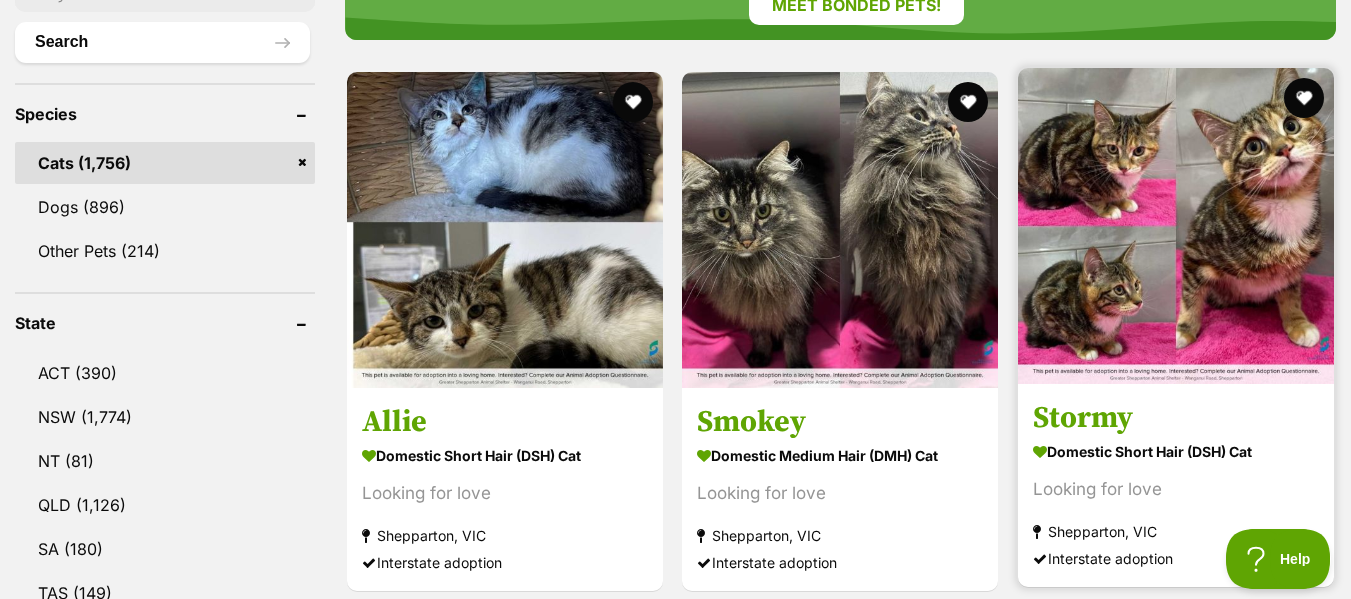 scroll, scrollTop: 0, scrollLeft: 0, axis: both 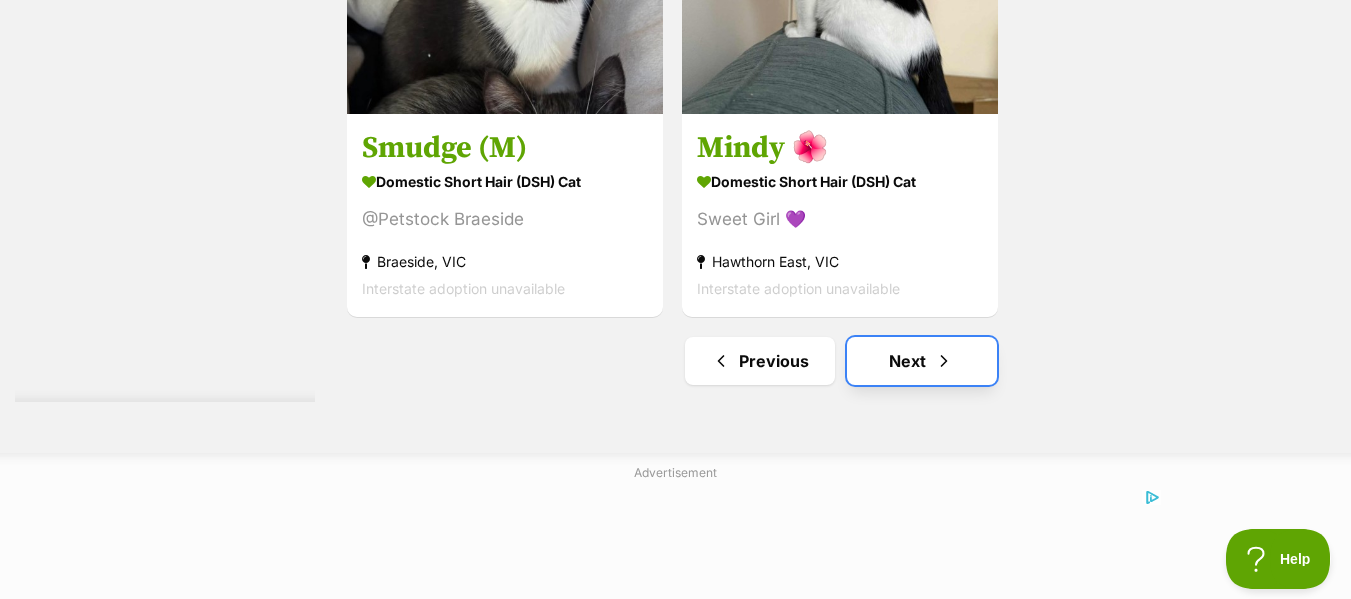 click on "Next" at bounding box center [922, 361] 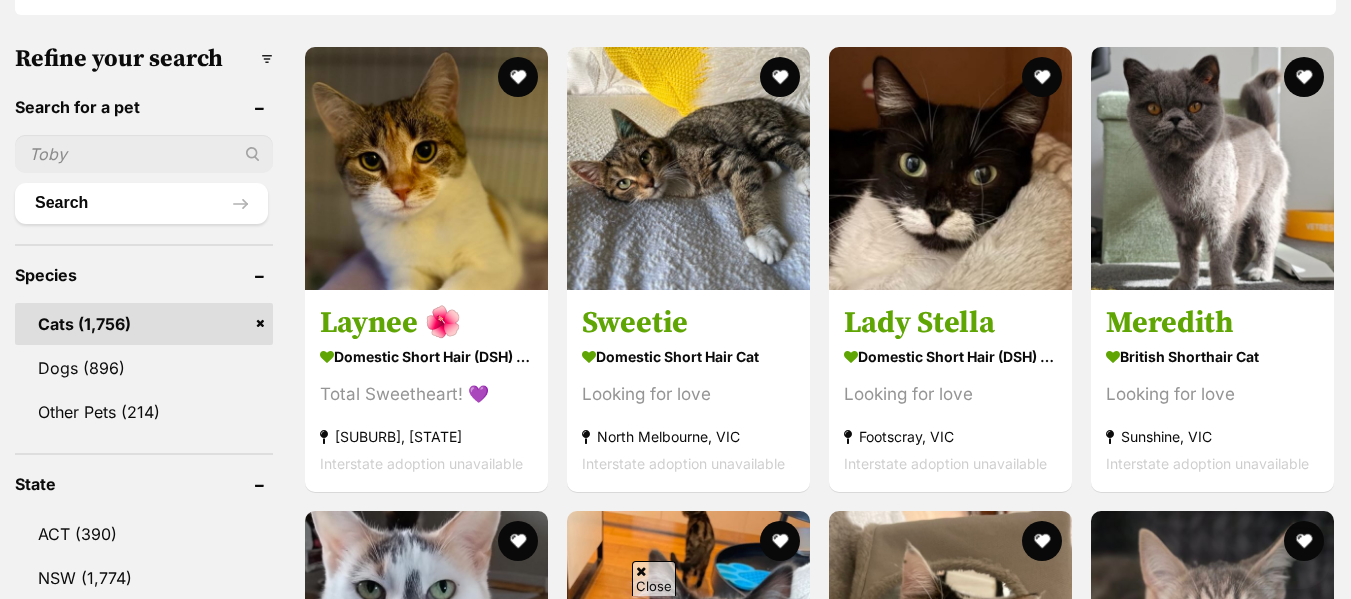 scroll, scrollTop: 617, scrollLeft: 0, axis: vertical 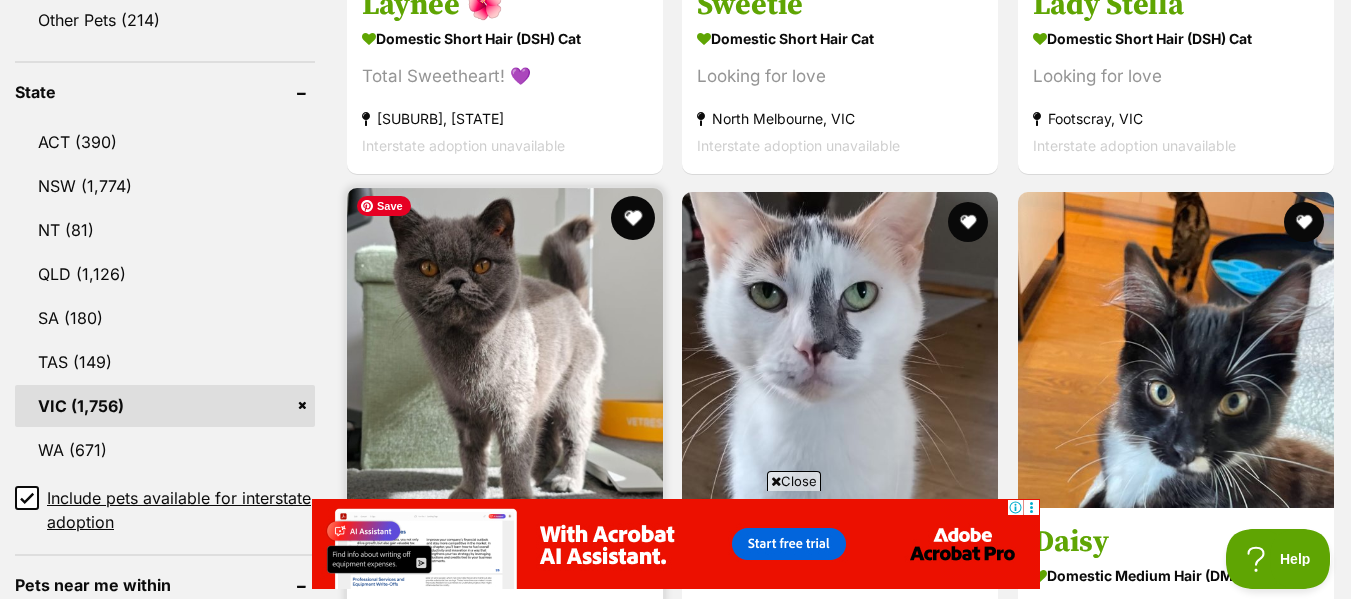 click at bounding box center [633, 218] 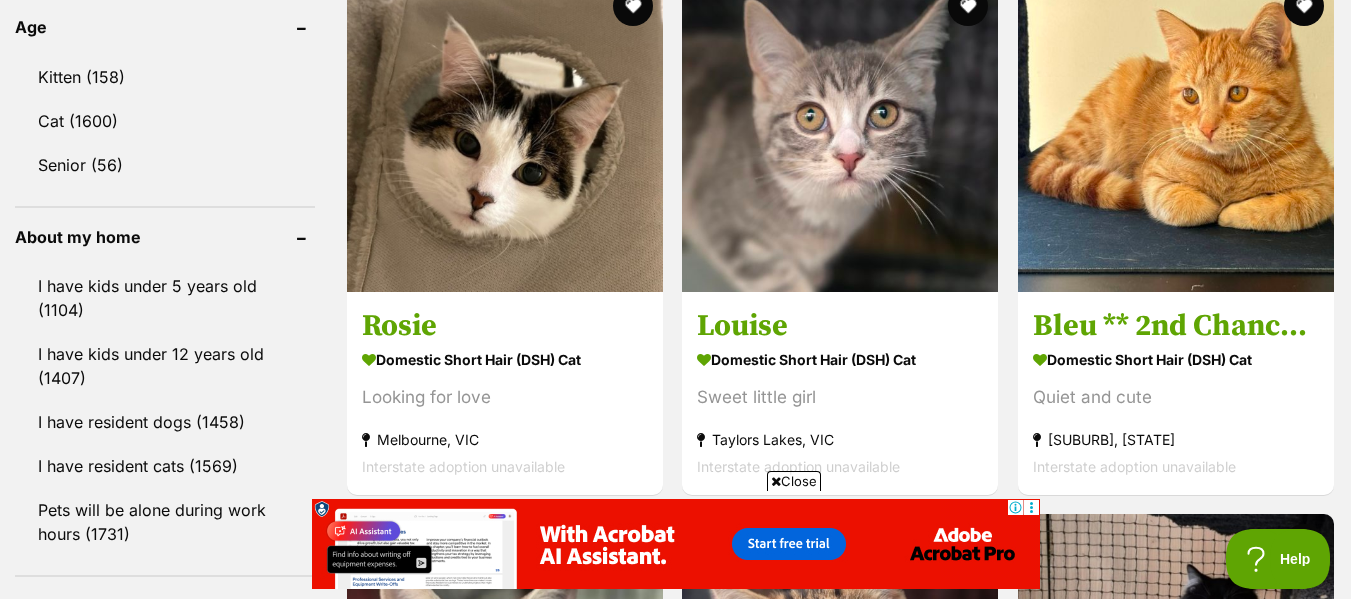 scroll, scrollTop: 2106, scrollLeft: 0, axis: vertical 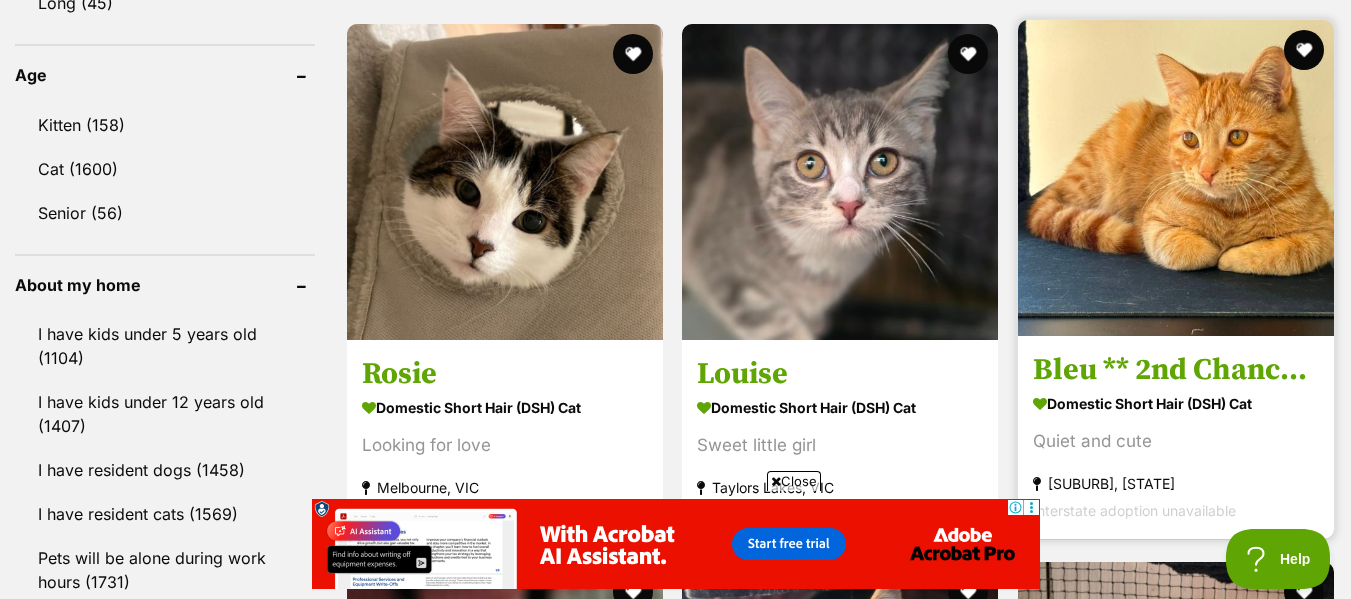click at bounding box center (1176, 180) 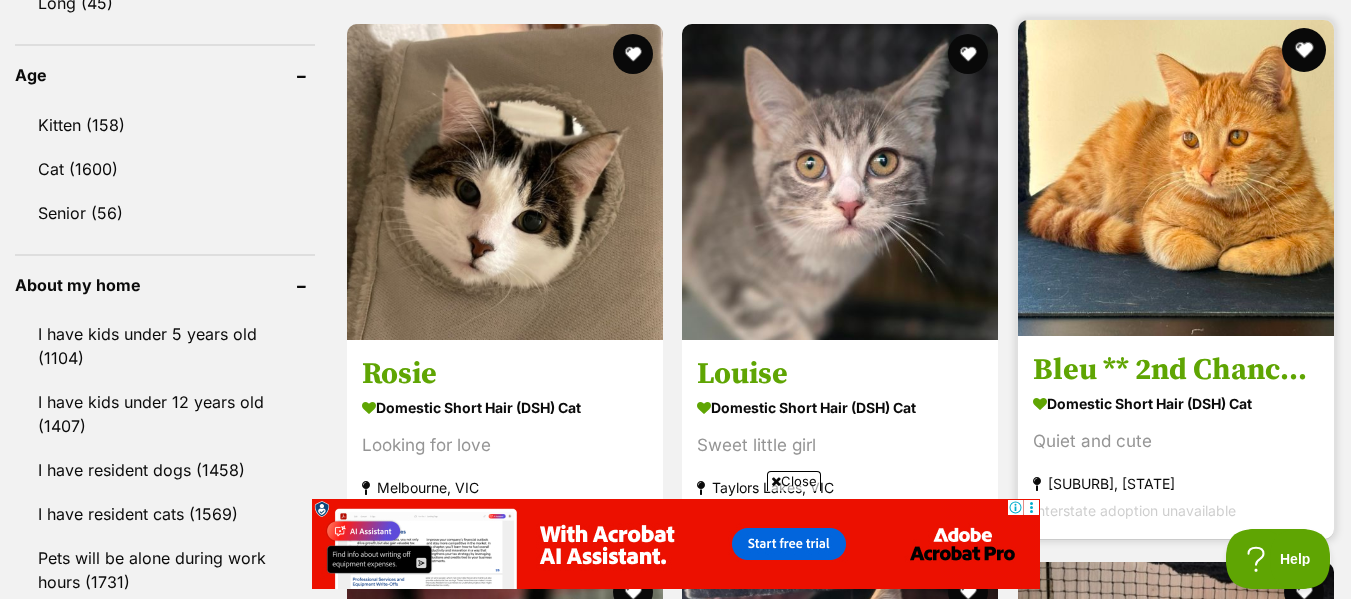 click at bounding box center [1304, 50] 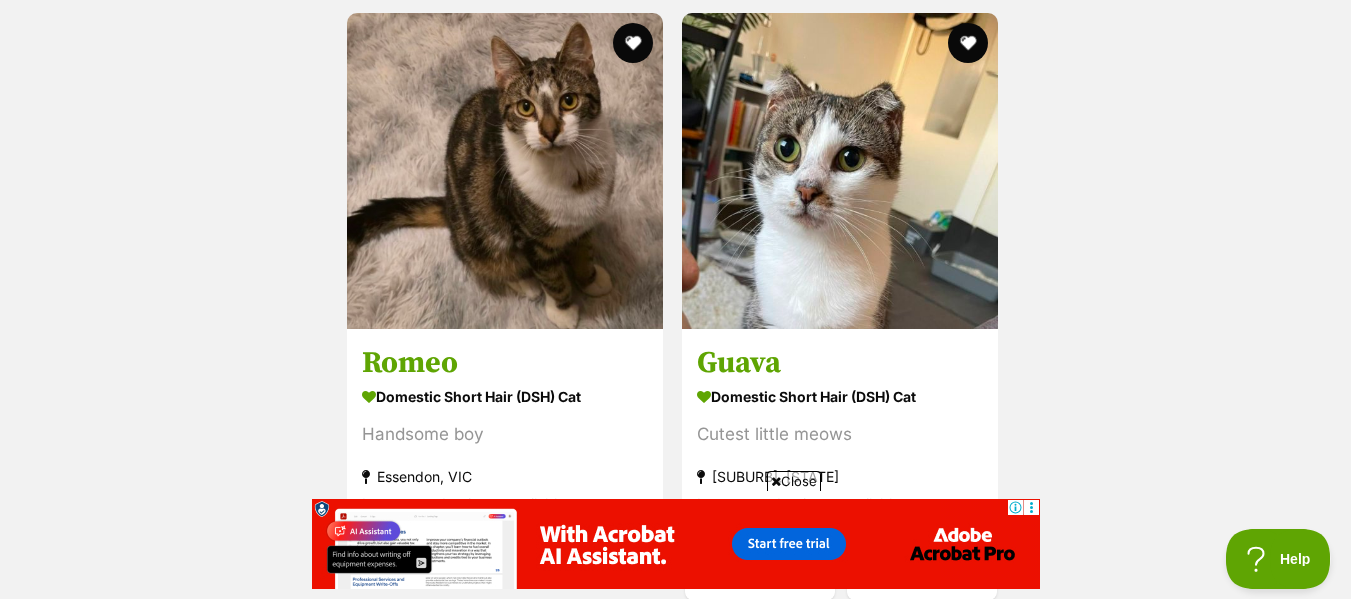 scroll, scrollTop: 4768, scrollLeft: 0, axis: vertical 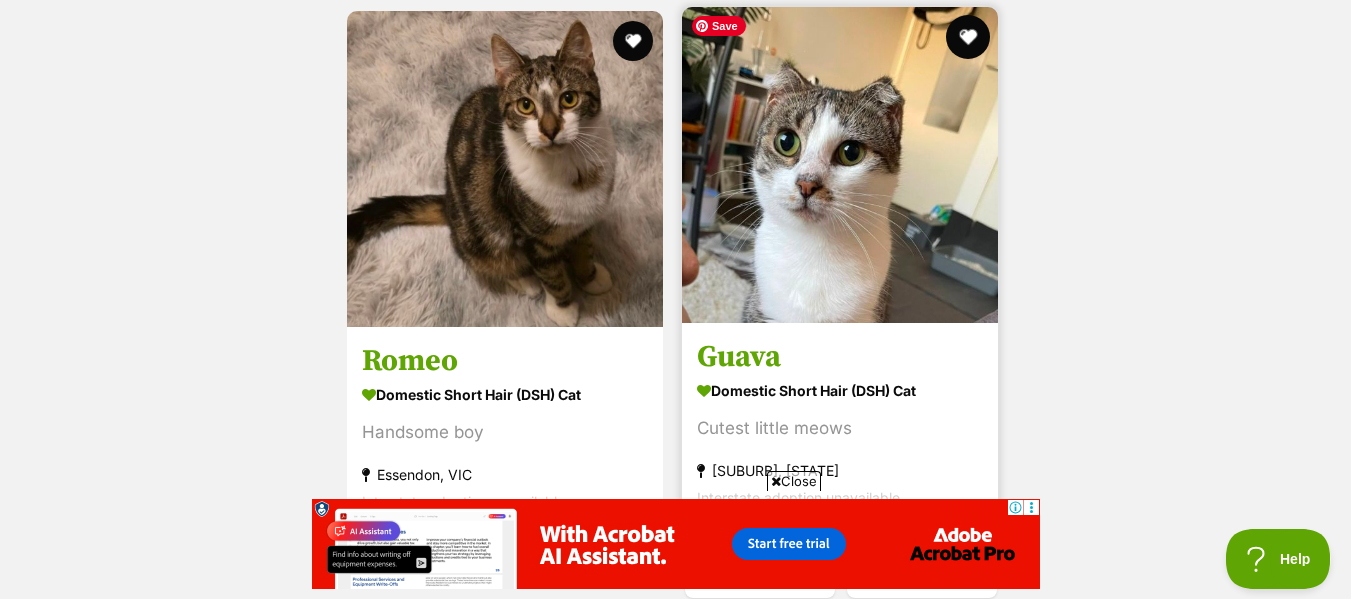 click at bounding box center (969, 37) 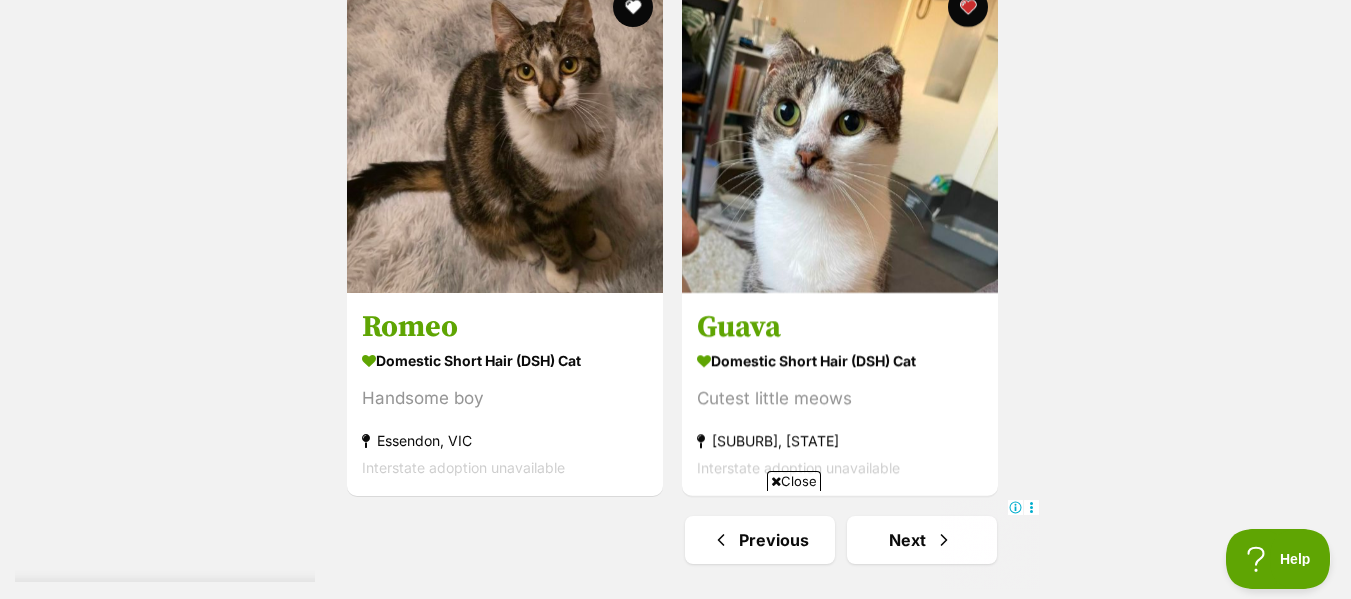 scroll, scrollTop: 4796, scrollLeft: 0, axis: vertical 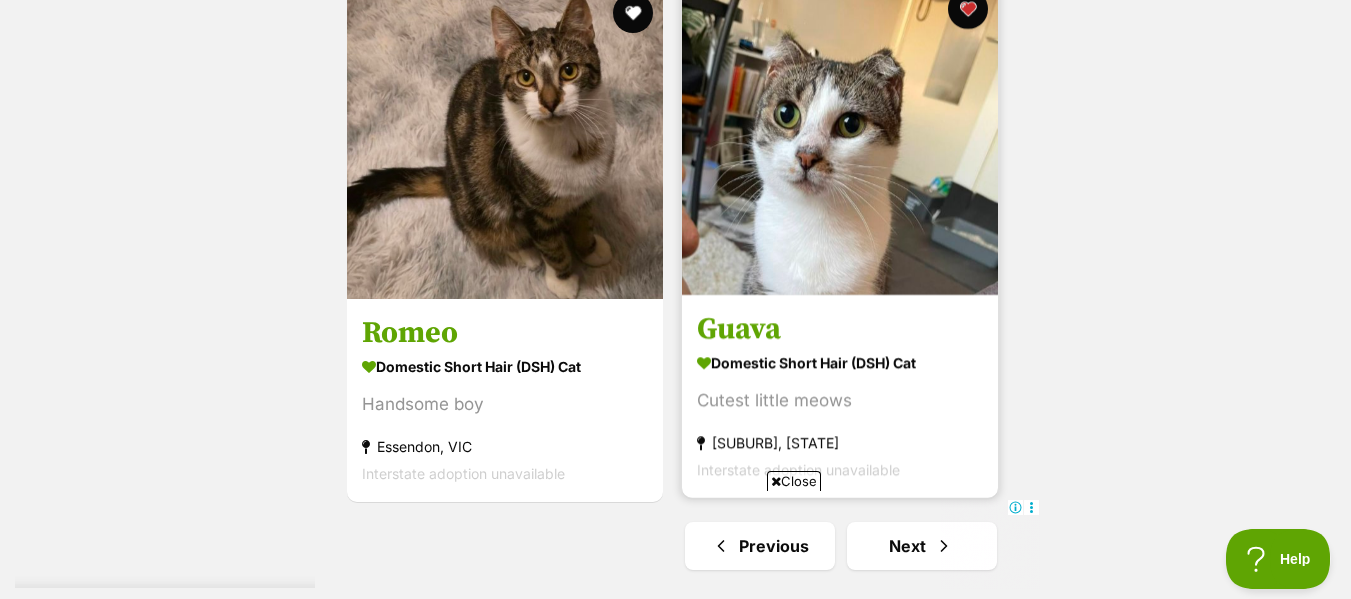click on "Guava
Domestic Short Hair (DSH) Cat
Cutest little meows
Ascot Vale, VIC
Interstate adoption unavailable" at bounding box center [840, 396] 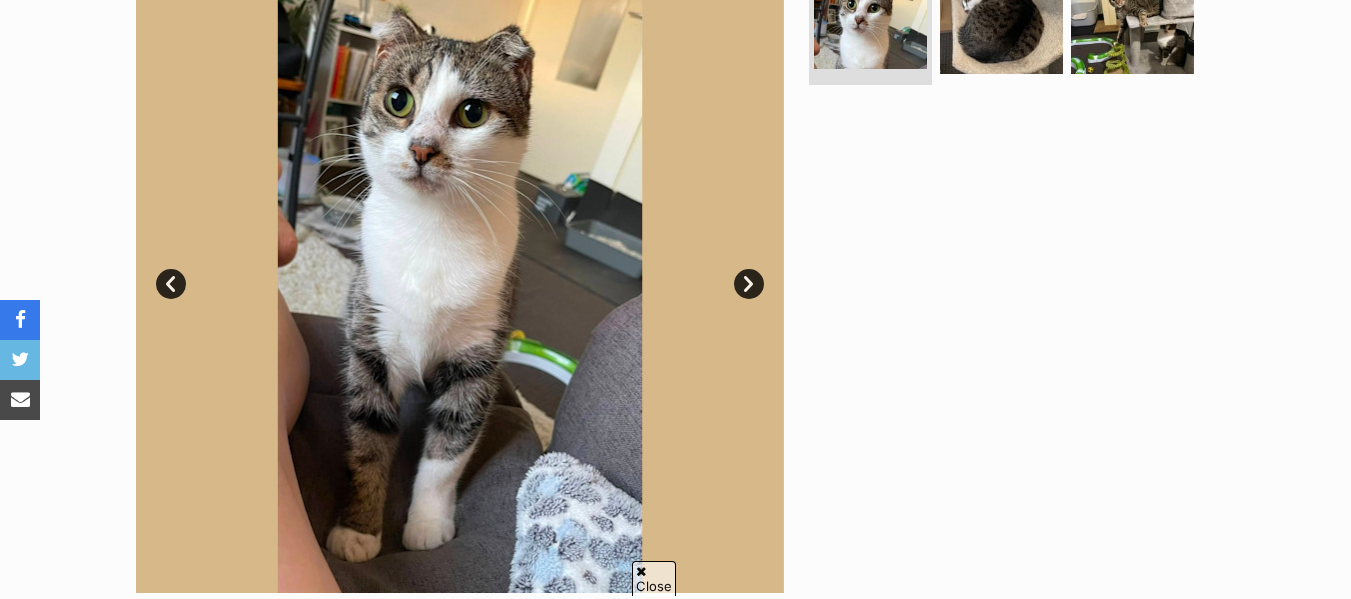 scroll, scrollTop: 472, scrollLeft: 0, axis: vertical 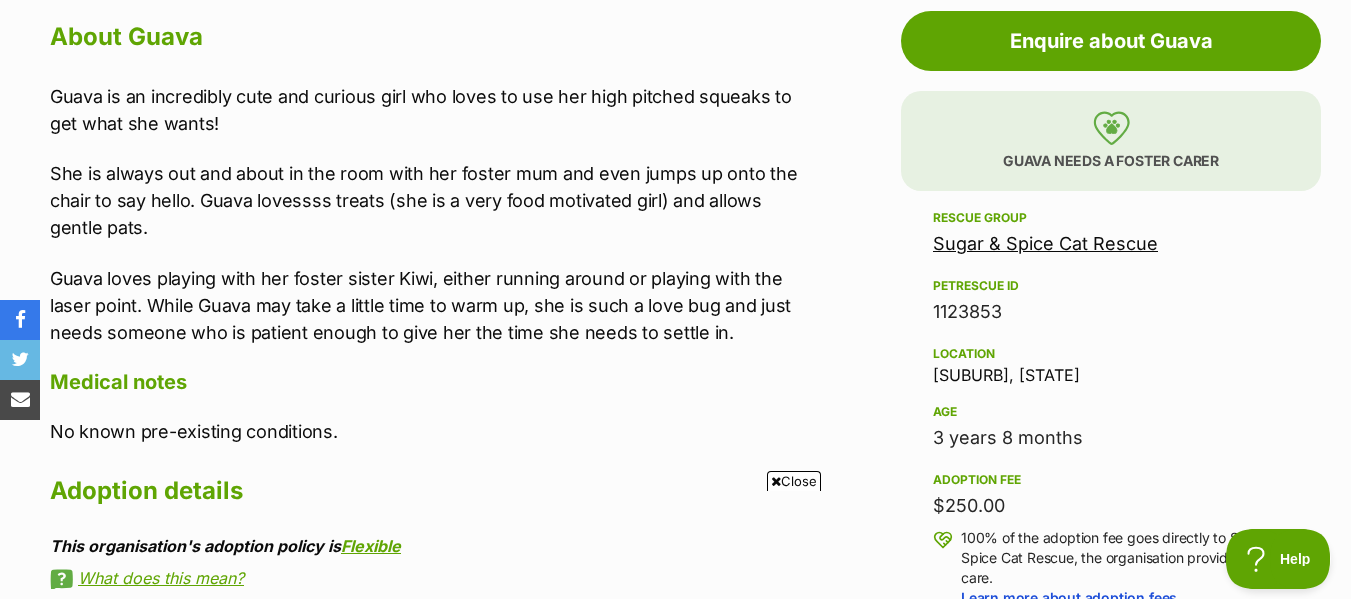 click on "Close" at bounding box center [794, 481] 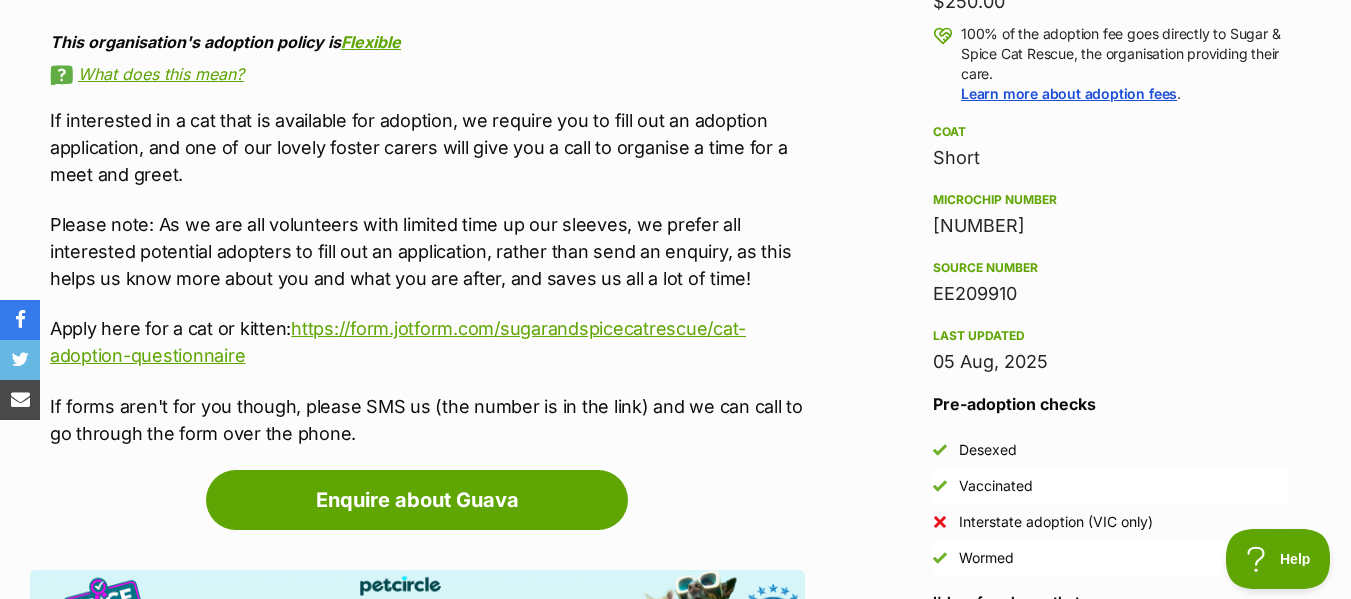 scroll, scrollTop: 1619, scrollLeft: 0, axis: vertical 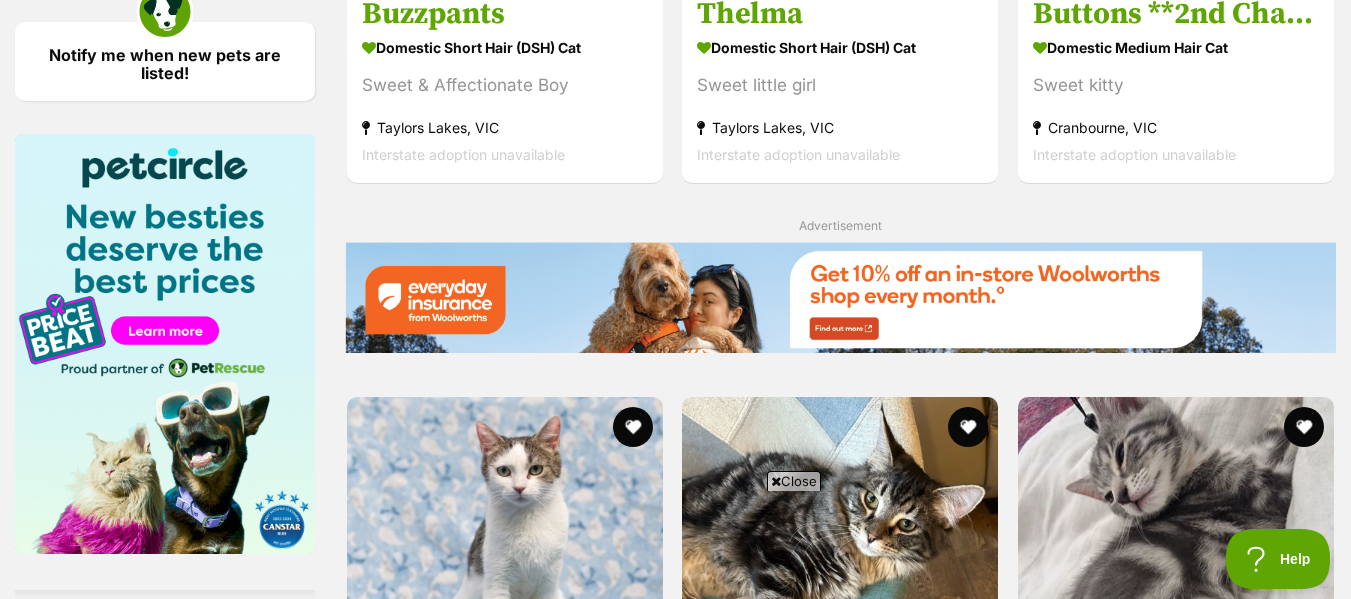 click on "Close" at bounding box center (794, 481) 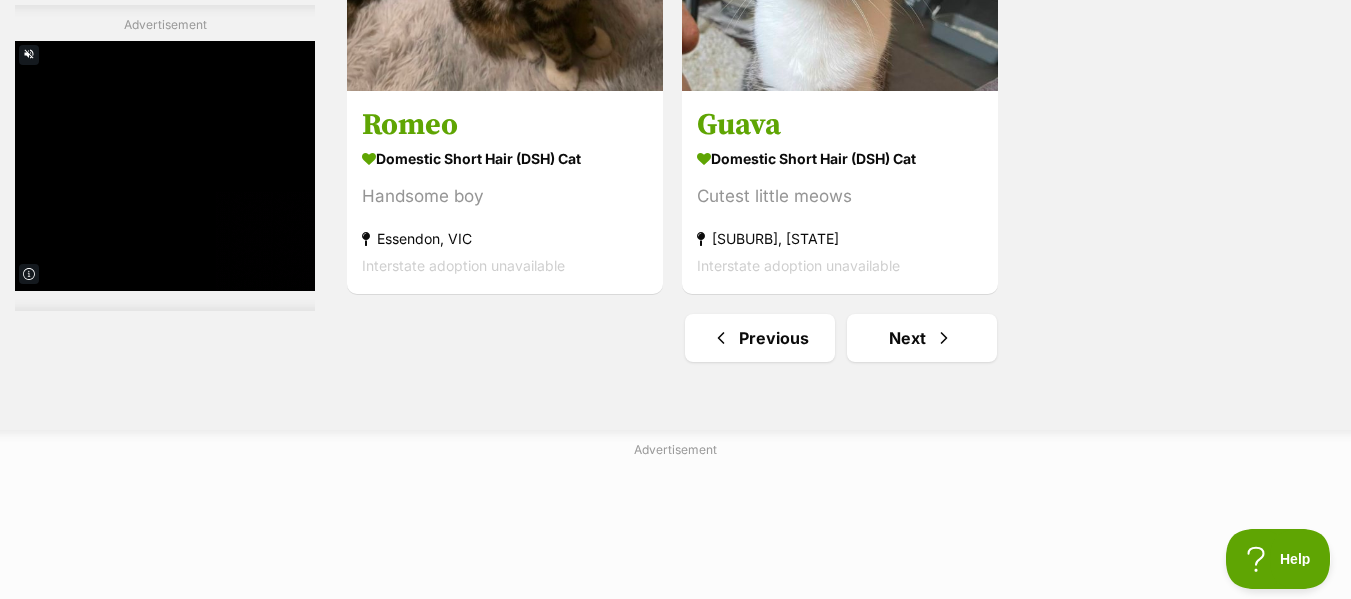 scroll, scrollTop: 5005, scrollLeft: 0, axis: vertical 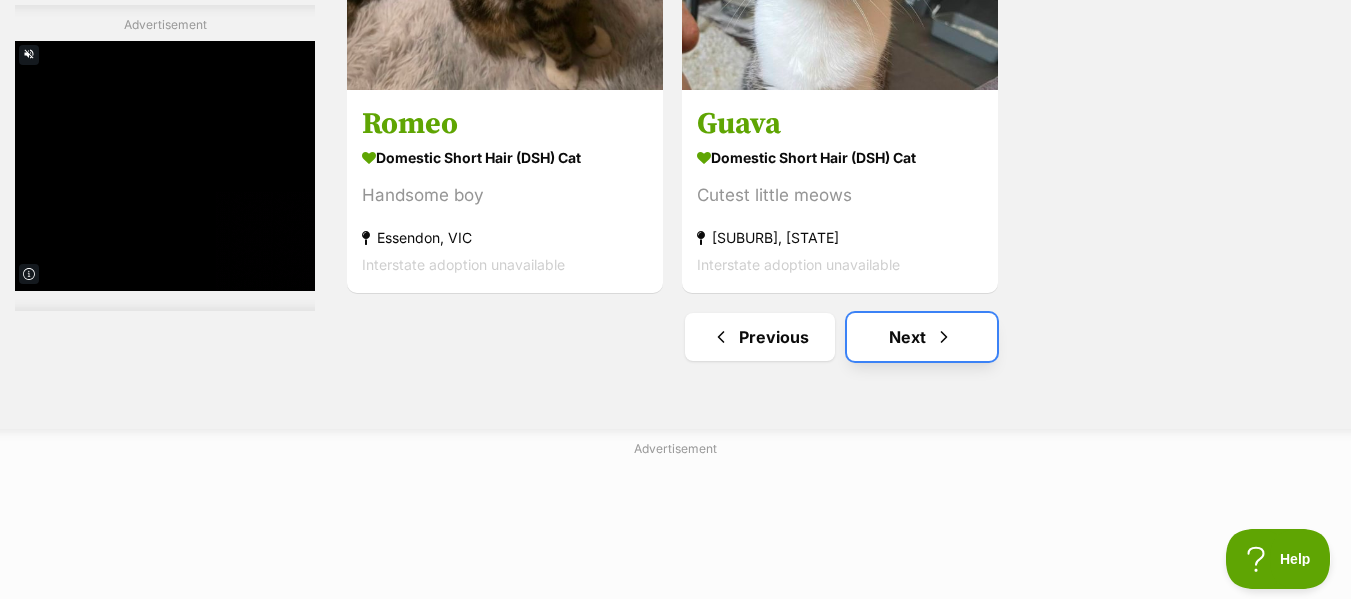 click on "Next" at bounding box center (922, 337) 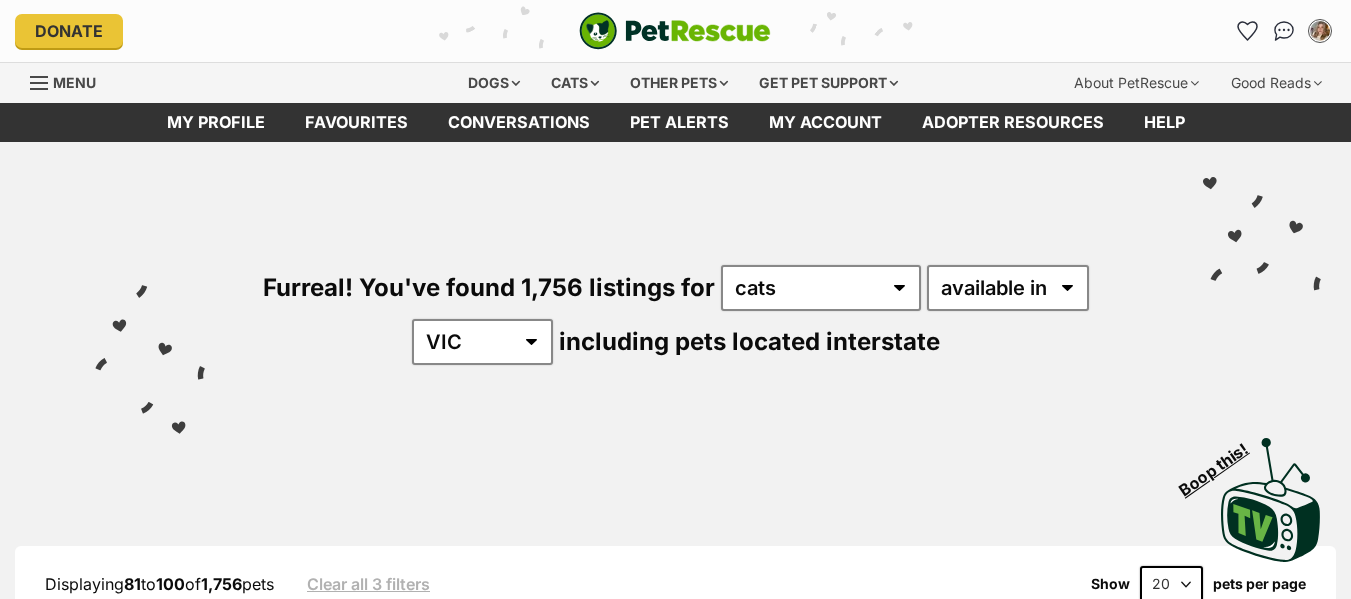 scroll, scrollTop: 0, scrollLeft: 0, axis: both 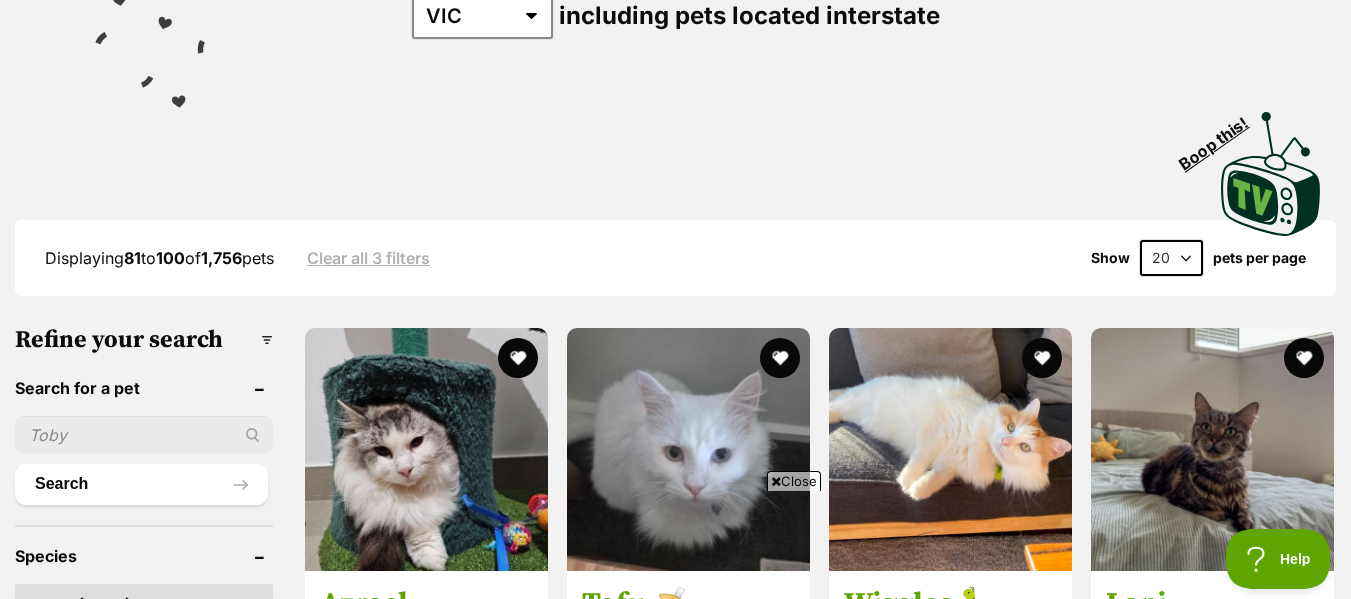 click on "20 40 60" at bounding box center [1171, 258] 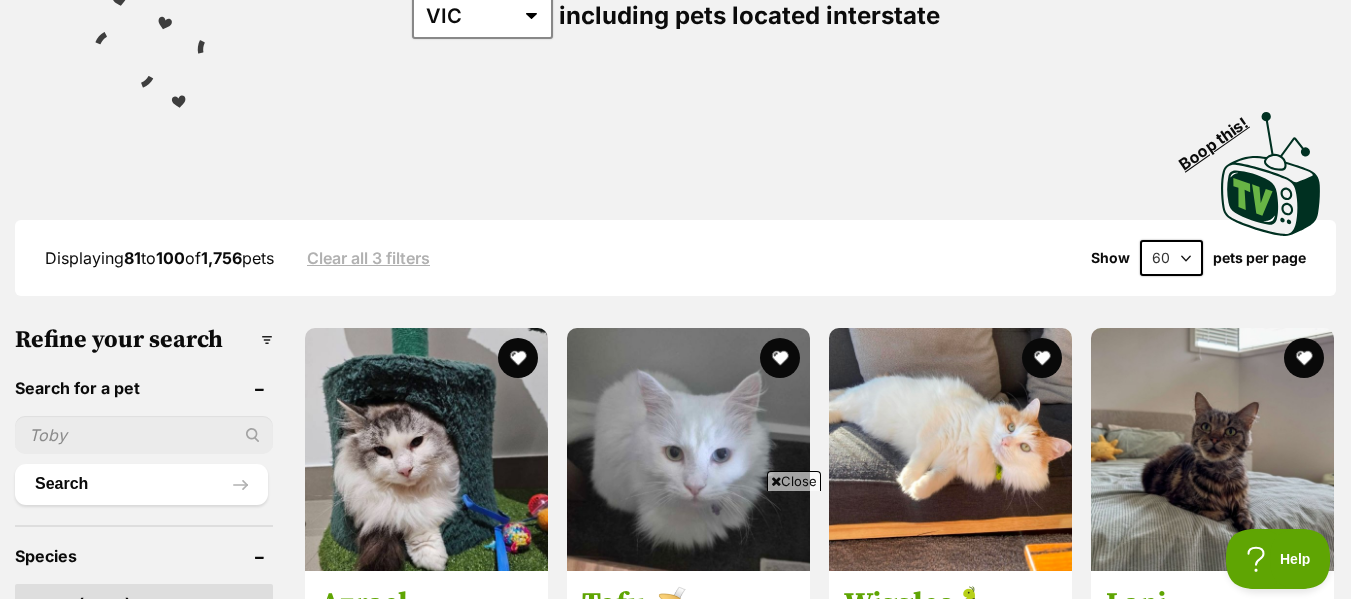 click on "20 40 60" at bounding box center (1171, 258) 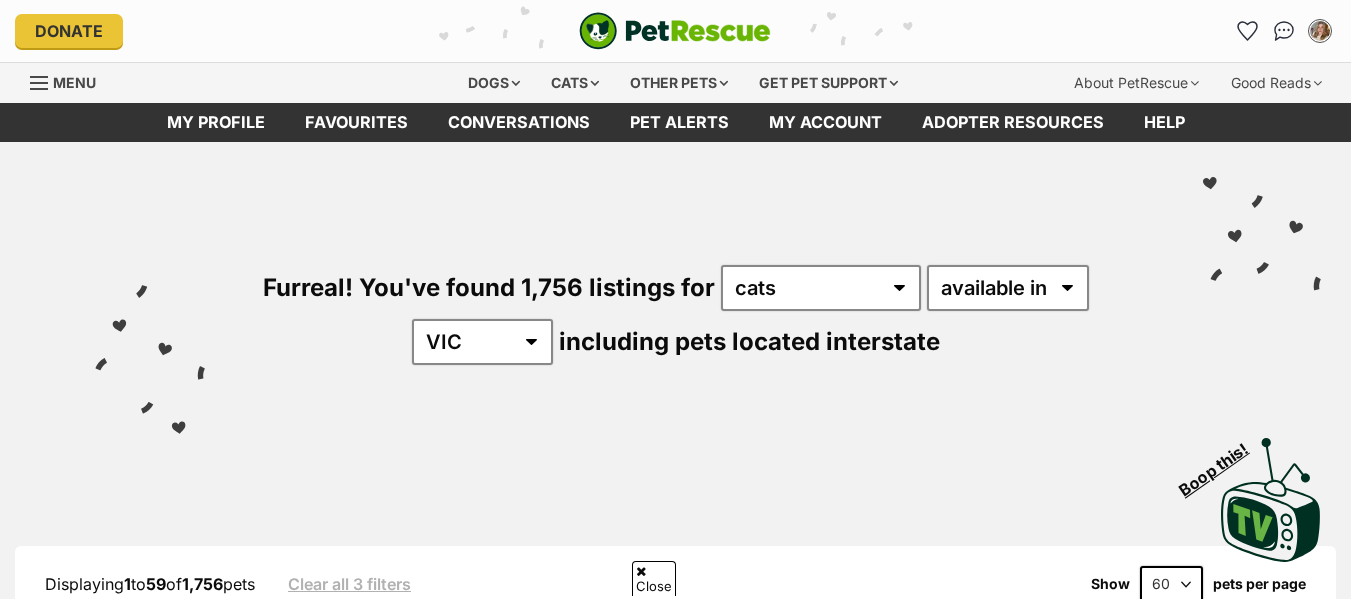 scroll, scrollTop: 404, scrollLeft: 0, axis: vertical 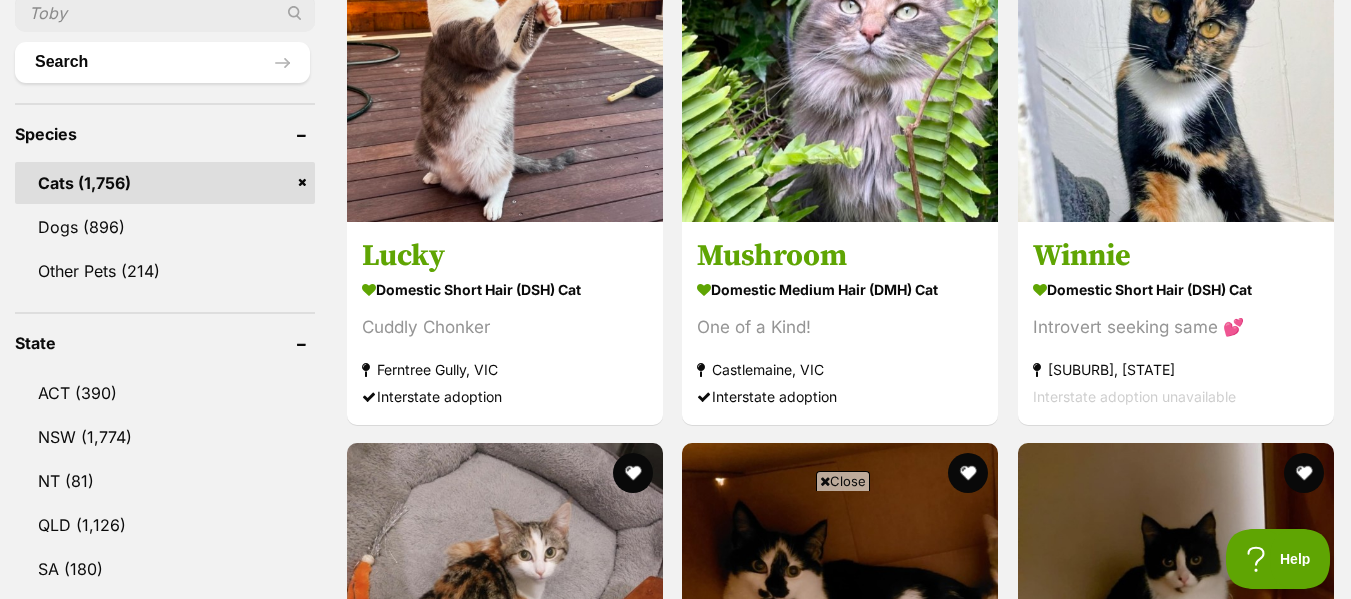 click on "Close" at bounding box center [843, 481] 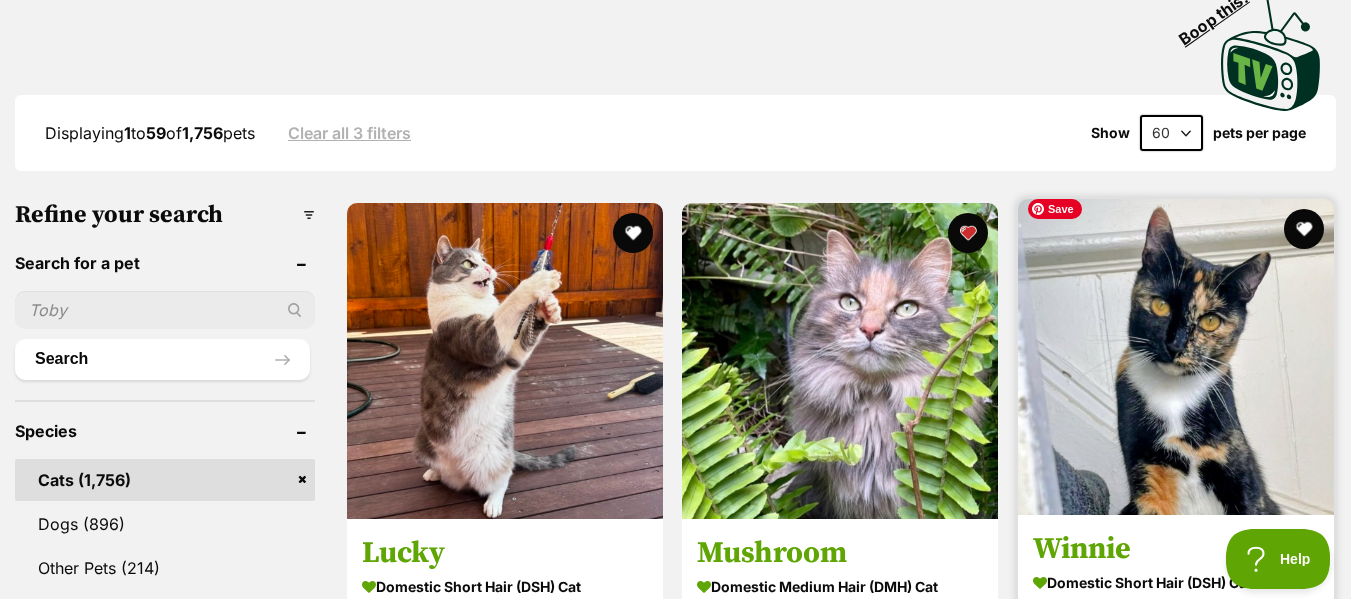 scroll, scrollTop: 450, scrollLeft: 0, axis: vertical 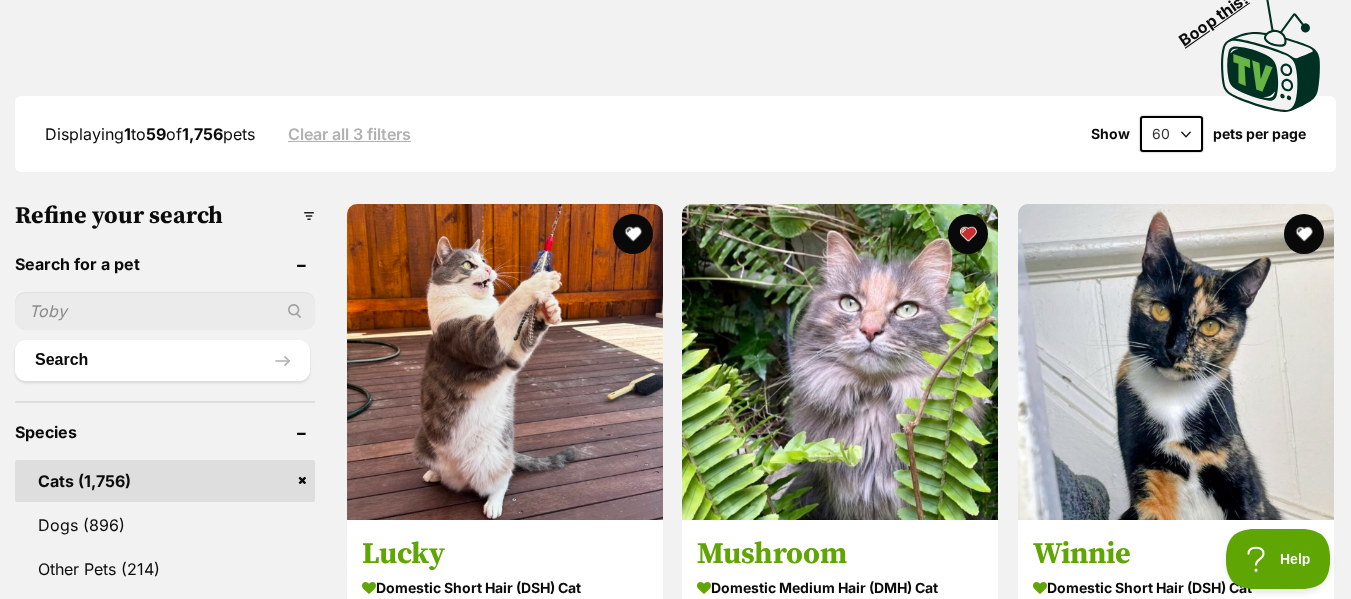 click on "Refine your search" at bounding box center [165, 216] 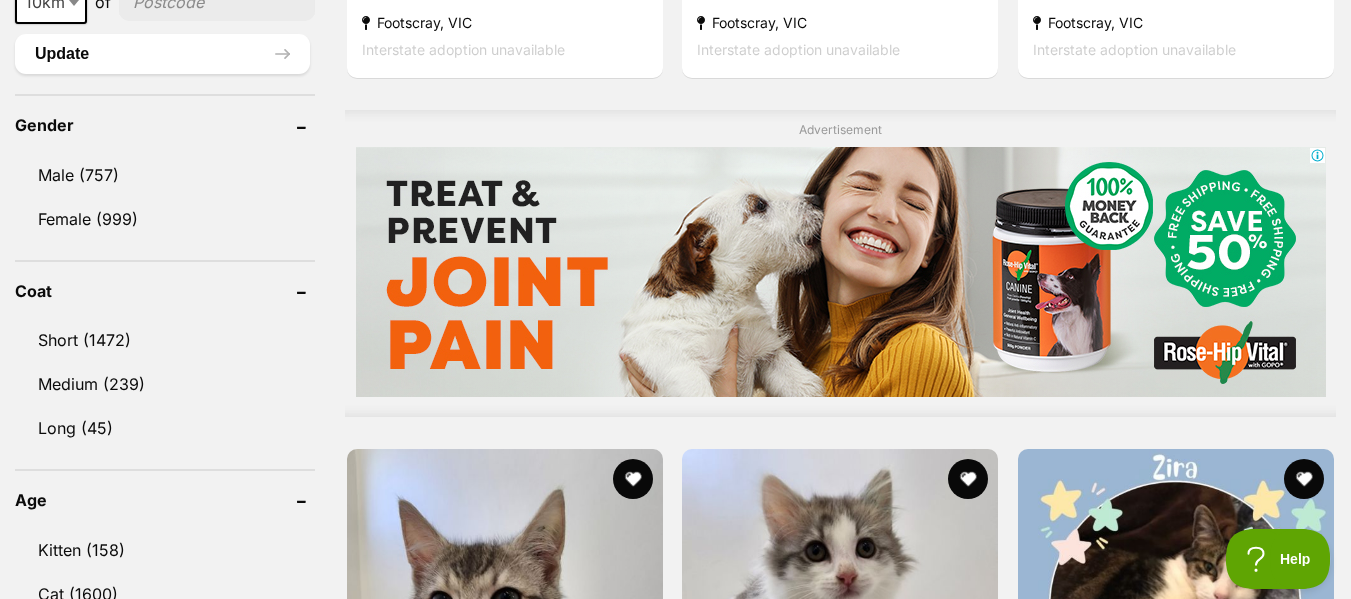 scroll, scrollTop: 1633, scrollLeft: 0, axis: vertical 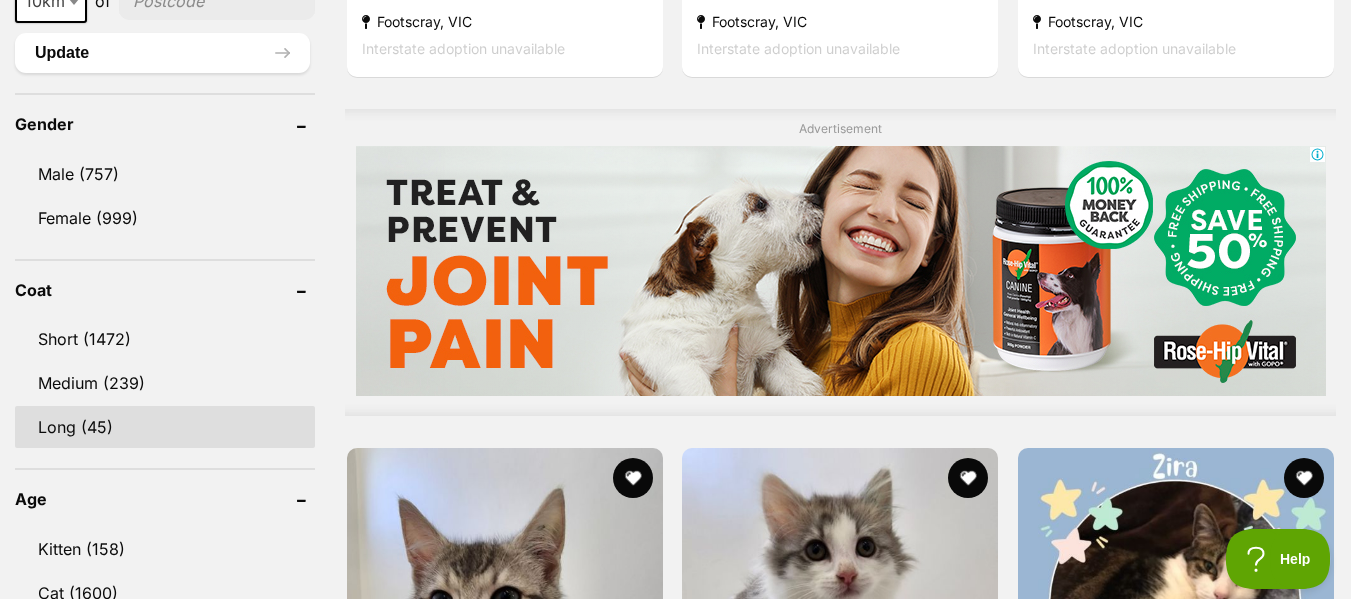 click on "Long (45)" at bounding box center (165, 427) 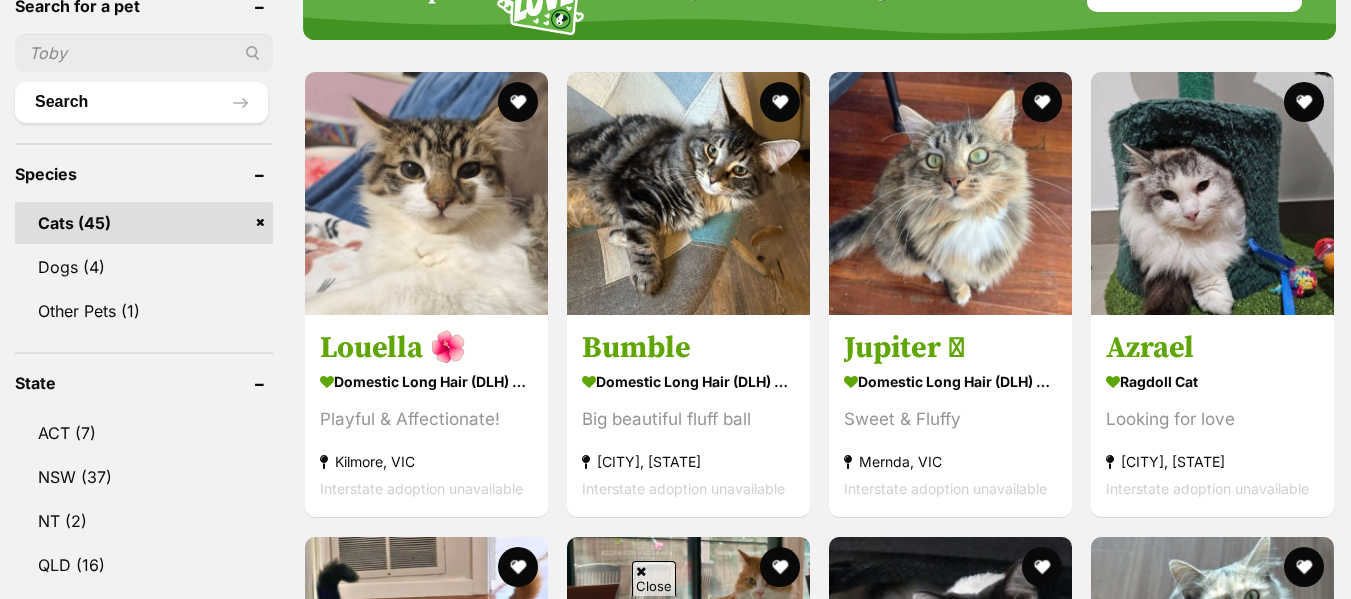 scroll, scrollTop: 753, scrollLeft: 0, axis: vertical 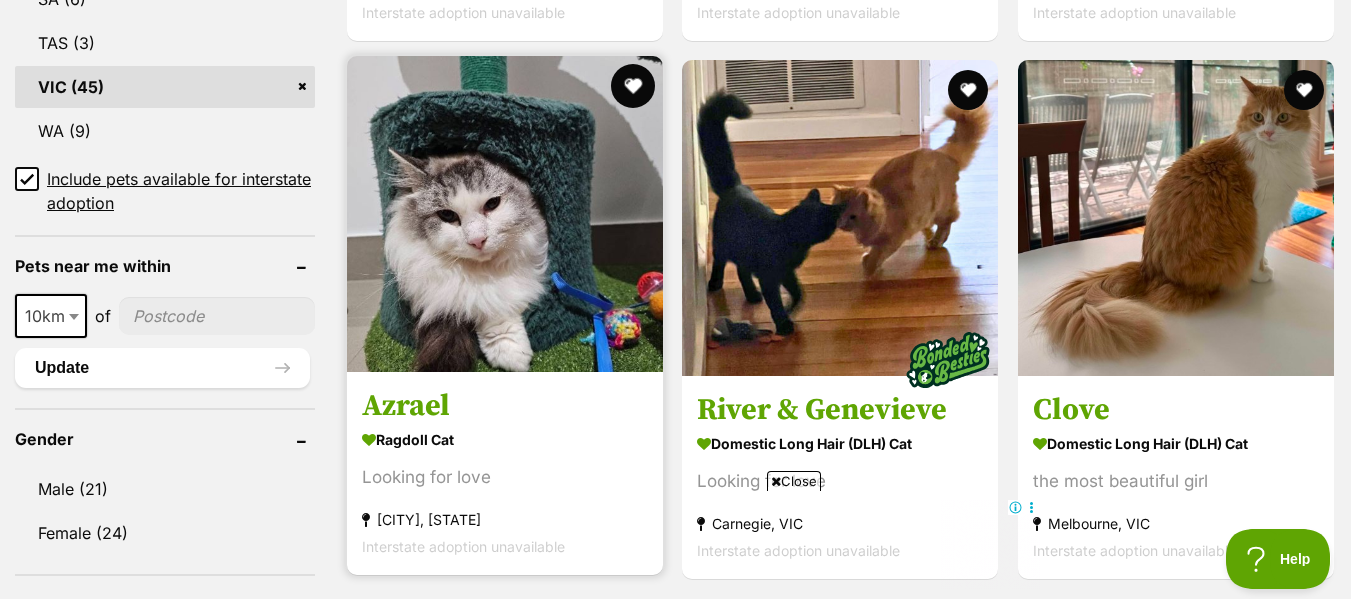 click at bounding box center (633, 86) 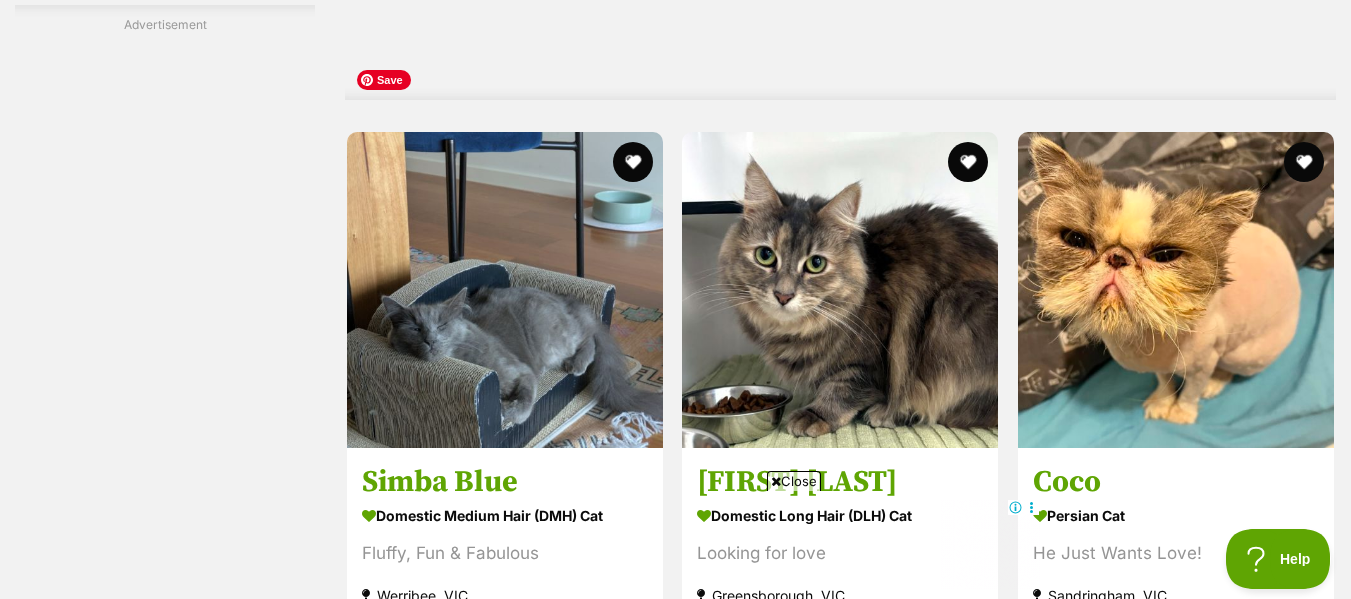 scroll, scrollTop: 5389, scrollLeft: 0, axis: vertical 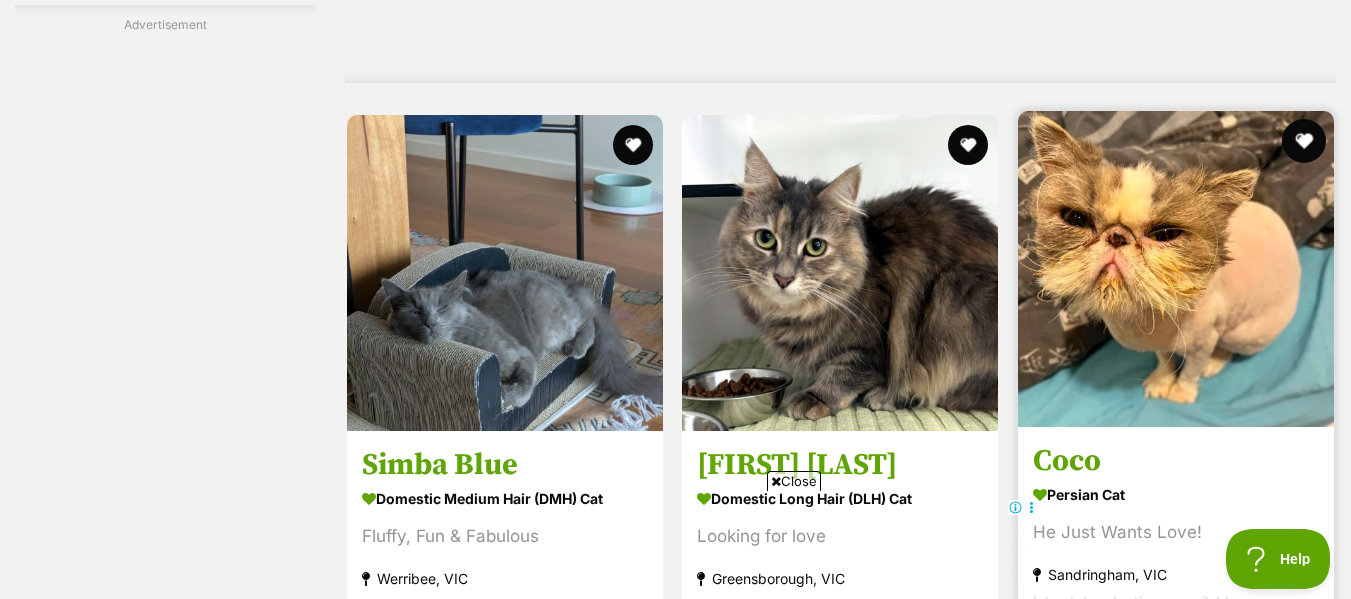 click at bounding box center (1304, 141) 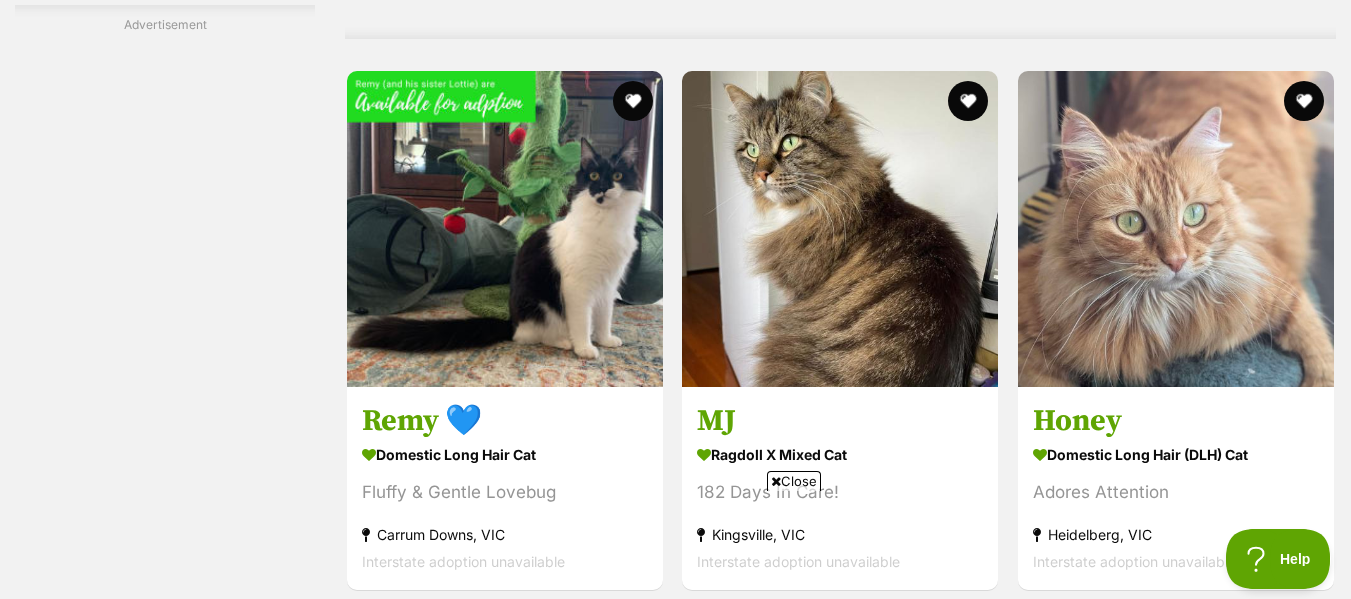 scroll, scrollTop: 6862, scrollLeft: 0, axis: vertical 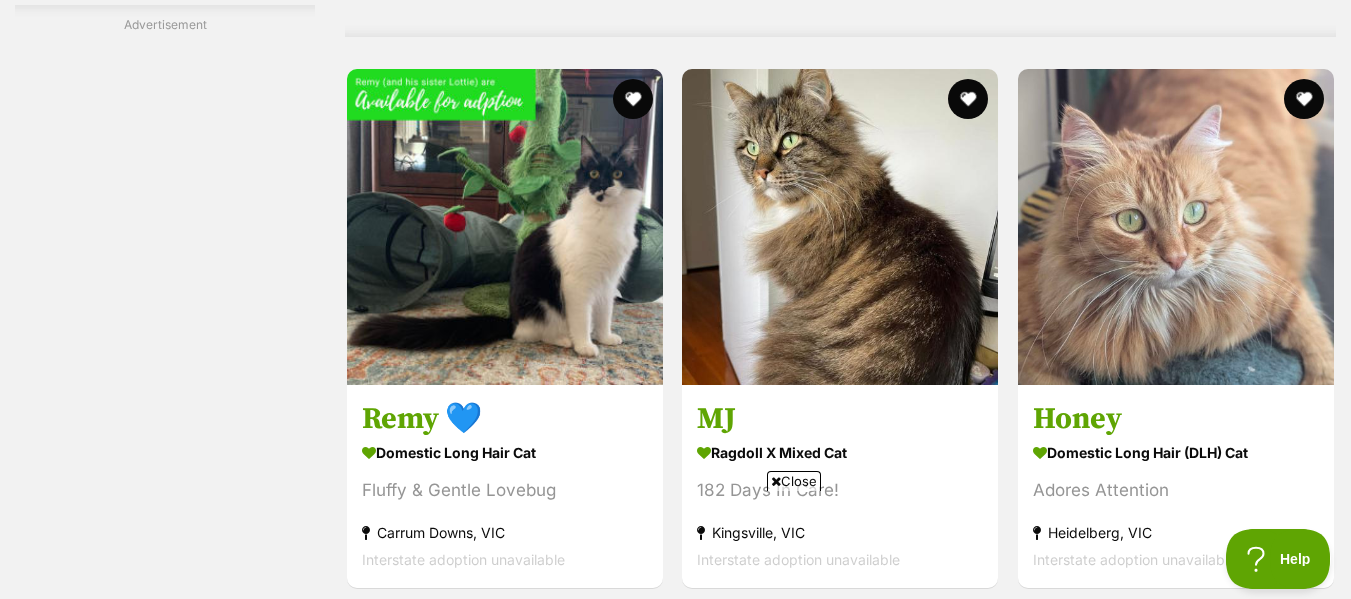 click on "Close" at bounding box center [794, 481] 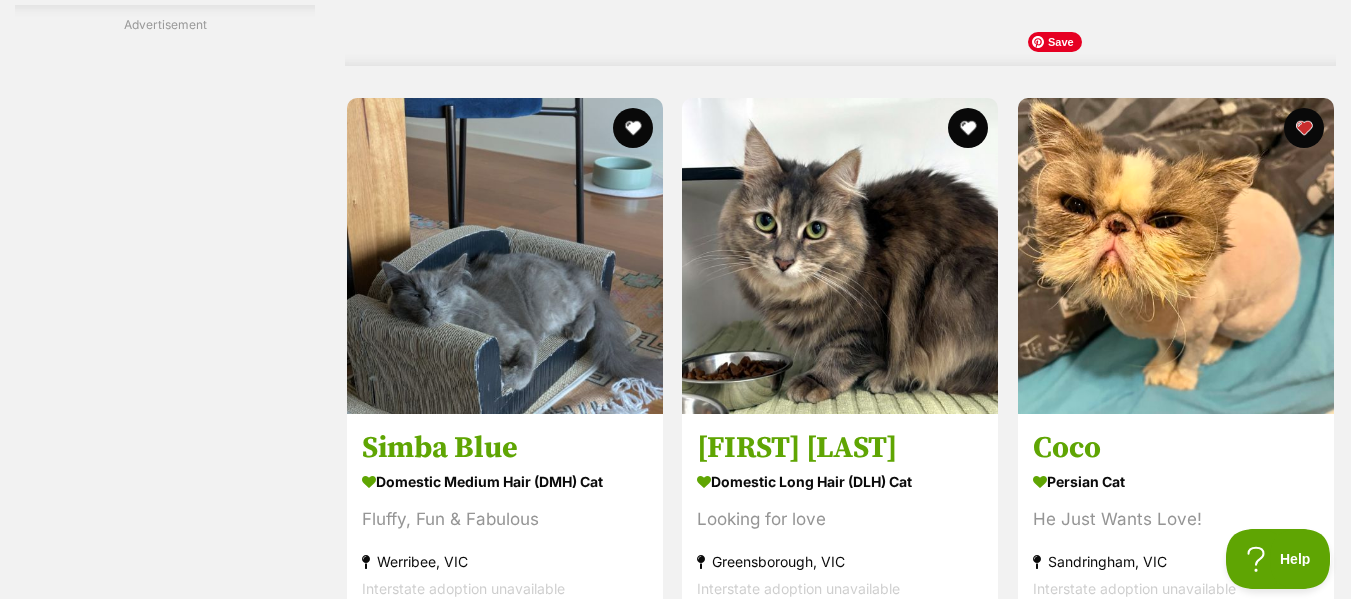 scroll, scrollTop: 5404, scrollLeft: 0, axis: vertical 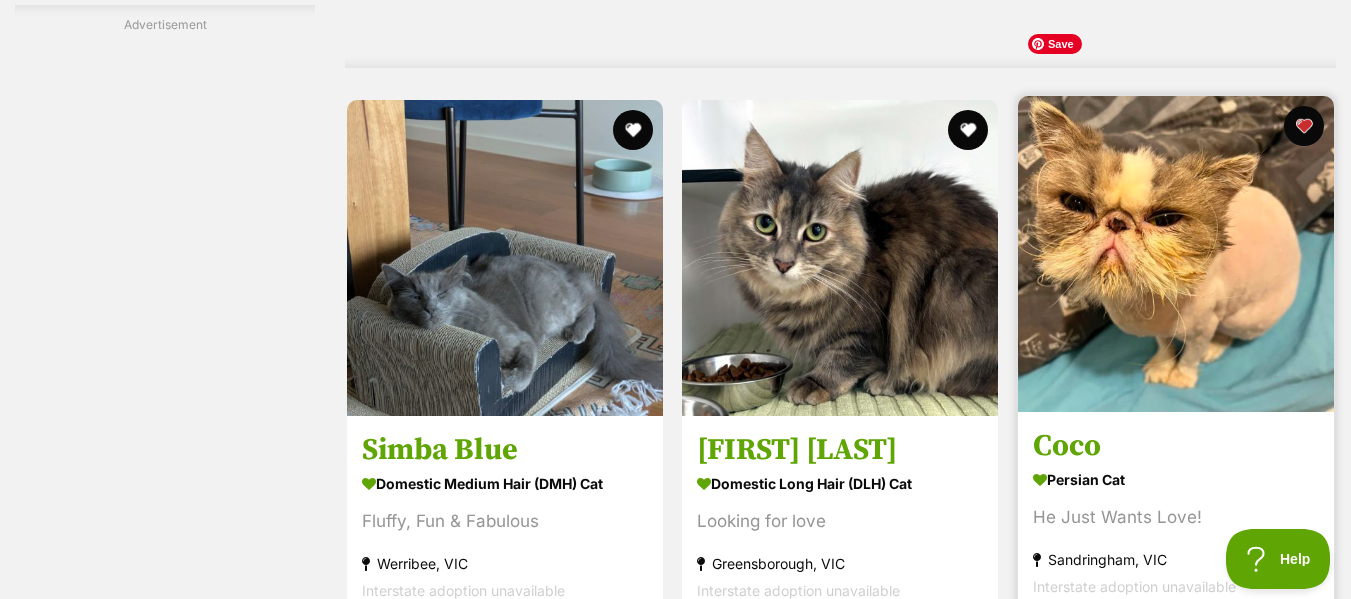 click at bounding box center [1176, 254] 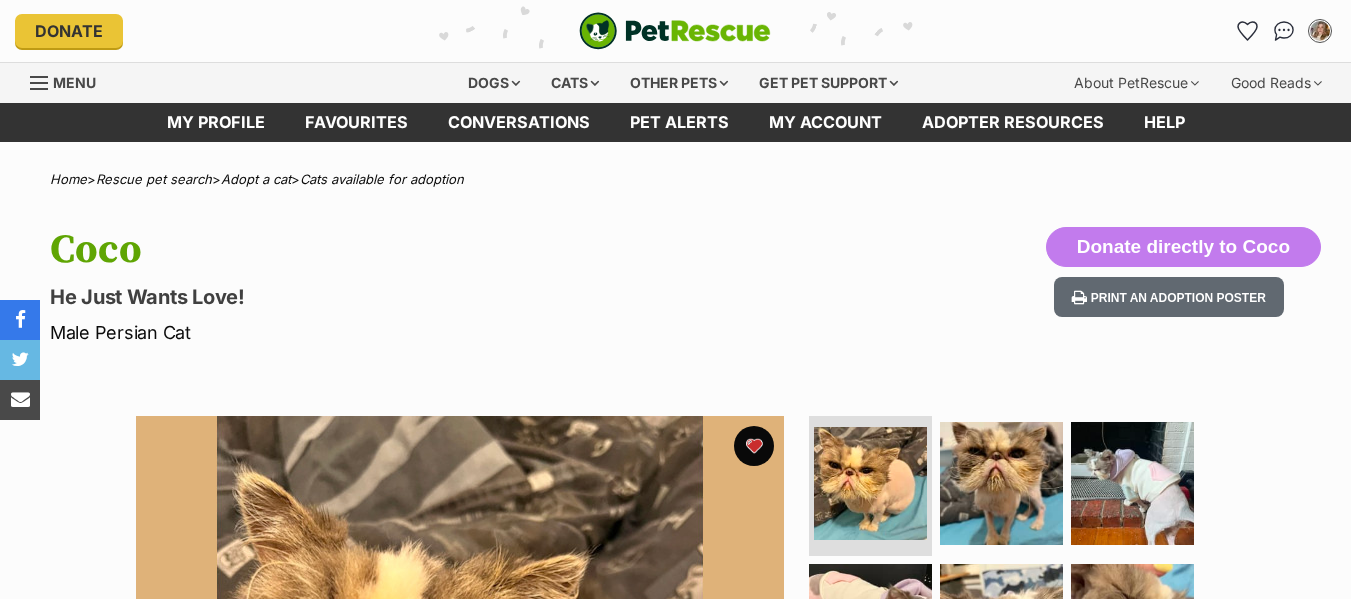 scroll, scrollTop: 464, scrollLeft: 0, axis: vertical 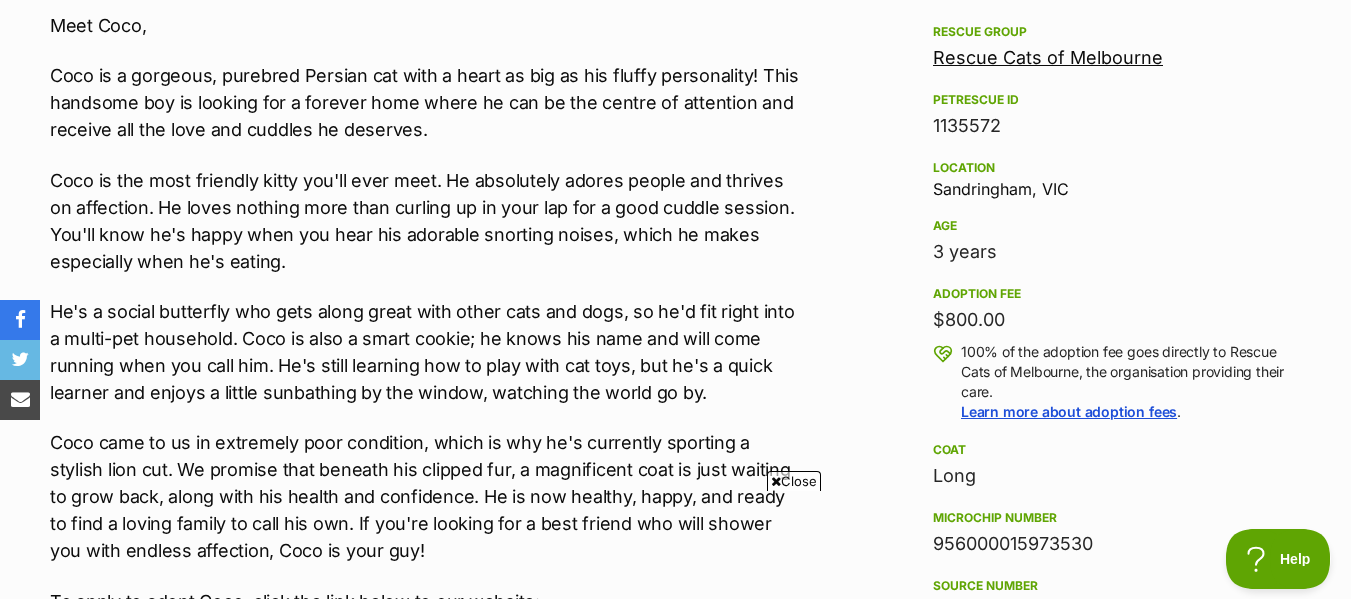 click on "Close" at bounding box center (794, 481) 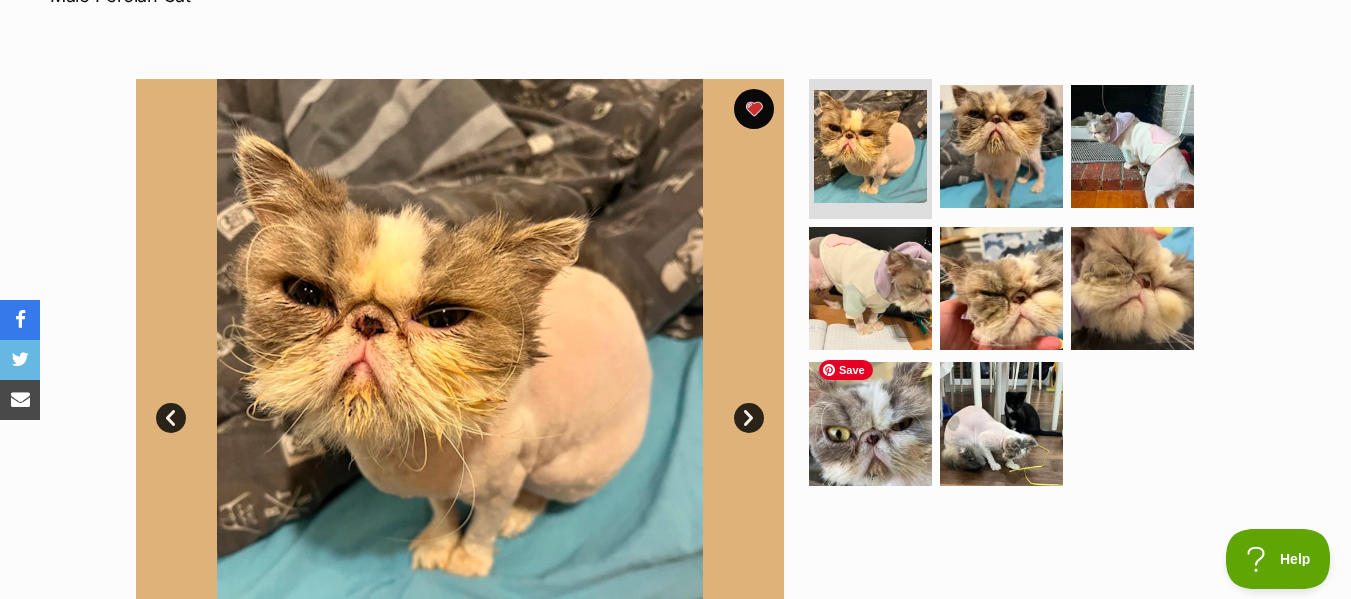 scroll, scrollTop: 336, scrollLeft: 0, axis: vertical 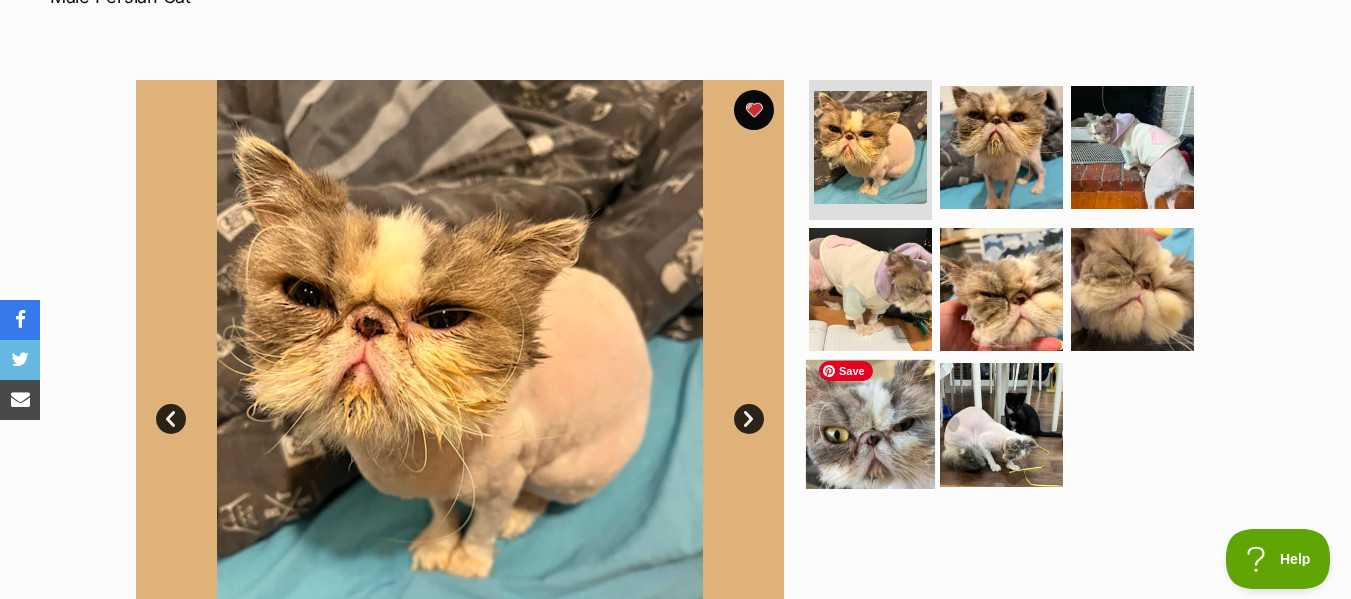click at bounding box center (870, 424) 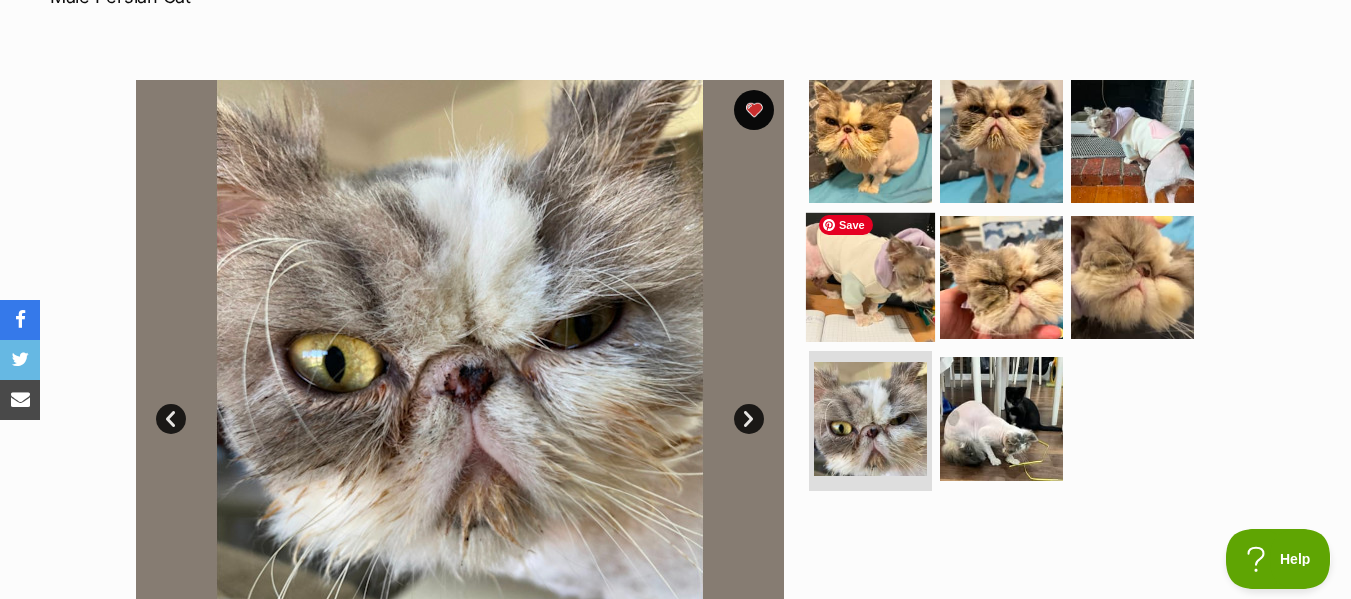 click at bounding box center (870, 276) 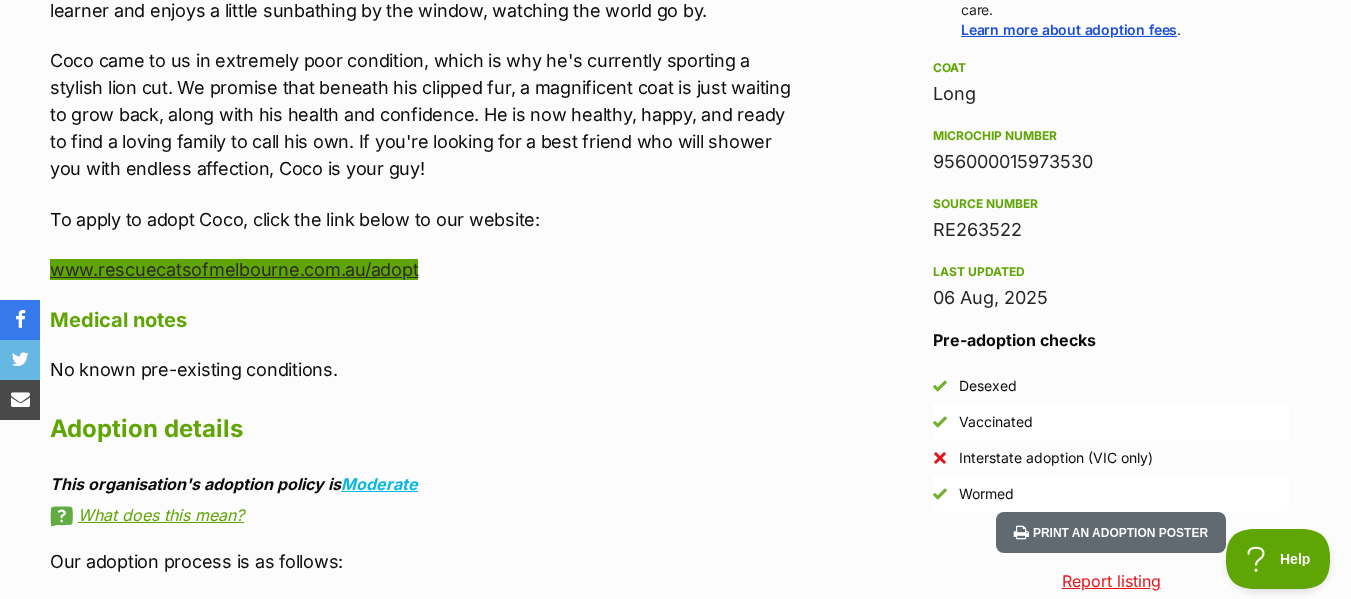 scroll, scrollTop: 1568, scrollLeft: 0, axis: vertical 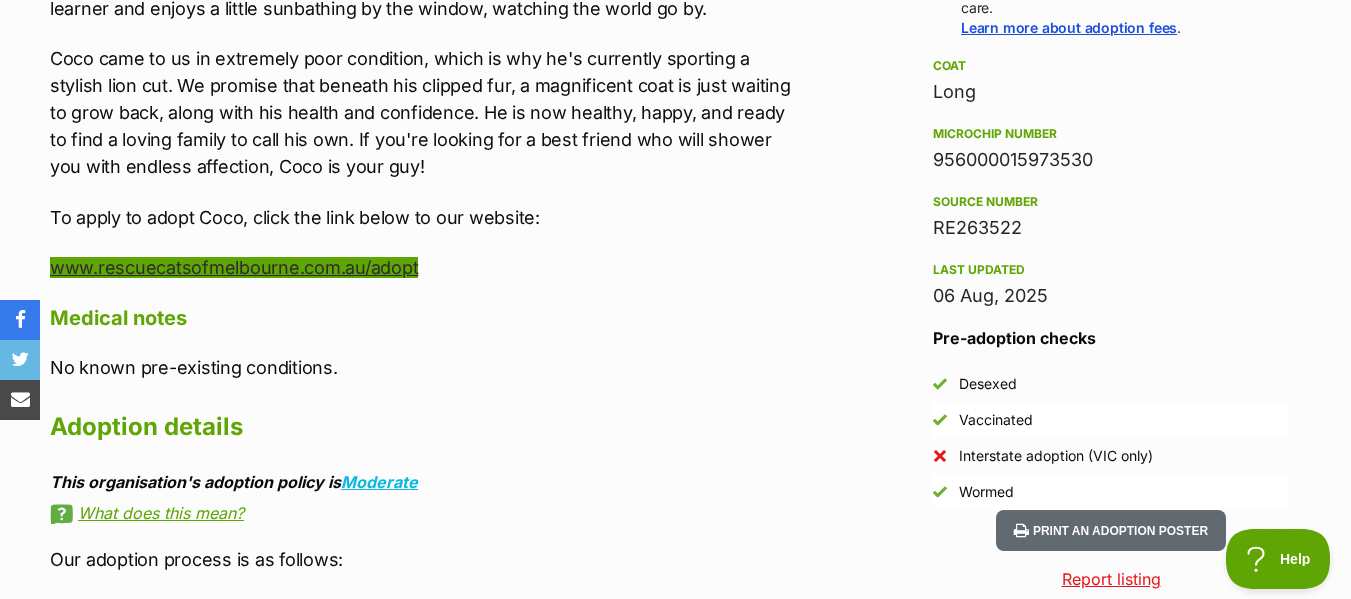 click on "www.rescuecatsofmelbourne.com.au/adopt" at bounding box center [234, 267] 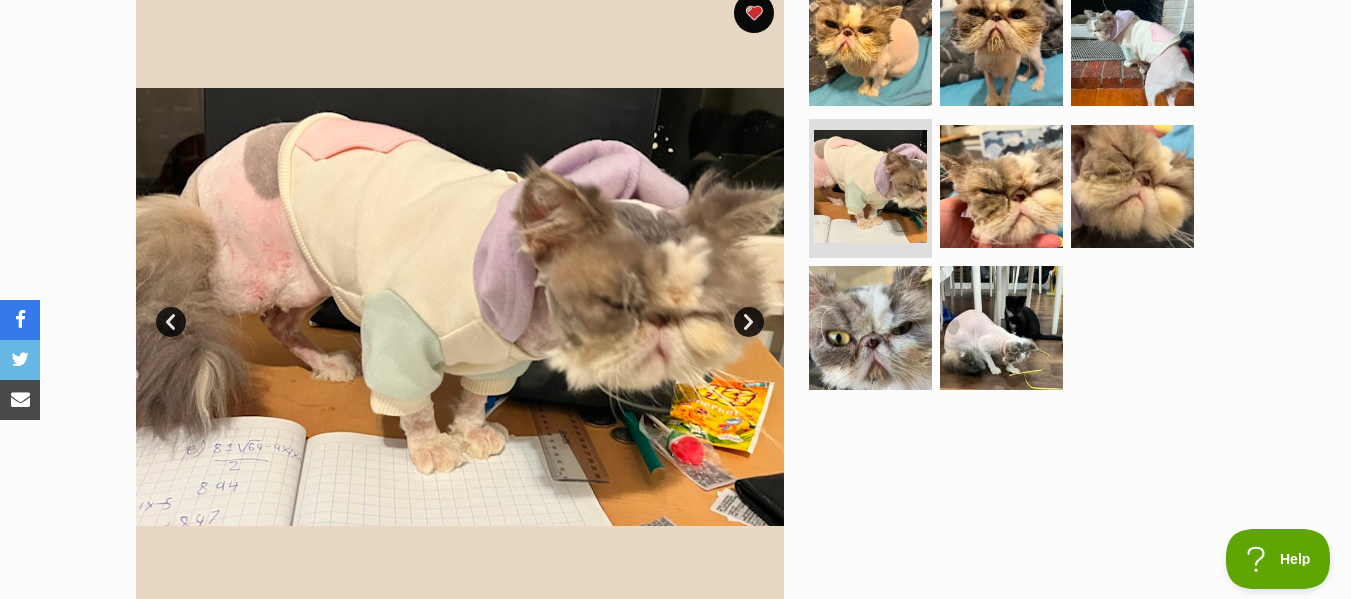 scroll, scrollTop: 434, scrollLeft: 0, axis: vertical 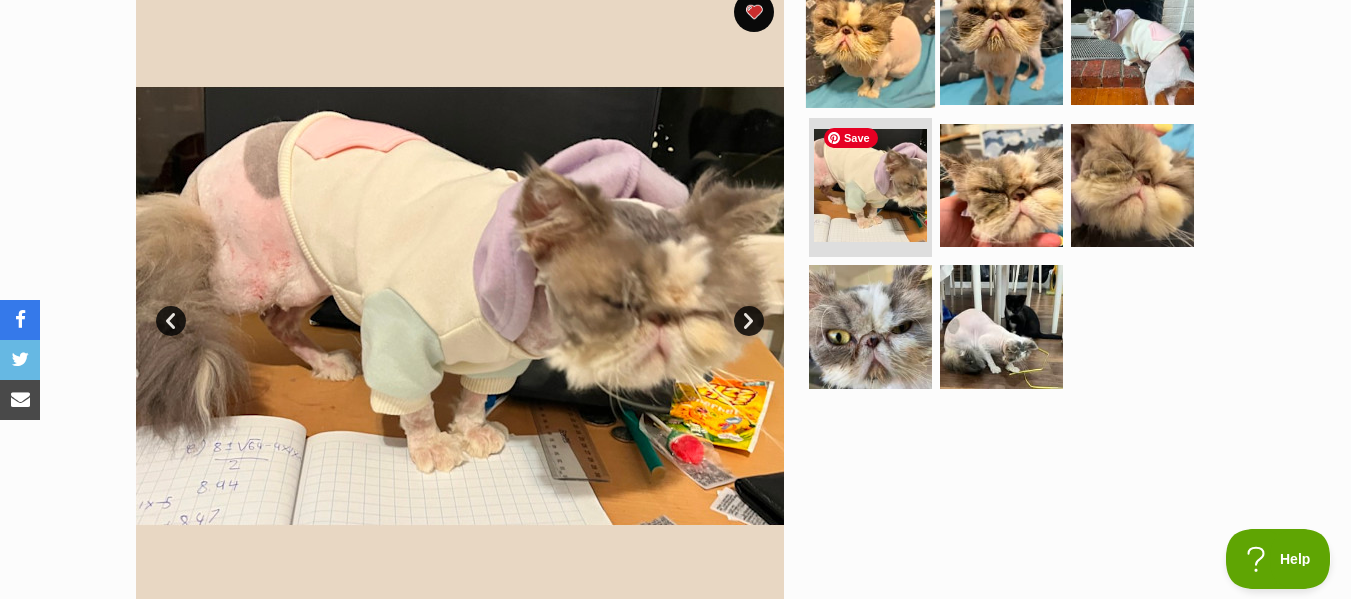 click at bounding box center [870, 43] 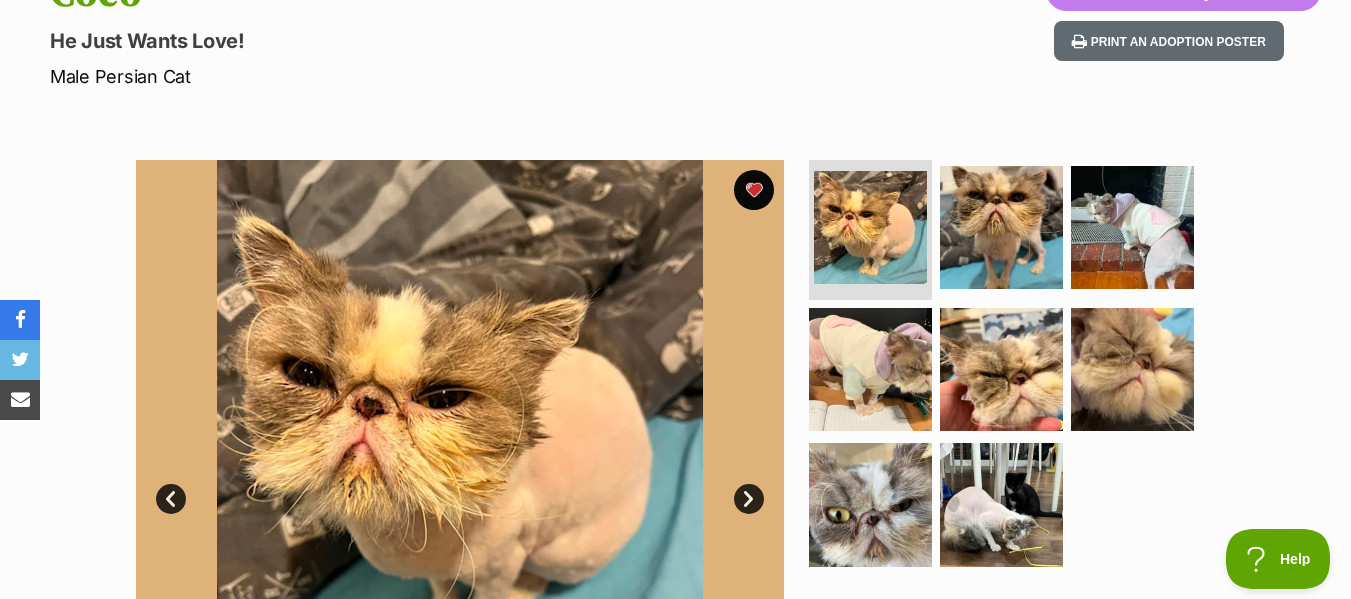 scroll, scrollTop: 257, scrollLeft: 0, axis: vertical 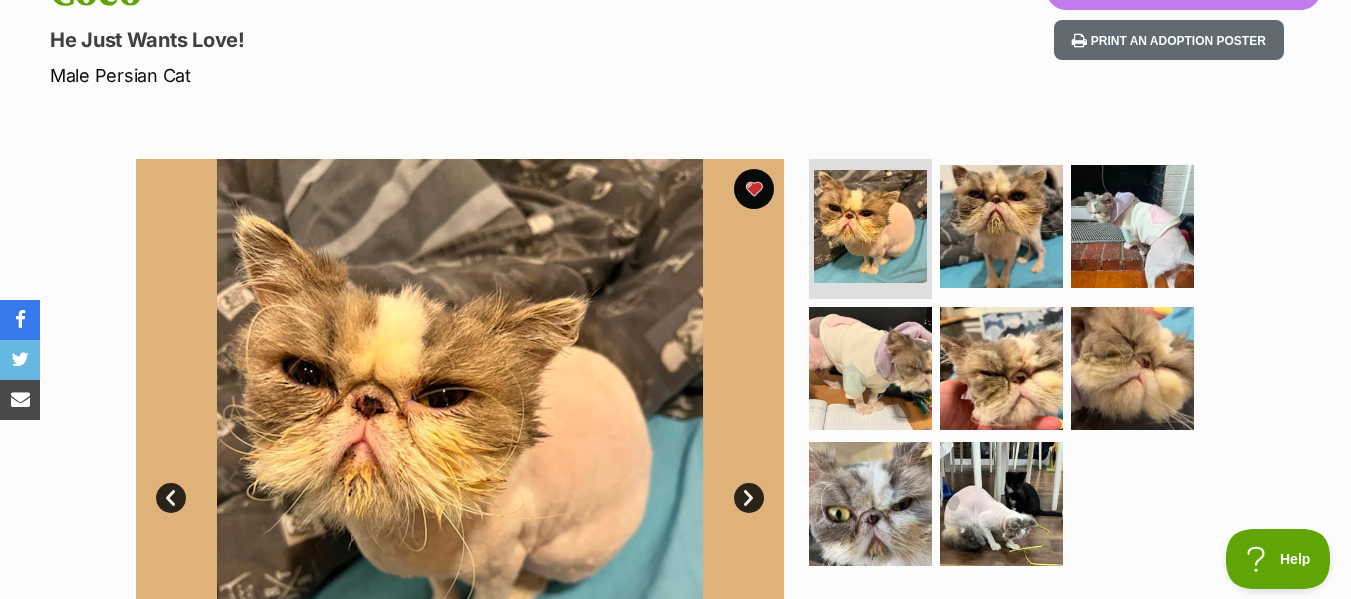 click on "Next" at bounding box center (749, 498) 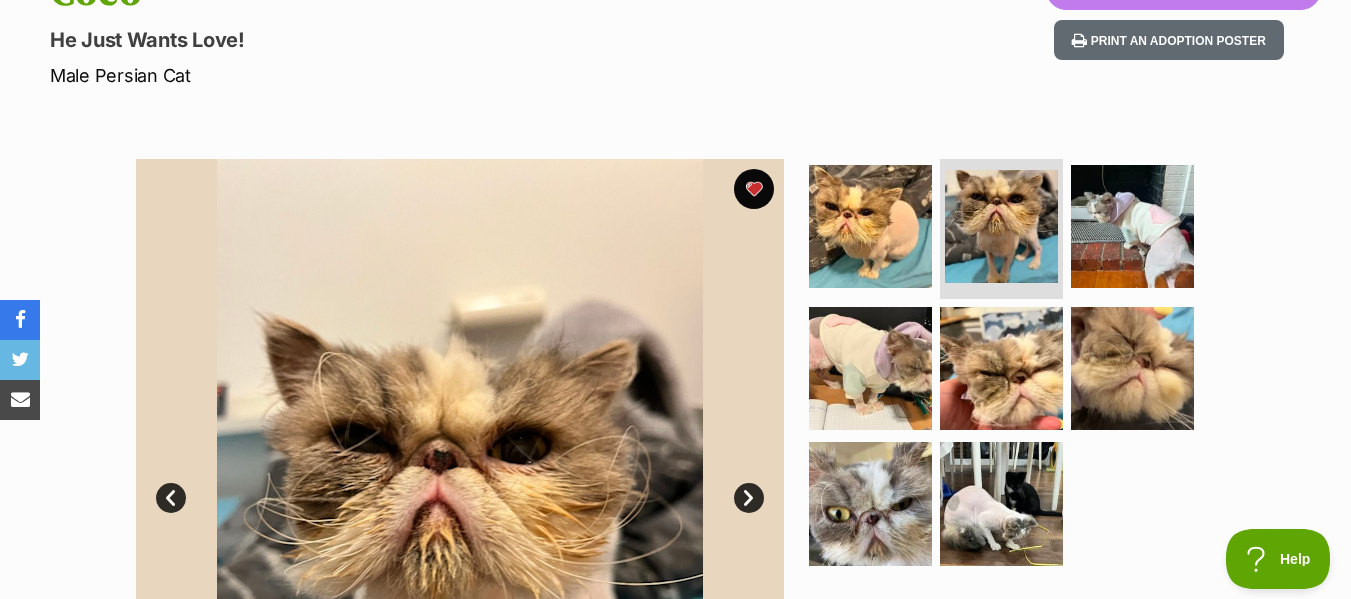 click on "Next" at bounding box center [749, 498] 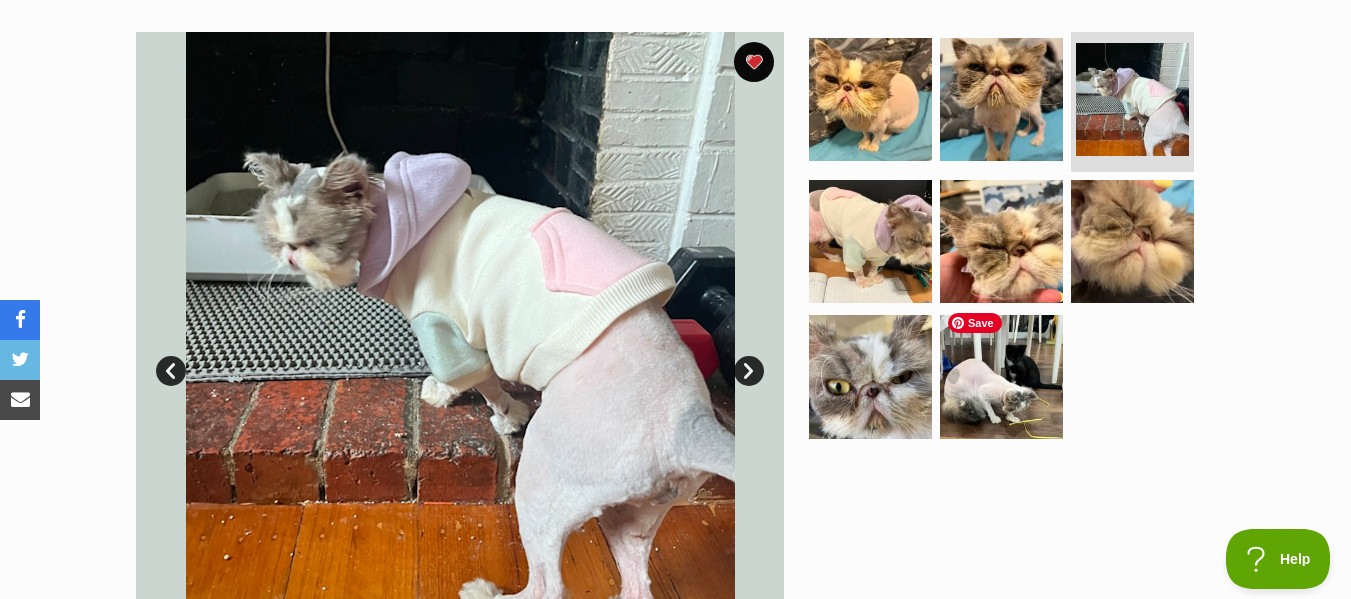 scroll, scrollTop: 0, scrollLeft: 0, axis: both 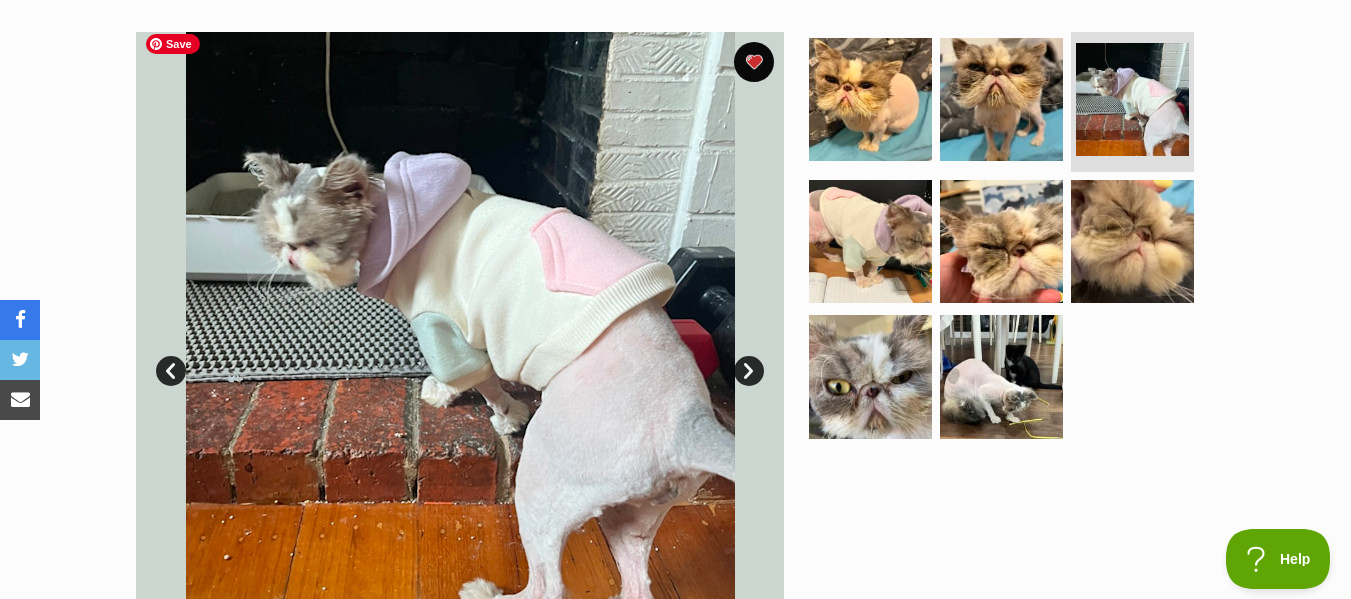 click at bounding box center (460, 356) 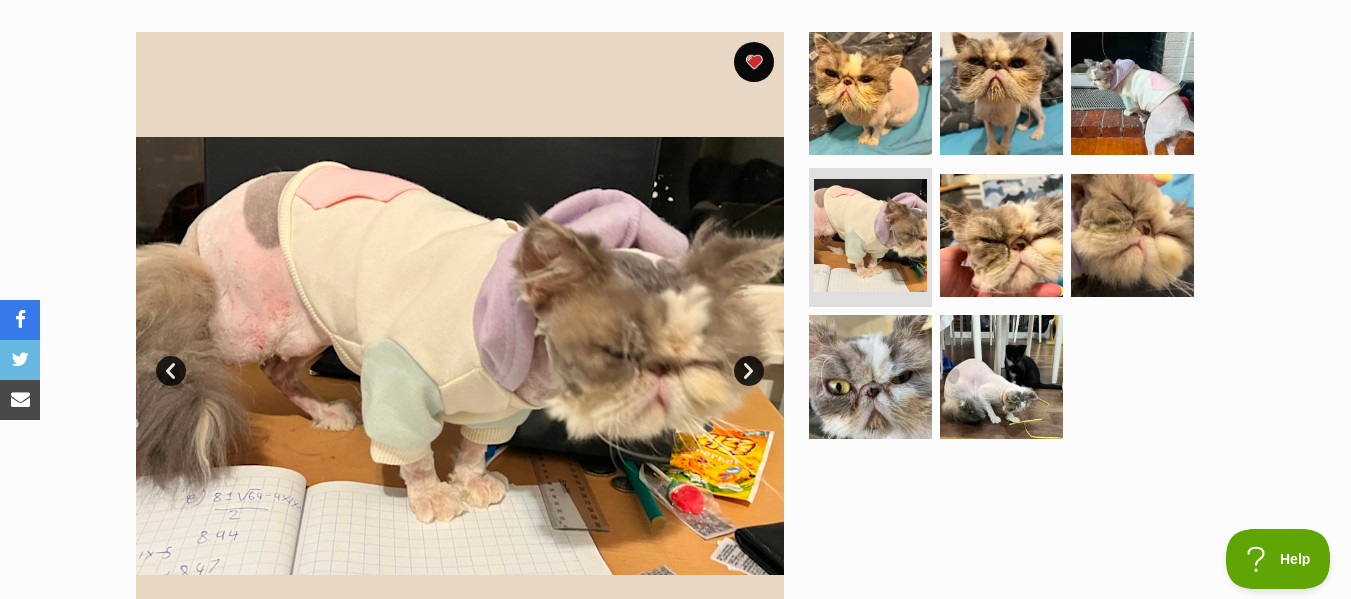 scroll, scrollTop: 0, scrollLeft: 0, axis: both 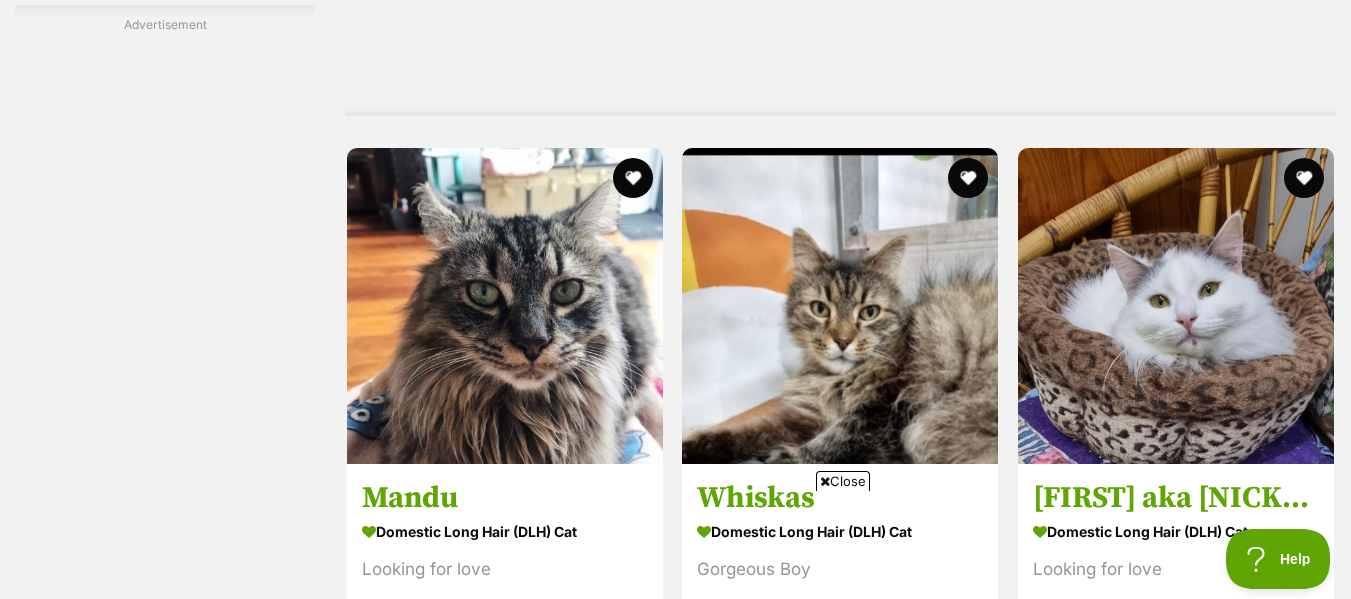 click on "Close" at bounding box center (843, 481) 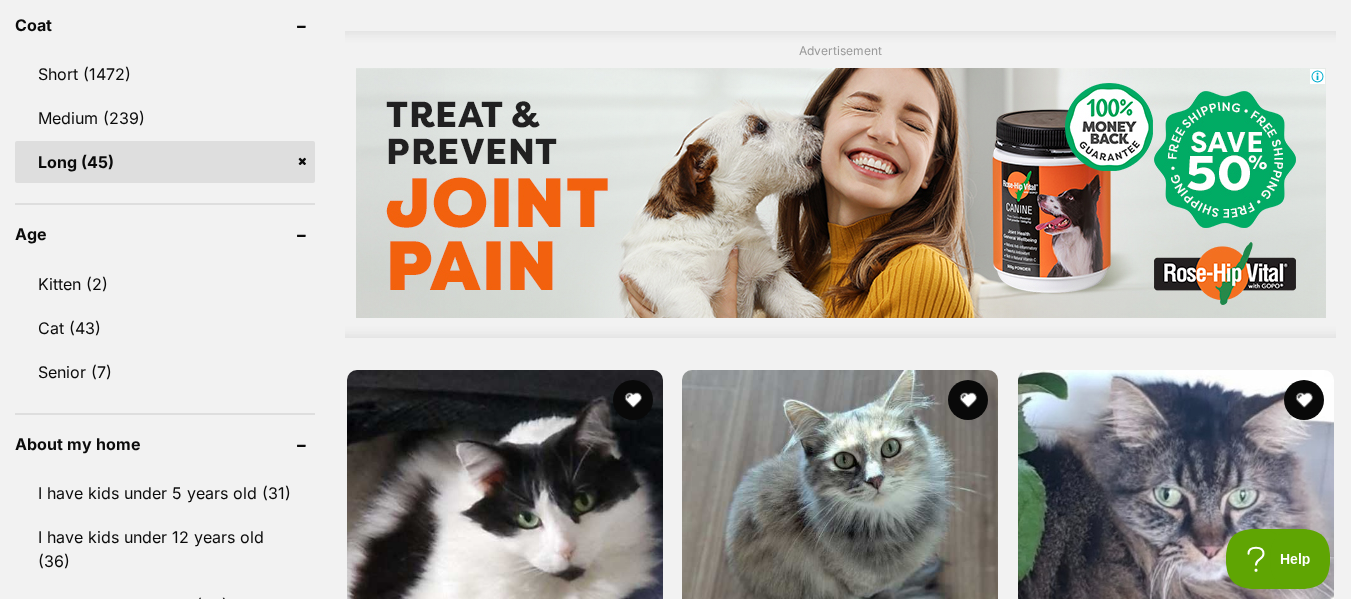 scroll, scrollTop: 1844, scrollLeft: 0, axis: vertical 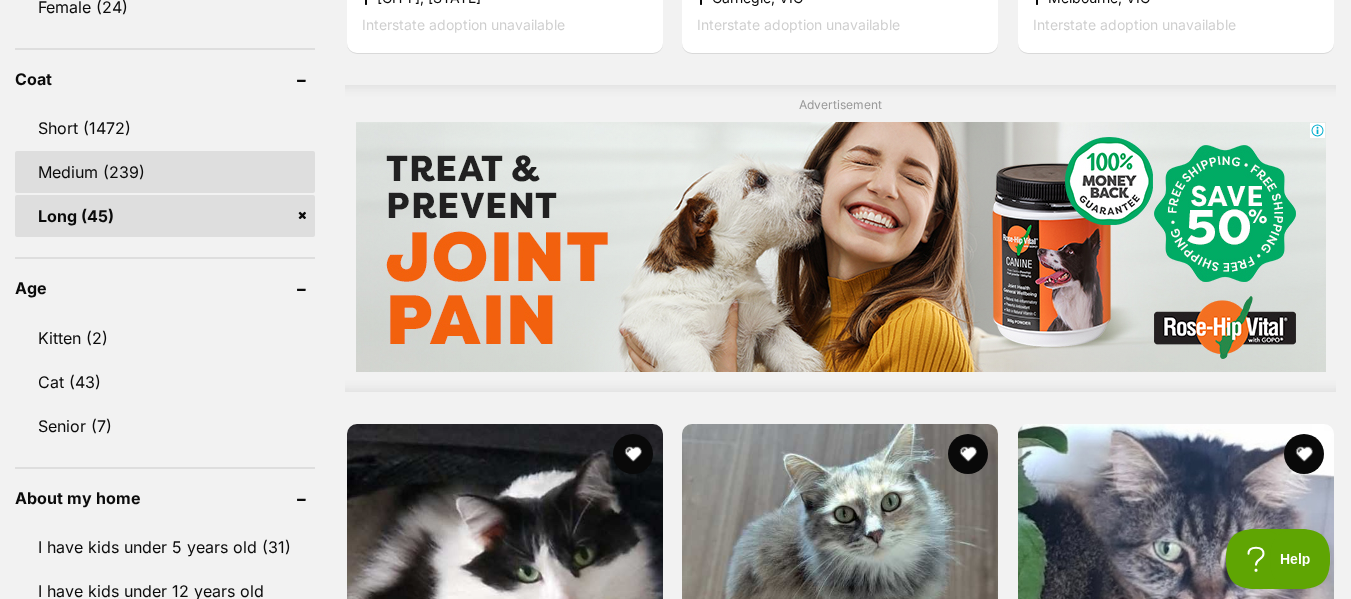 click on "Medium (239)" at bounding box center (165, 172) 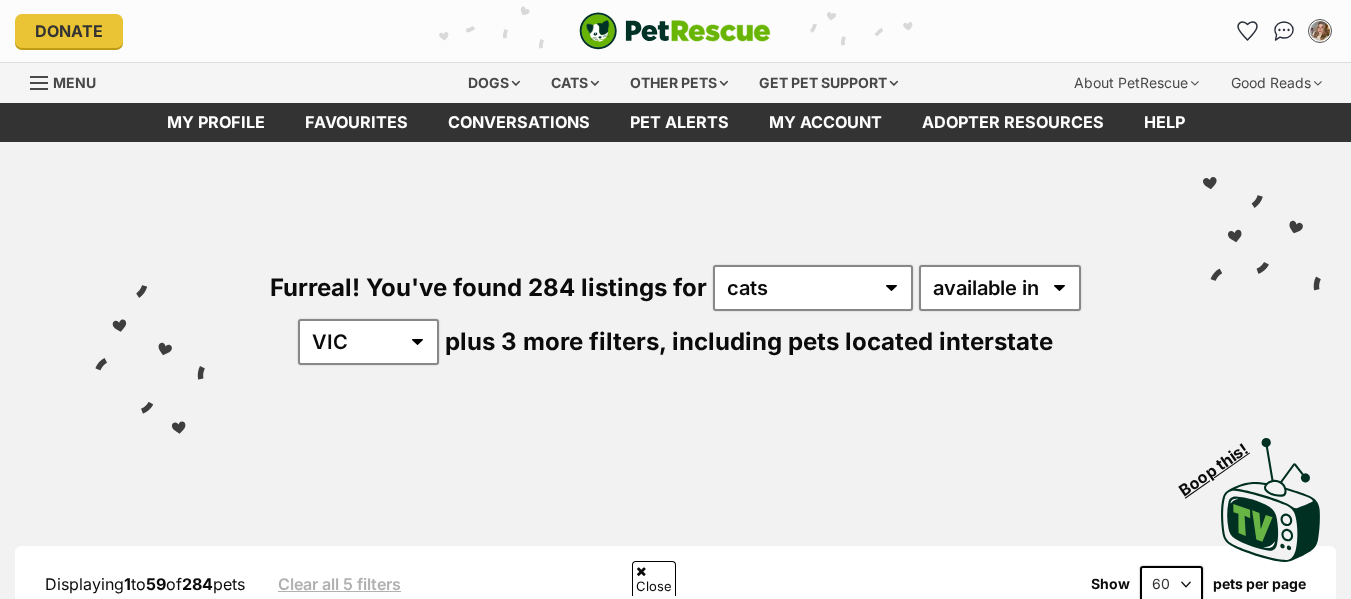 scroll, scrollTop: 703, scrollLeft: 0, axis: vertical 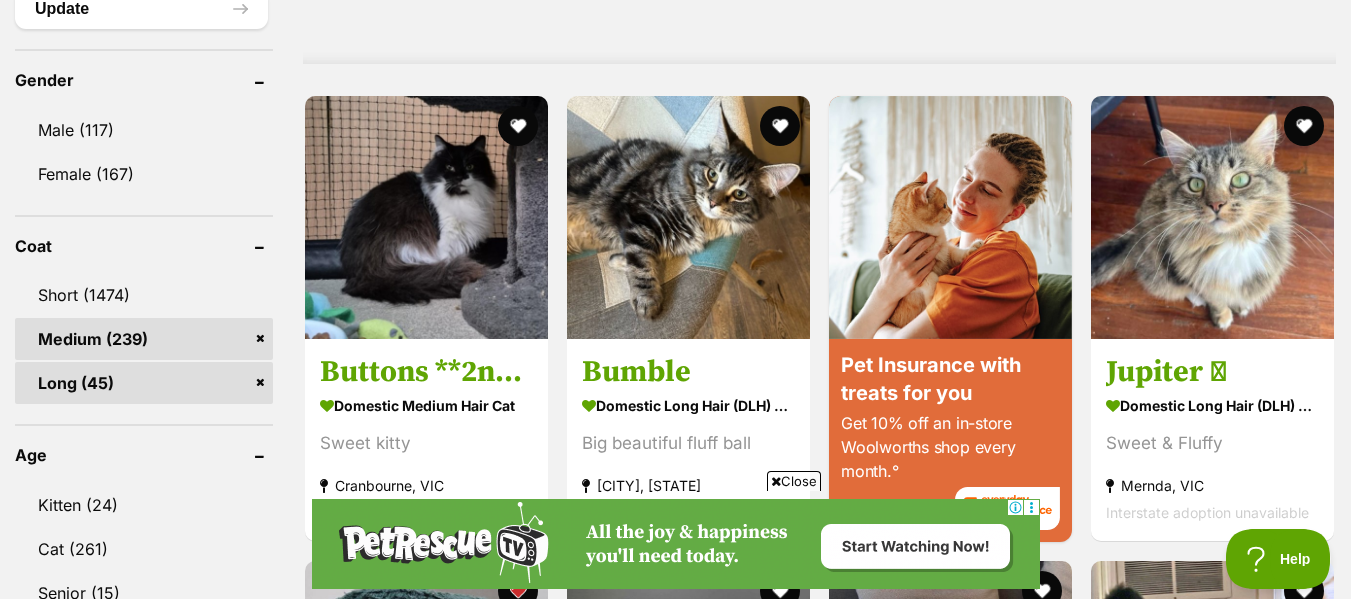 click on "Long (45)" at bounding box center (144, 383) 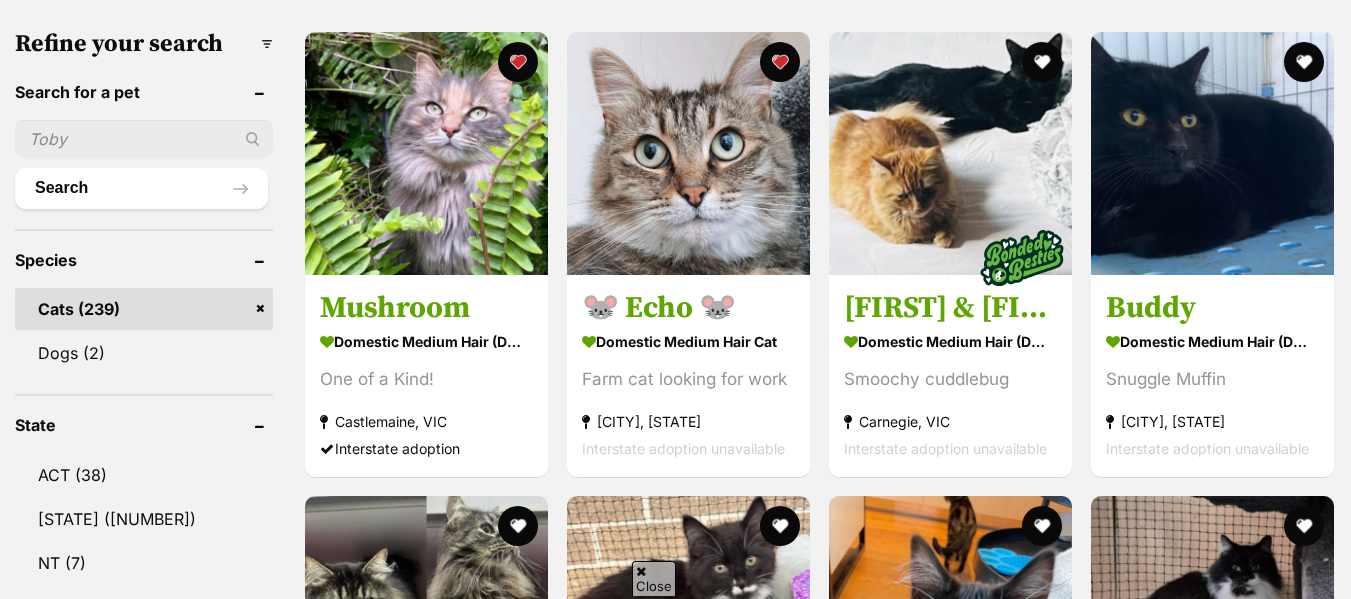 scroll, scrollTop: 637, scrollLeft: 0, axis: vertical 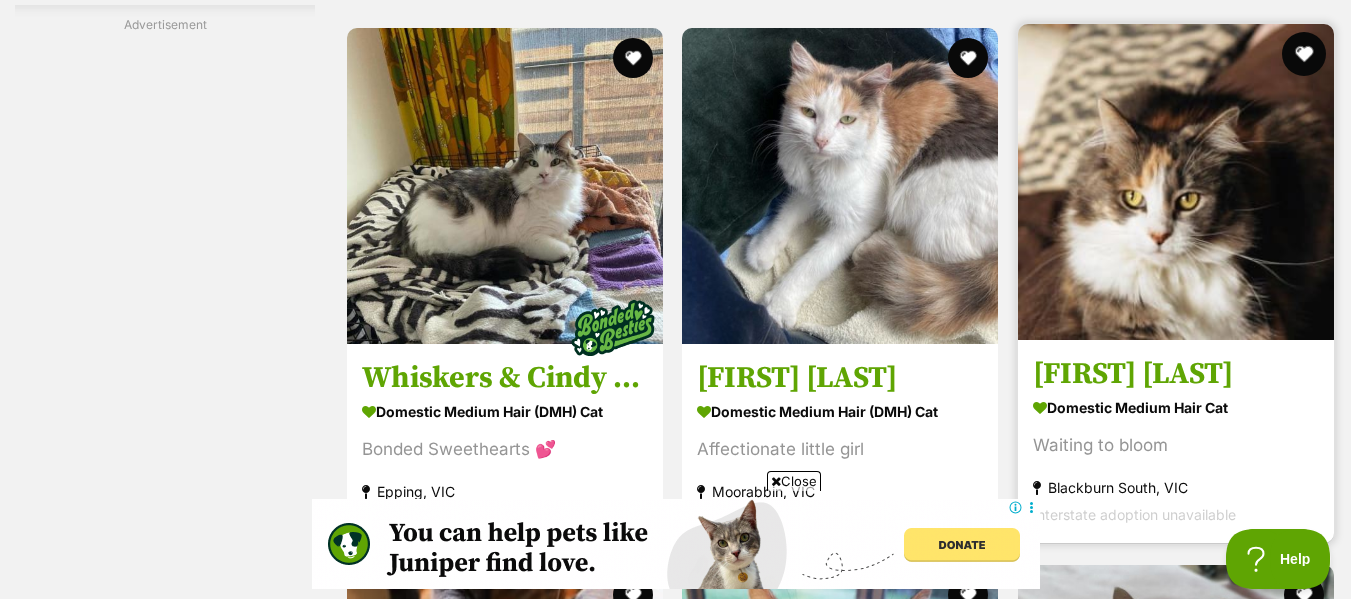 click at bounding box center (1304, 54) 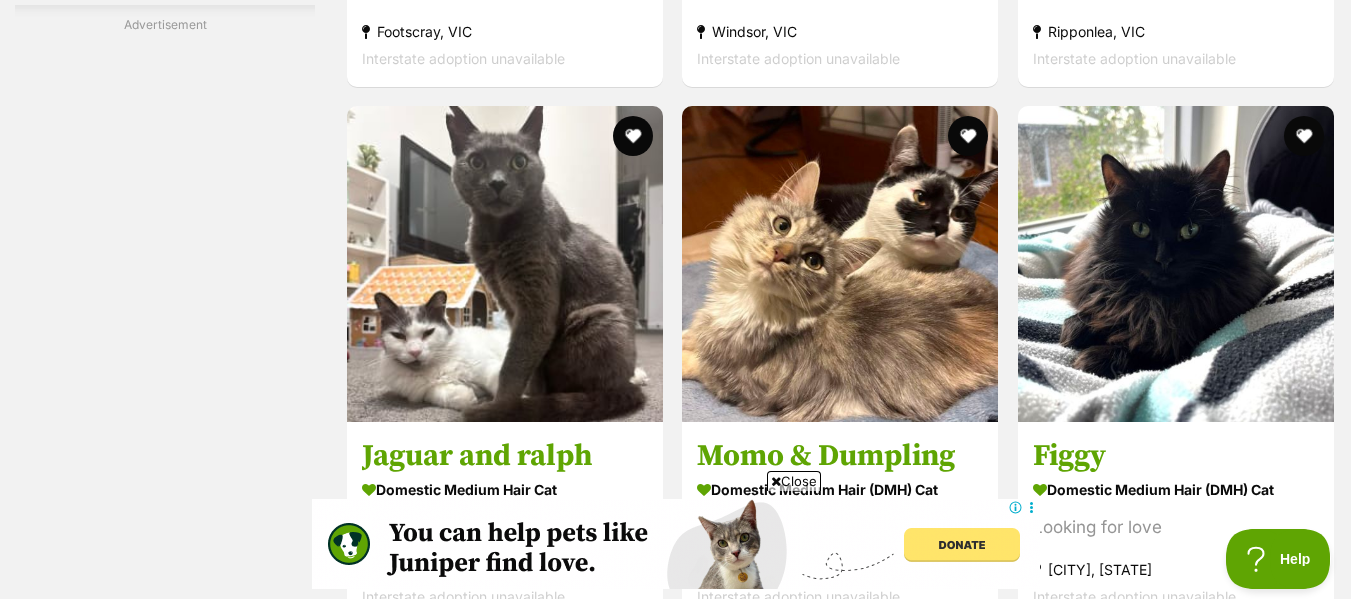 scroll, scrollTop: 11457, scrollLeft: 0, axis: vertical 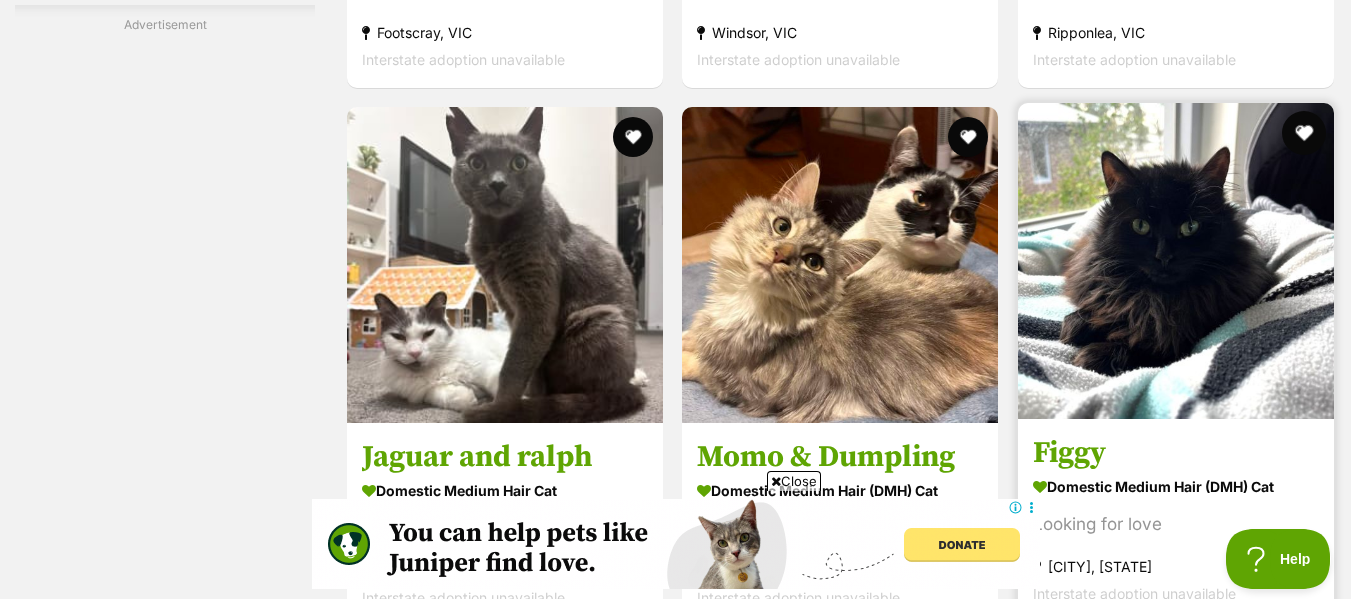 click at bounding box center (1304, 133) 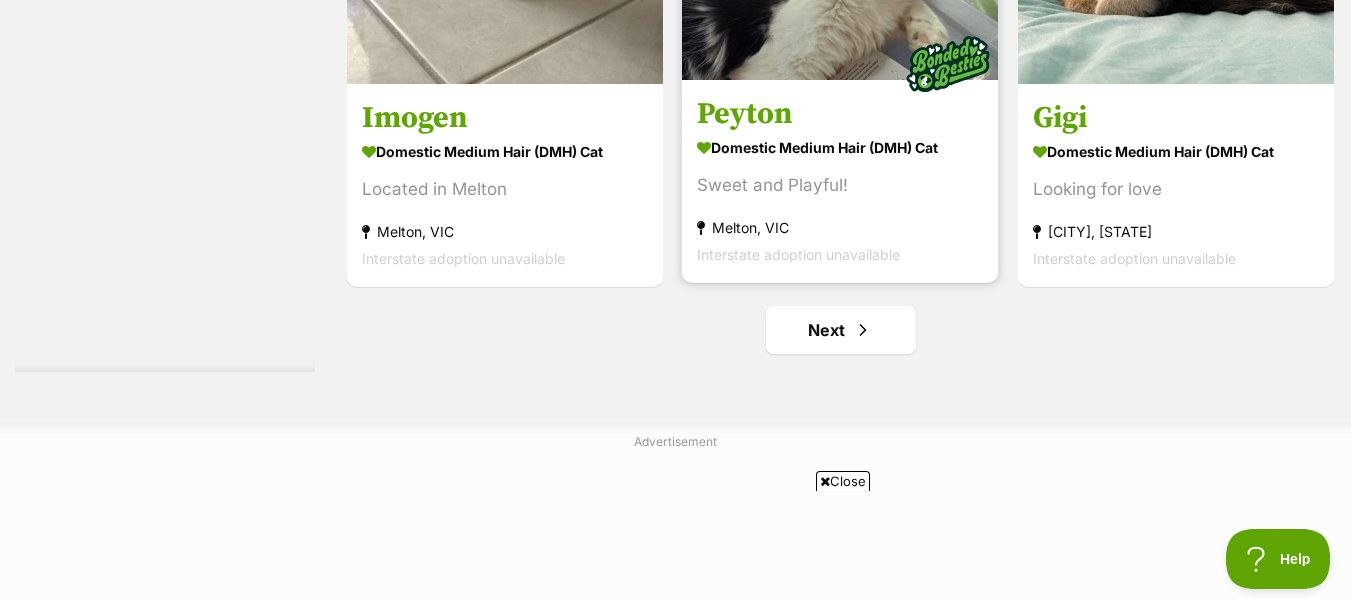 scroll, scrollTop: 14115, scrollLeft: 0, axis: vertical 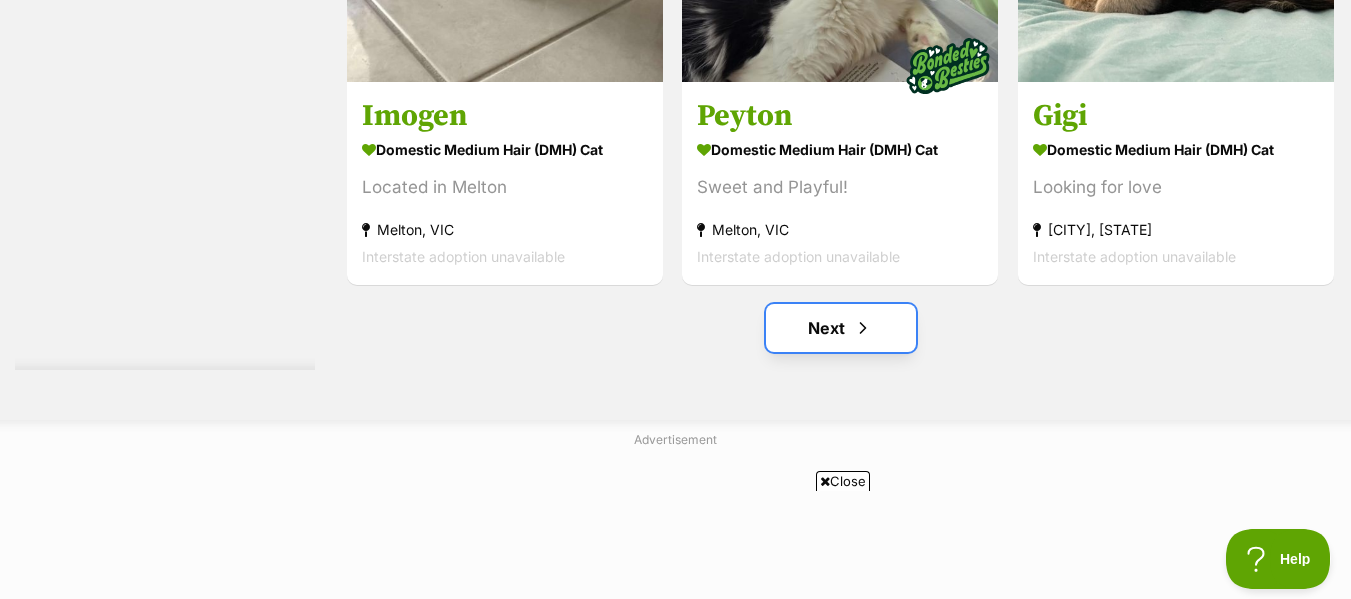 click on "Next" at bounding box center [841, 328] 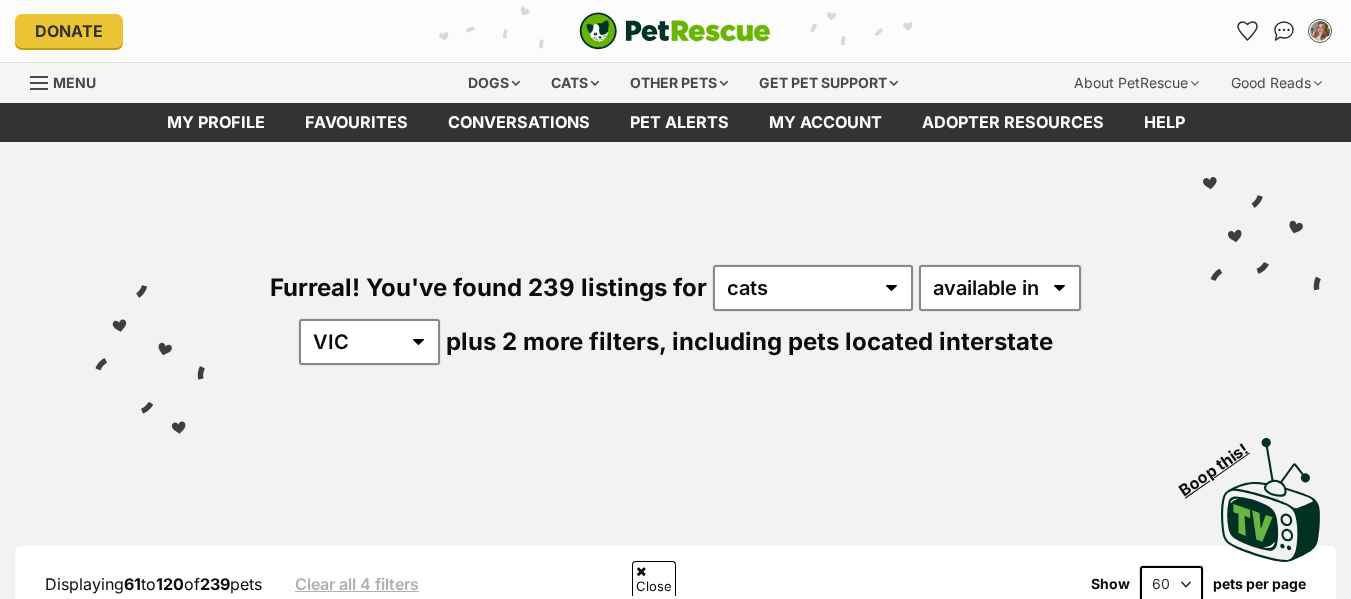 scroll, scrollTop: 459, scrollLeft: 0, axis: vertical 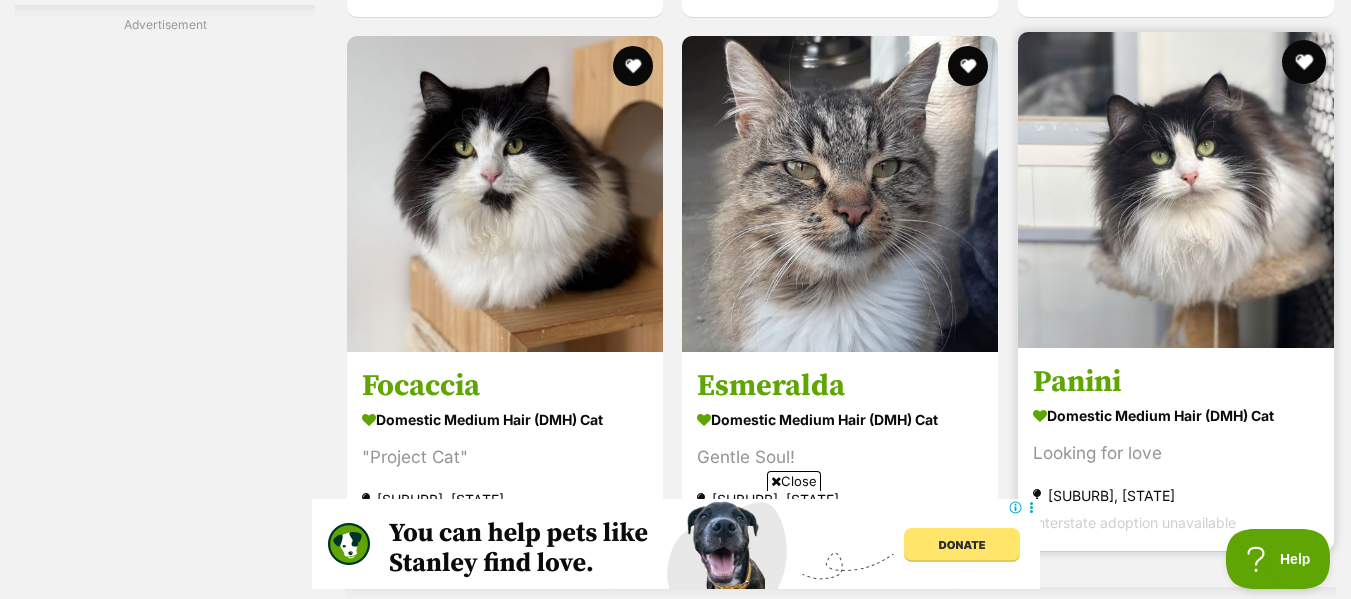 click at bounding box center [1304, 62] 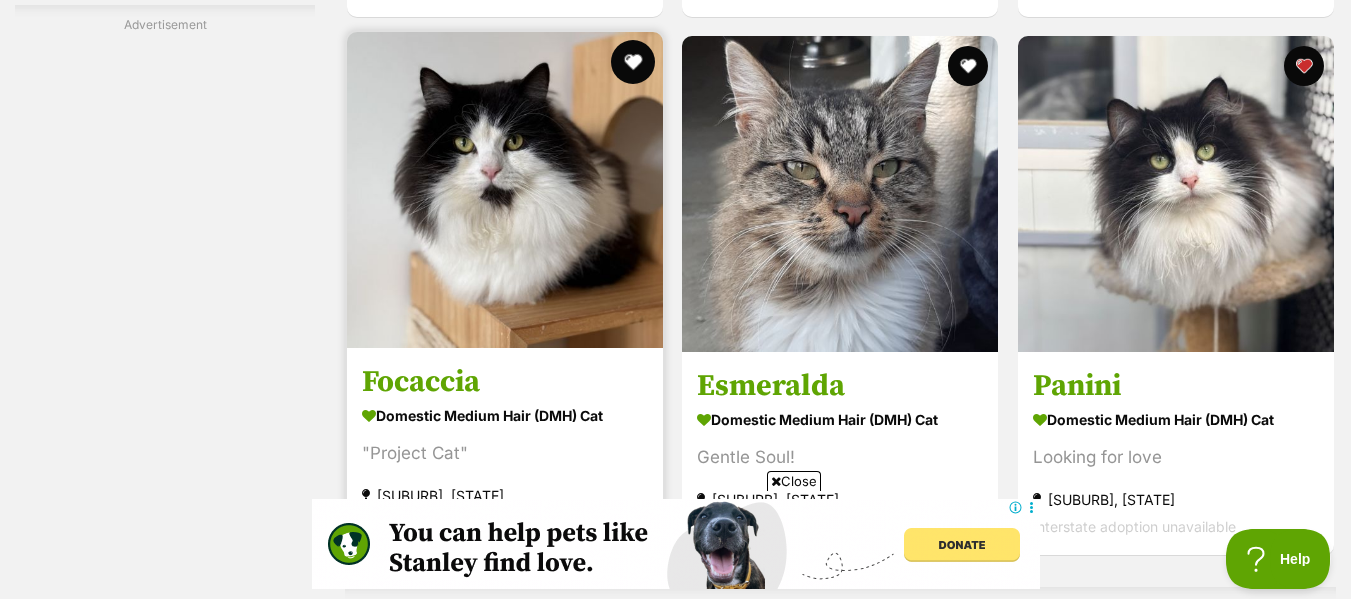 click at bounding box center (633, 62) 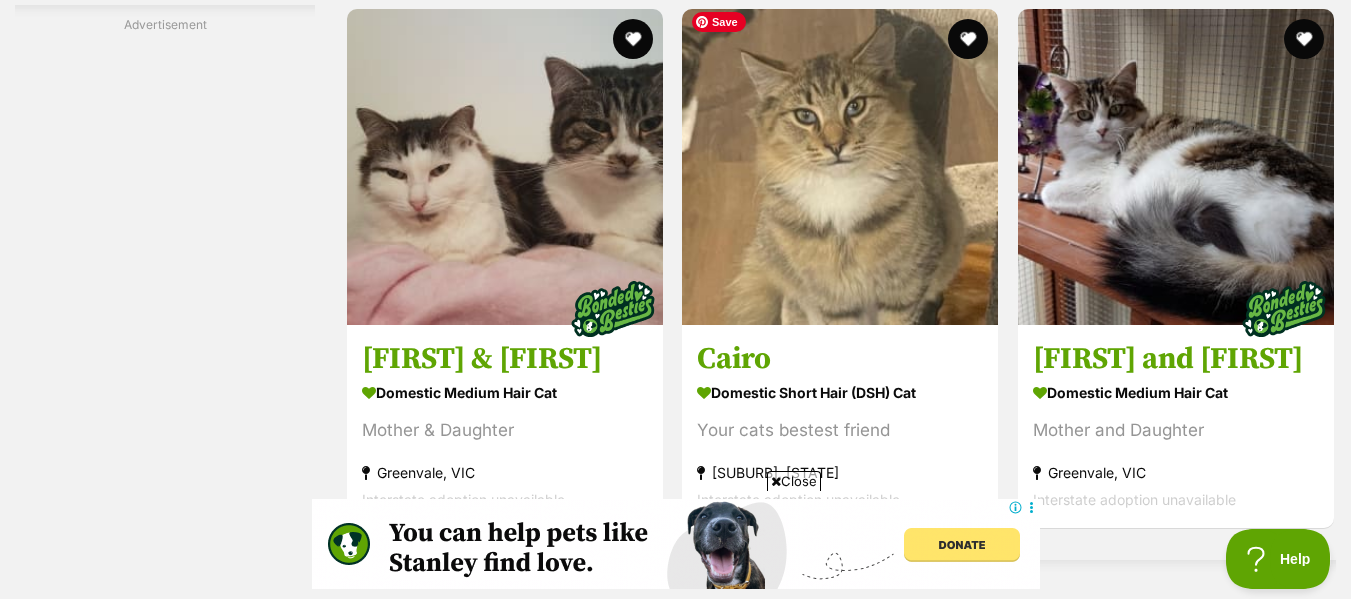 scroll, scrollTop: 5303, scrollLeft: 0, axis: vertical 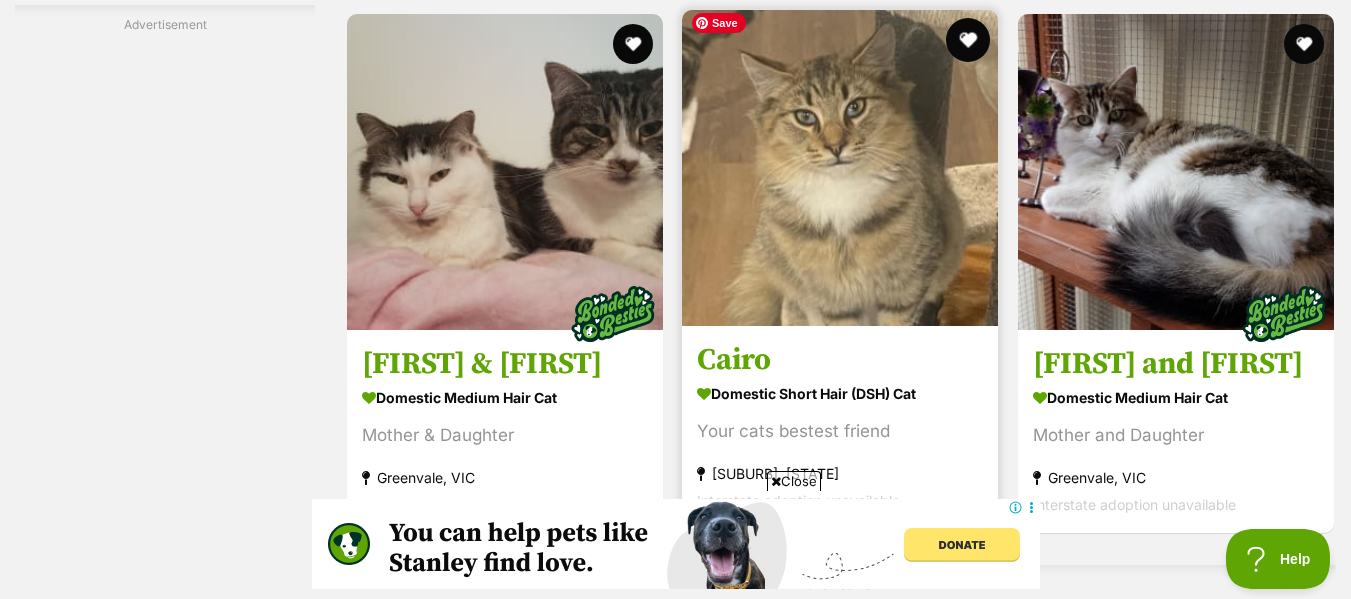 click at bounding box center [969, 40] 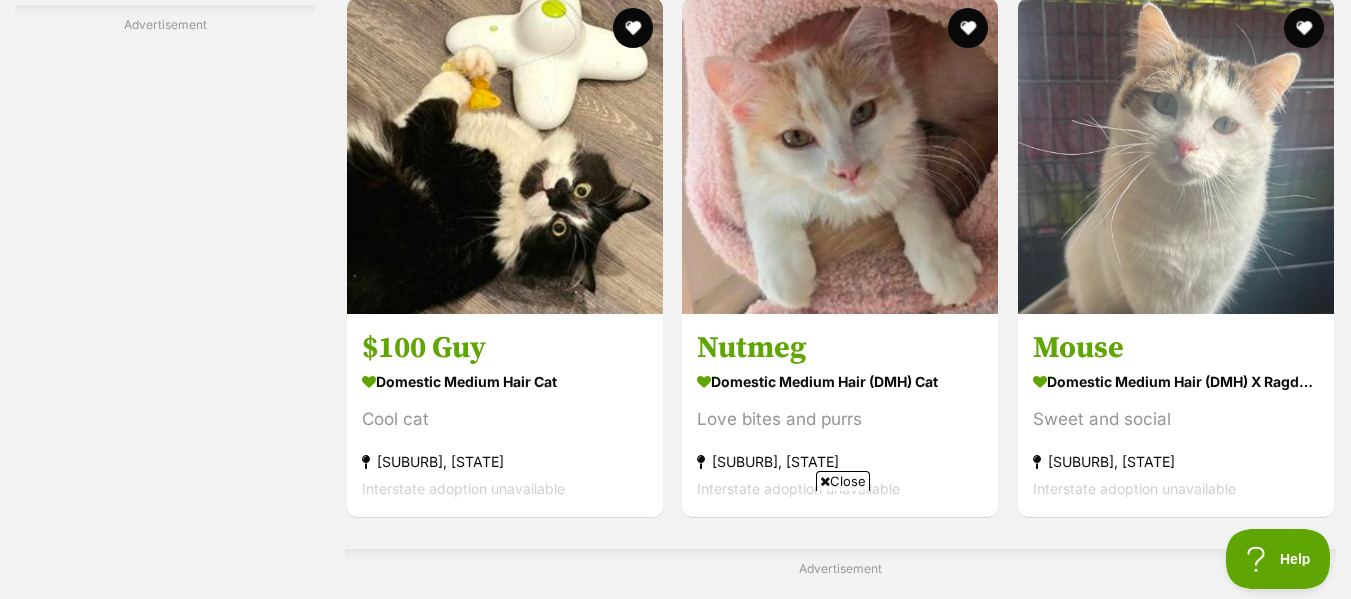 scroll, scrollTop: 6749, scrollLeft: 0, axis: vertical 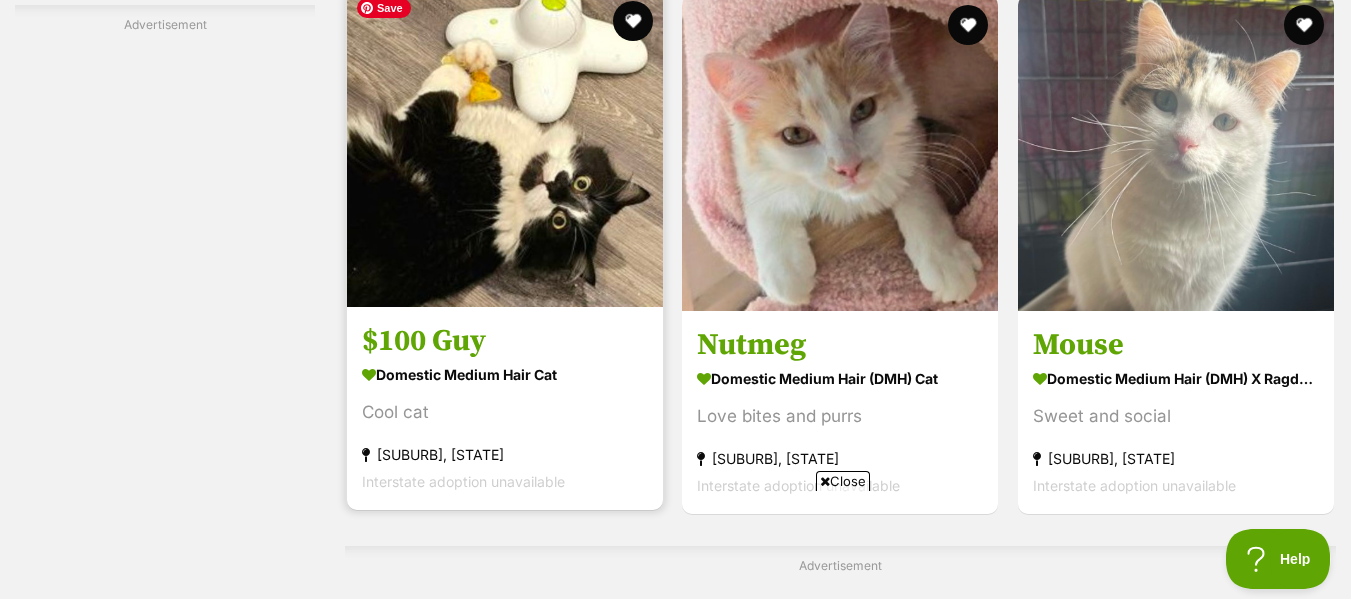 click at bounding box center [505, 149] 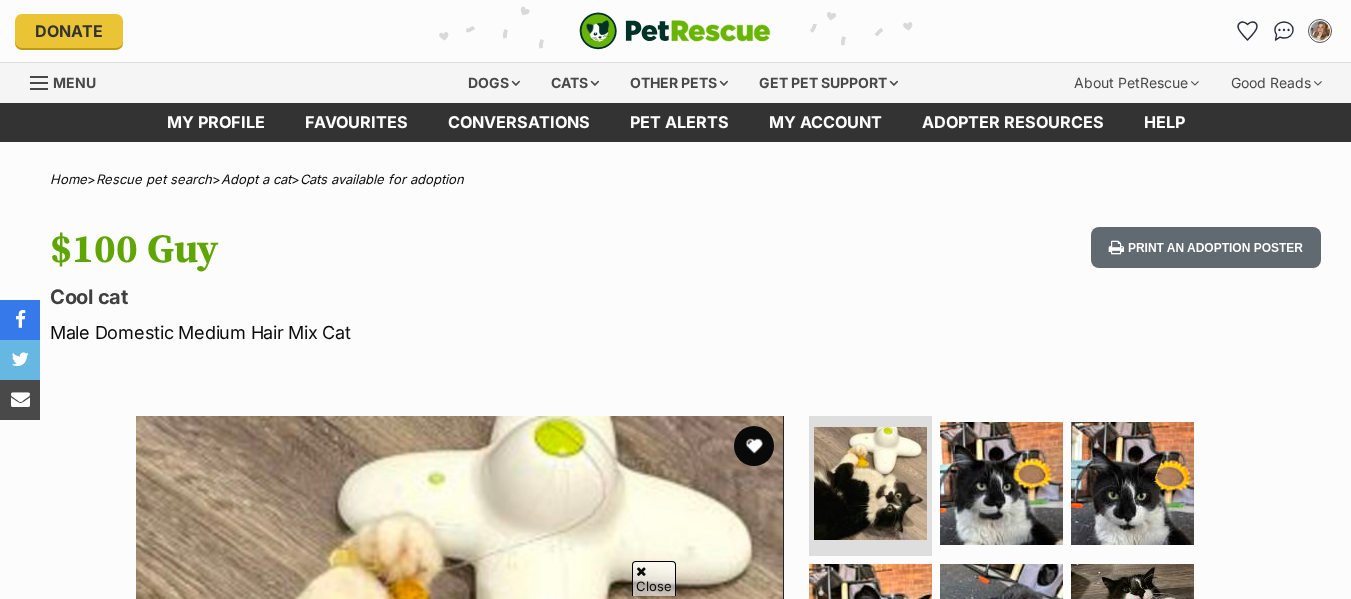 scroll, scrollTop: 1353, scrollLeft: 0, axis: vertical 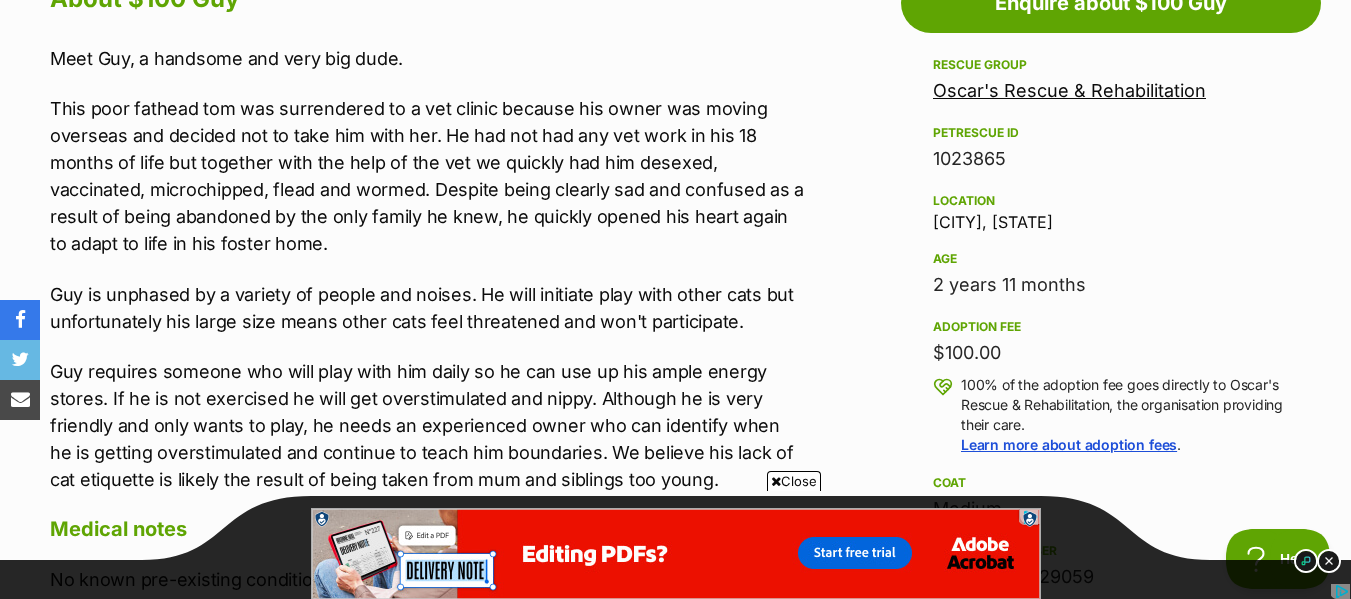 click on "Close" at bounding box center (794, 481) 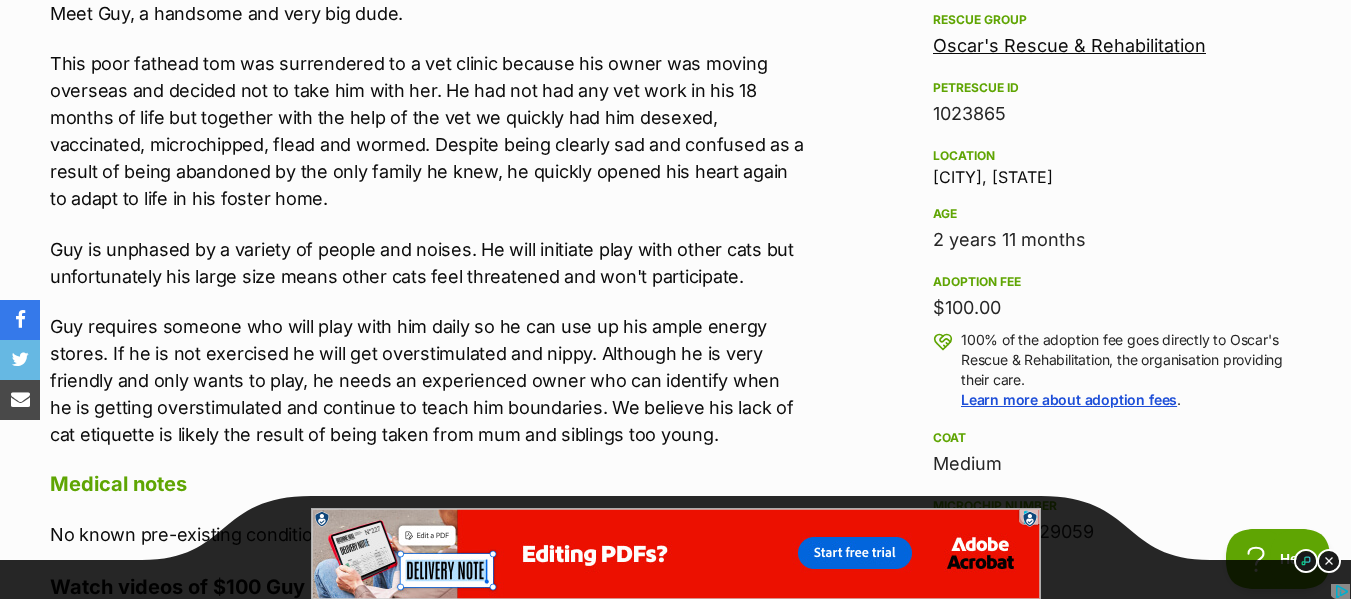 scroll, scrollTop: 1197, scrollLeft: 0, axis: vertical 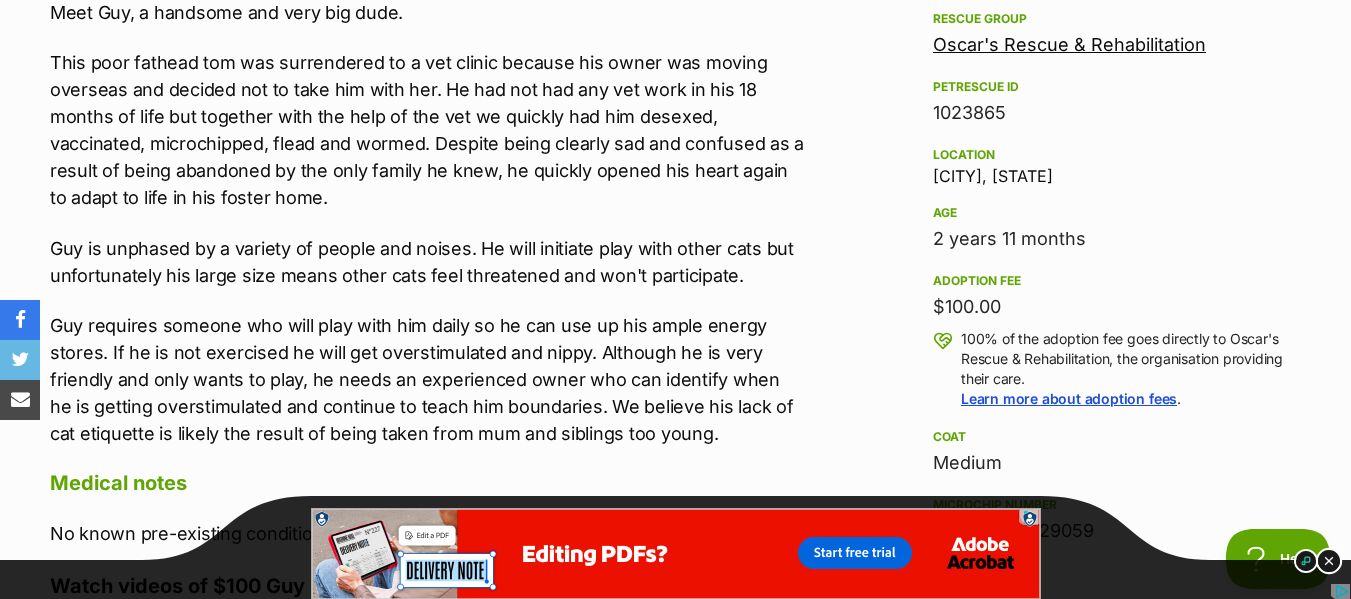 click at bounding box center [1329, 561] 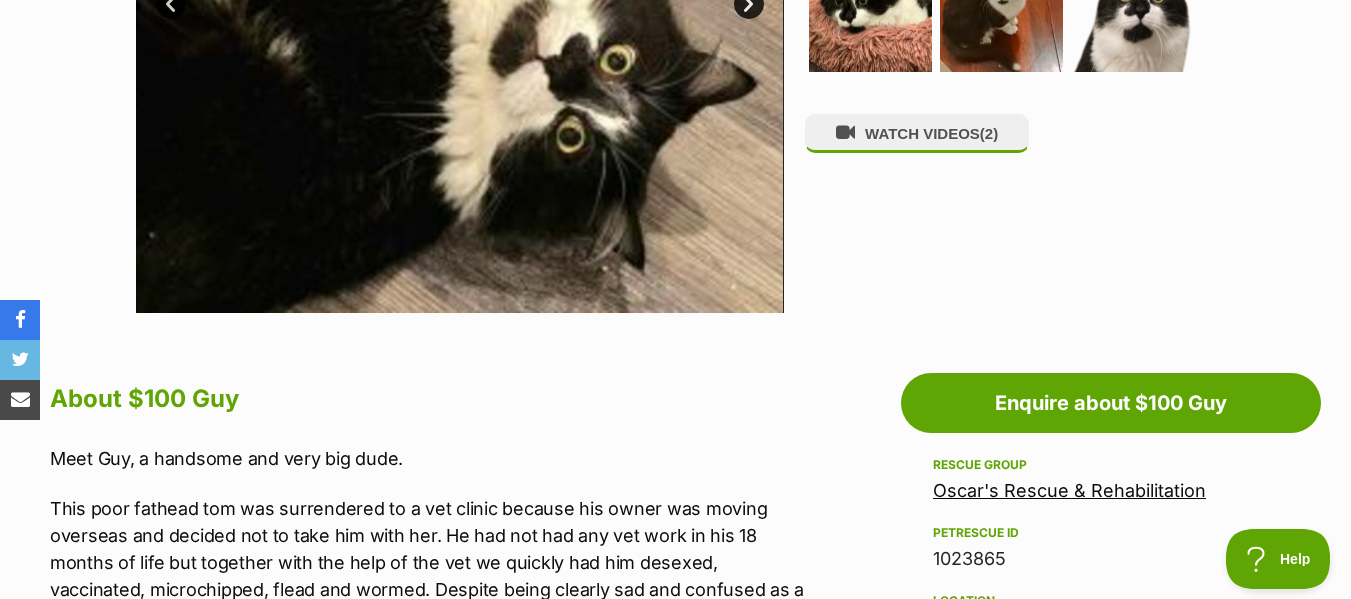 scroll, scrollTop: 355, scrollLeft: 0, axis: vertical 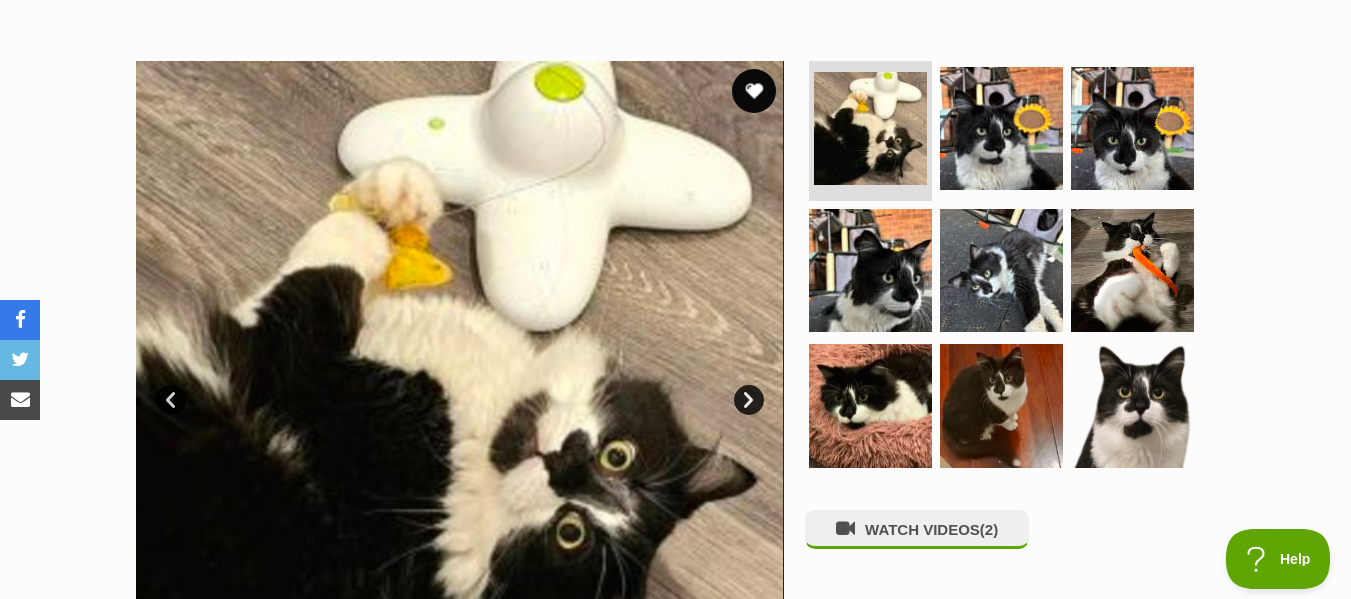 click at bounding box center (754, 91) 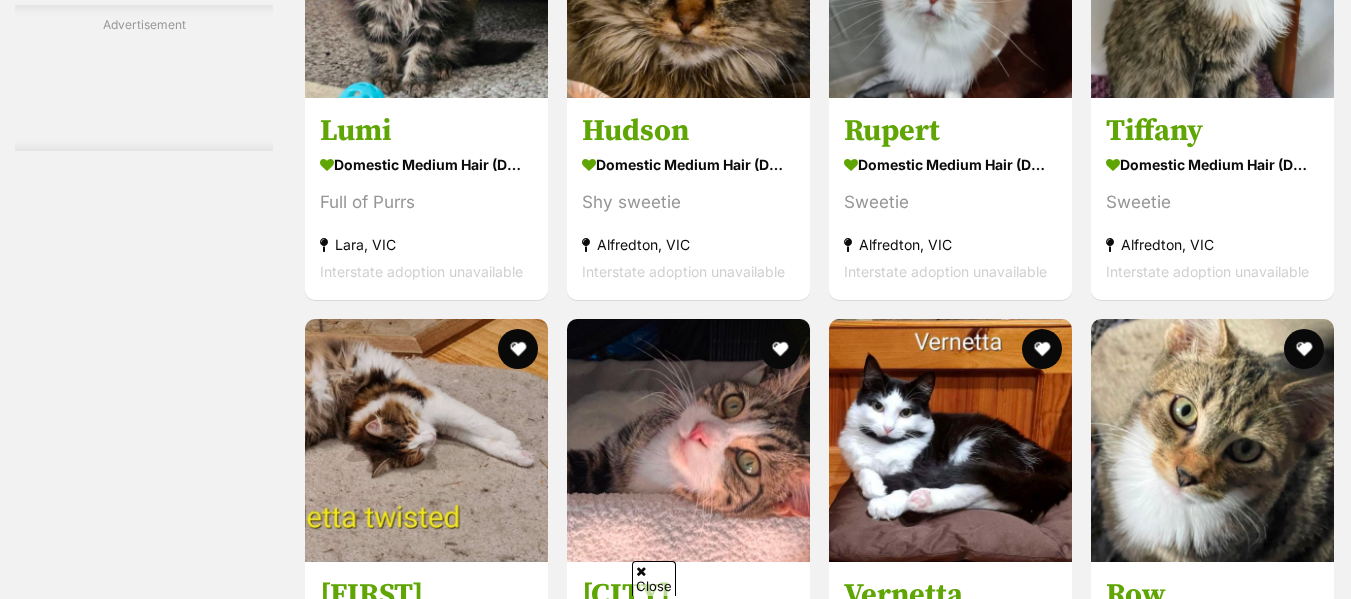 scroll, scrollTop: 7922, scrollLeft: 0, axis: vertical 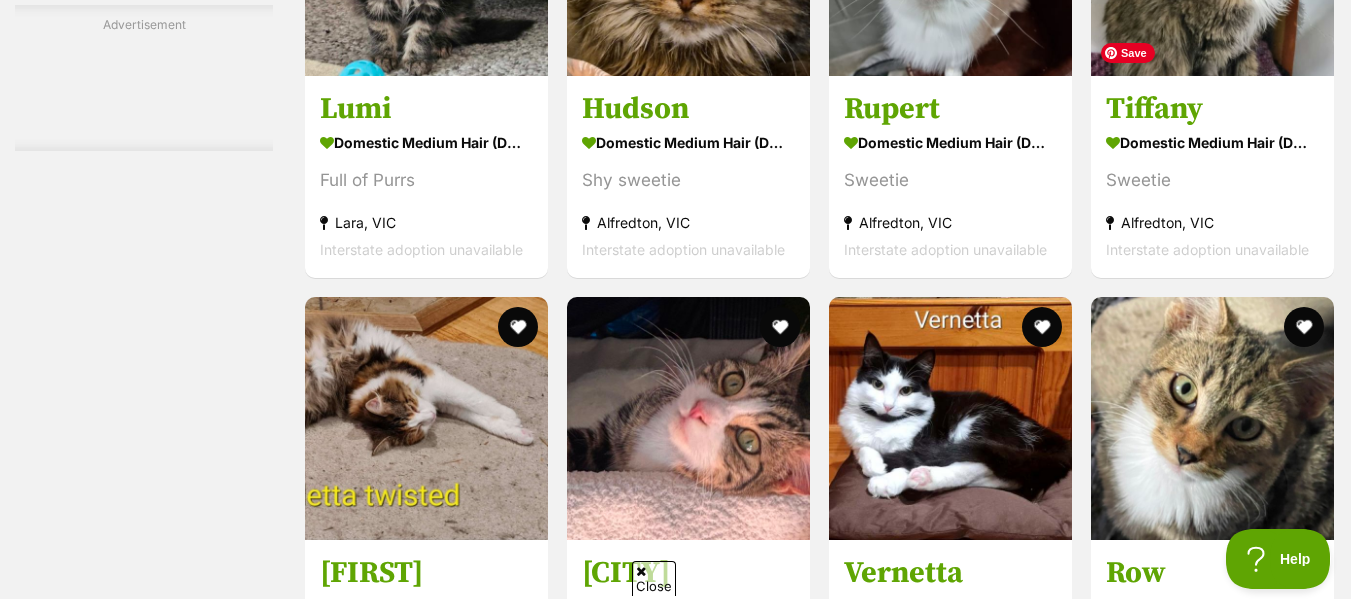click on "Advertisement" at bounding box center (819, 848) 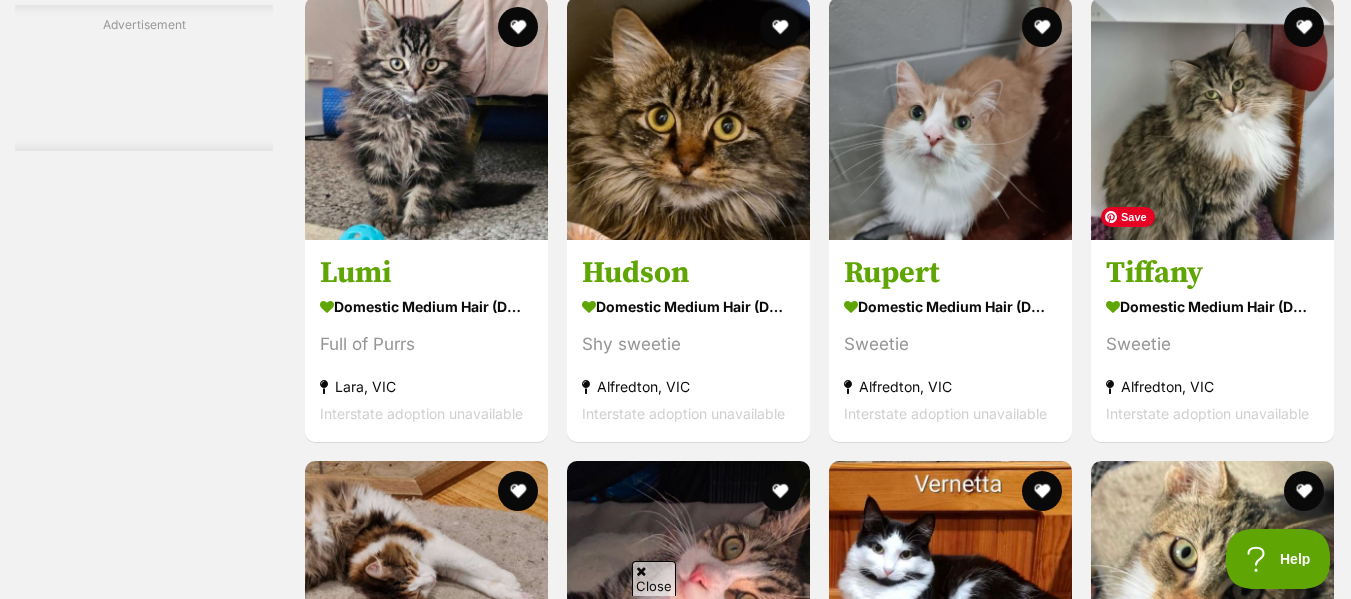 click at bounding box center (1304, -632) 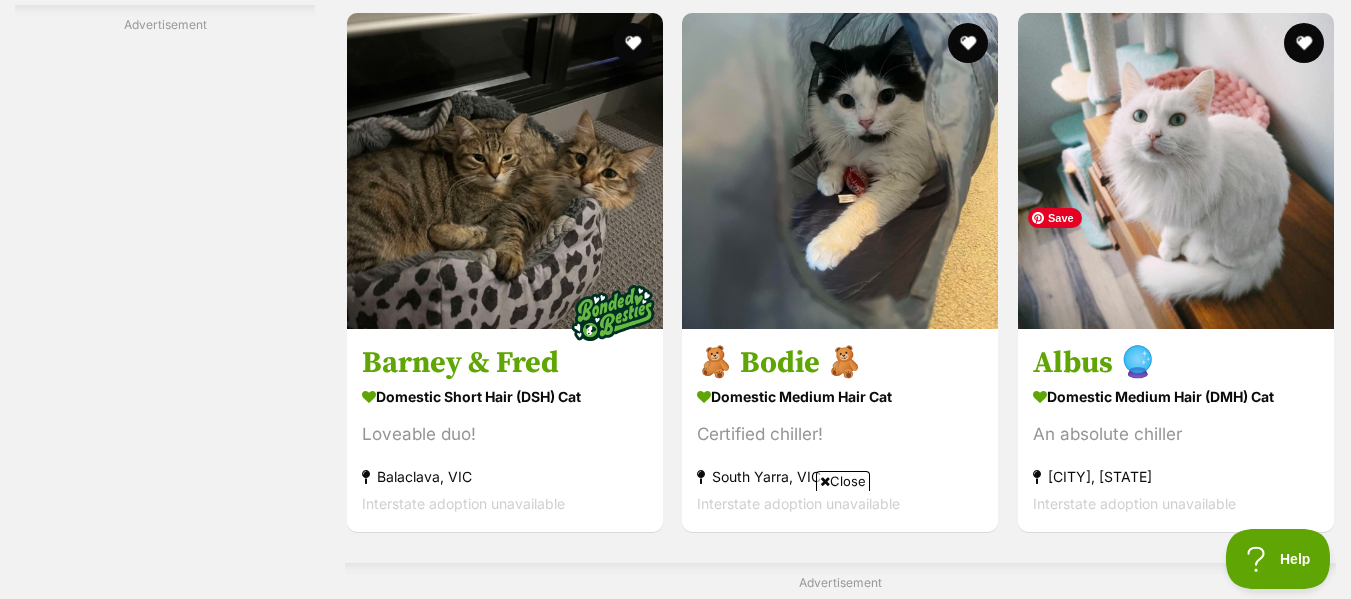 scroll, scrollTop: 7678, scrollLeft: 0, axis: vertical 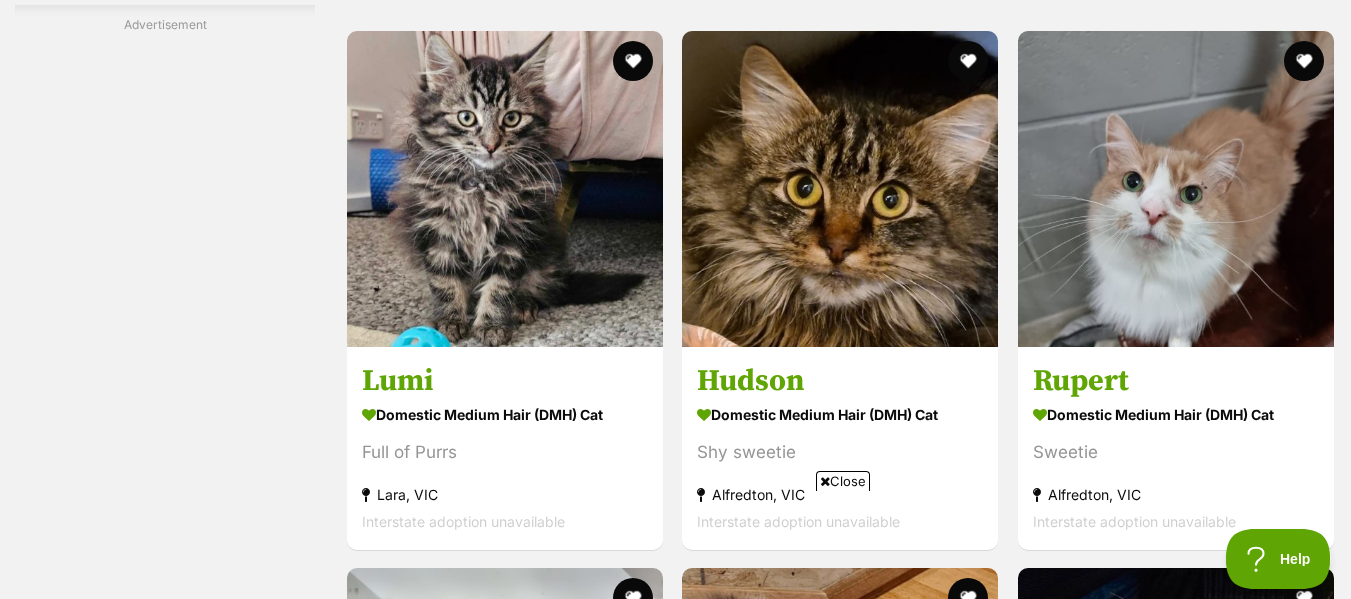 click at bounding box center (1304, 2022) 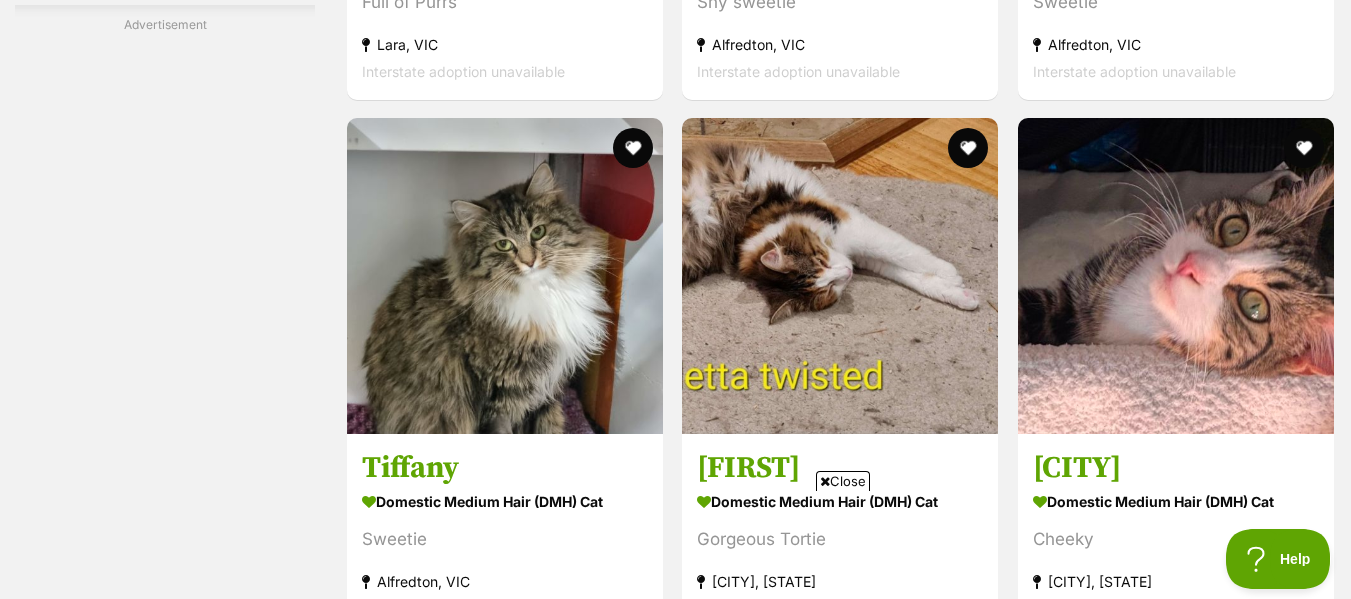 scroll, scrollTop: 11532, scrollLeft: 0, axis: vertical 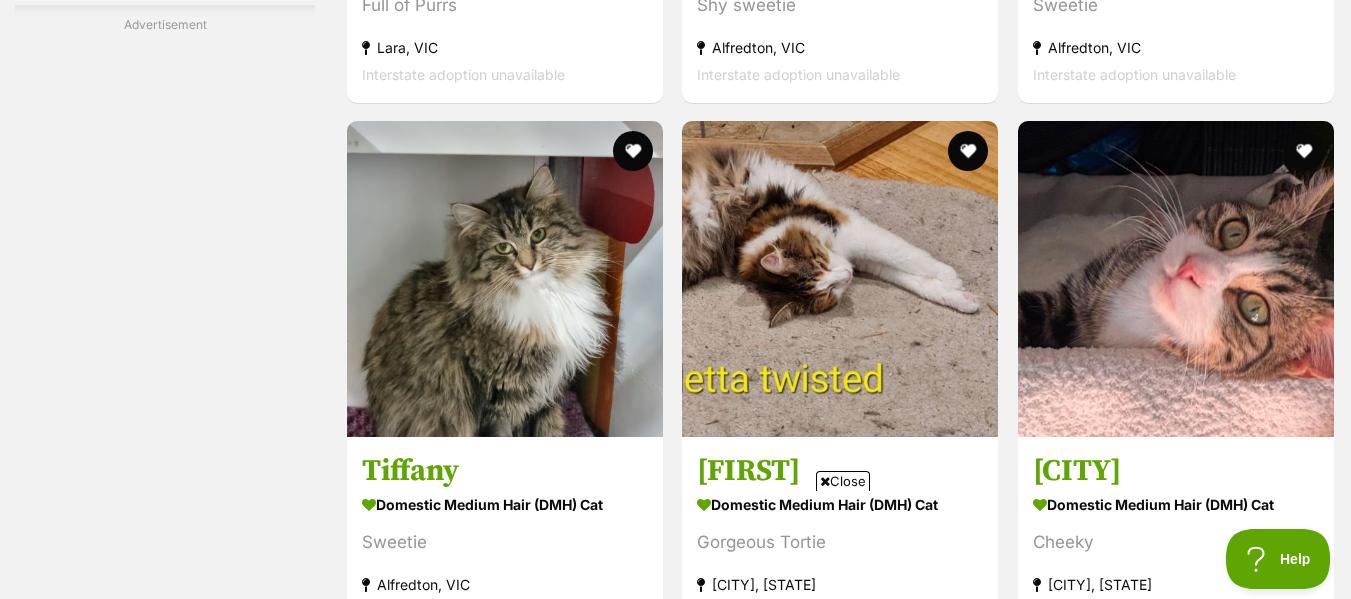 click on "Next" at bounding box center (922, 2111) 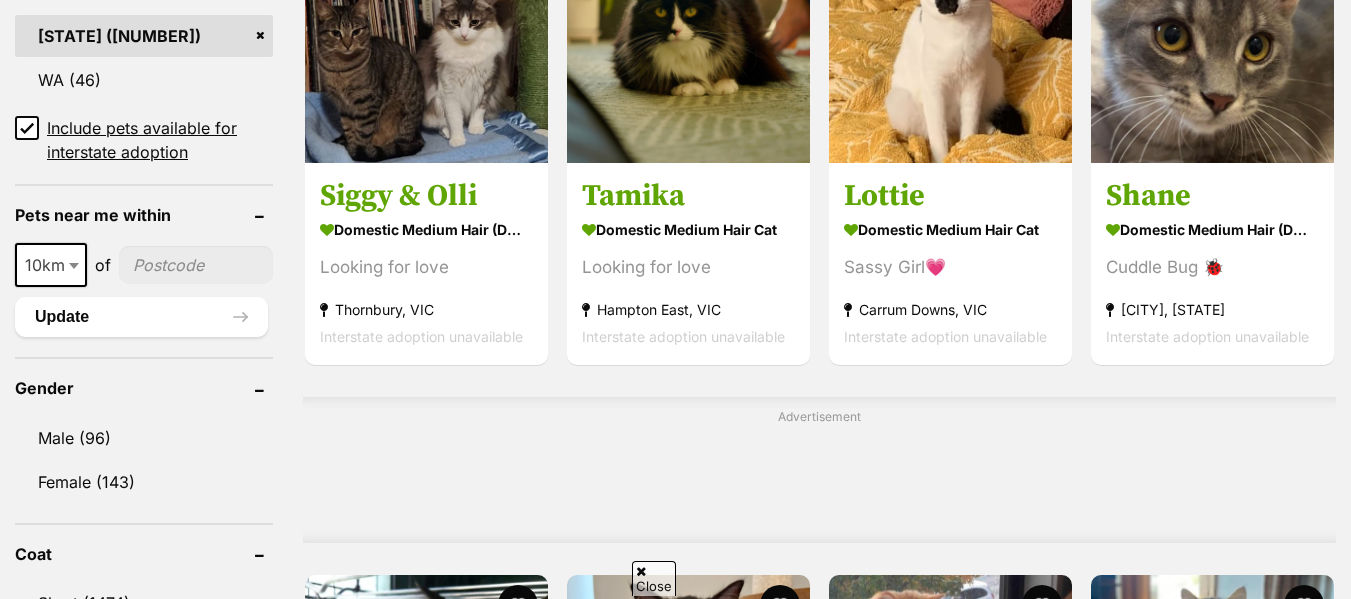 scroll, scrollTop: 0, scrollLeft: 0, axis: both 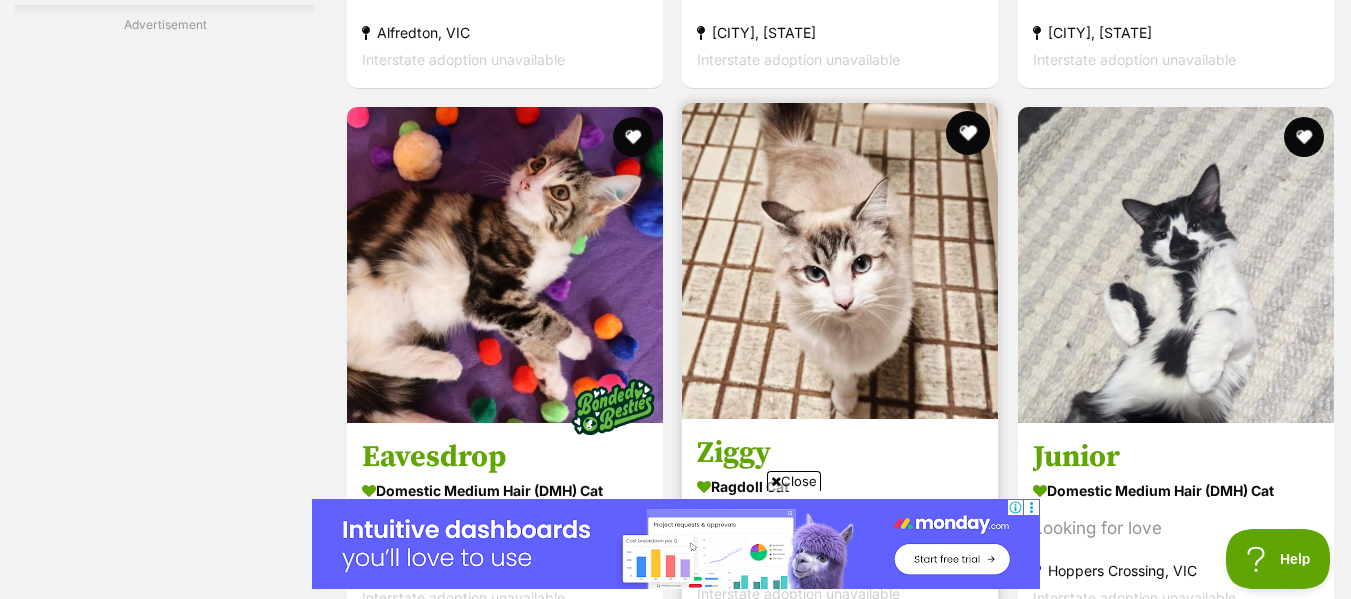 click at bounding box center [969, 133] 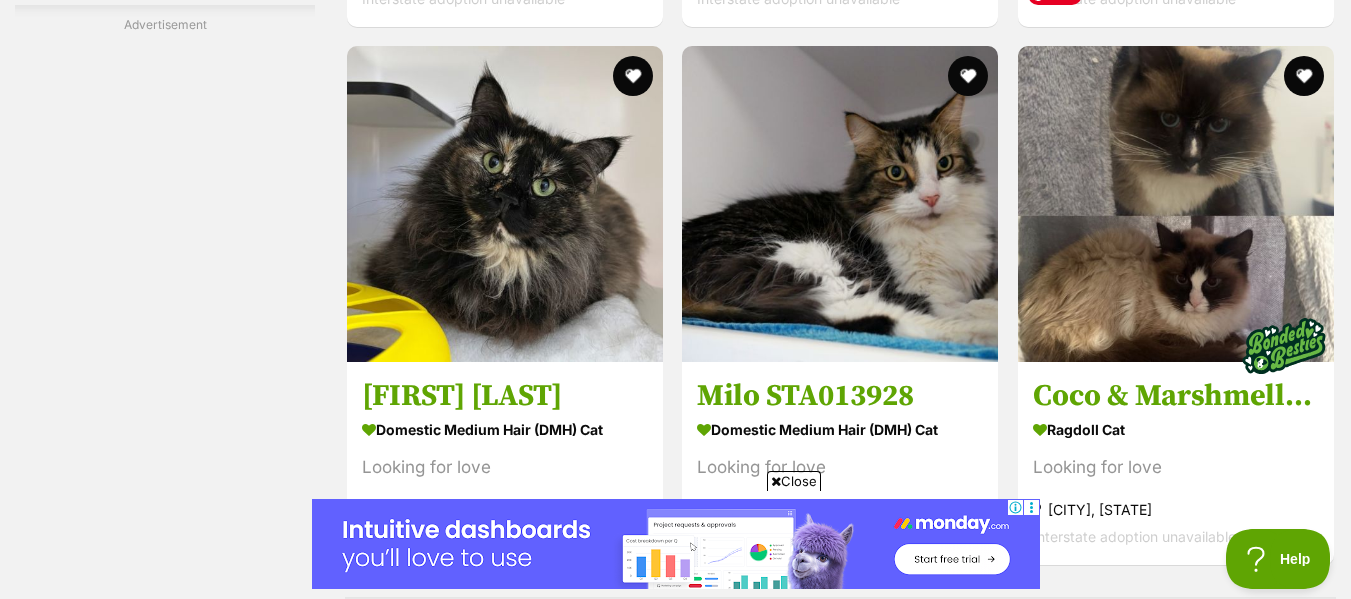 scroll, scrollTop: 6886, scrollLeft: 0, axis: vertical 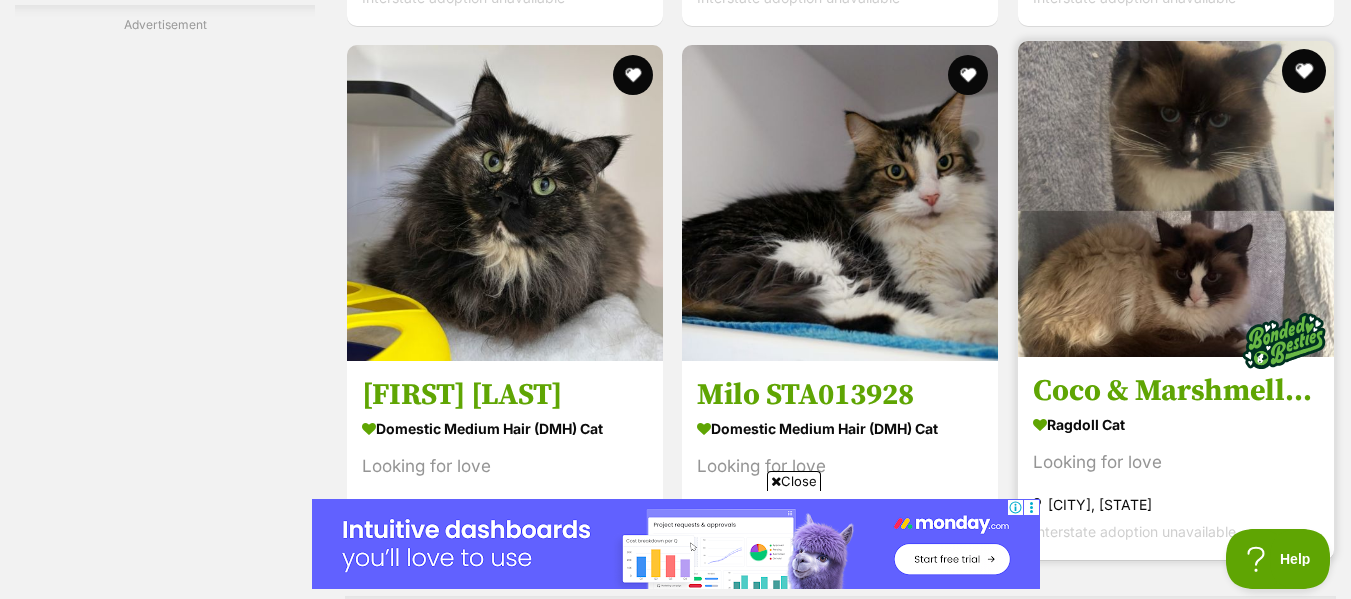 click at bounding box center [1304, 71] 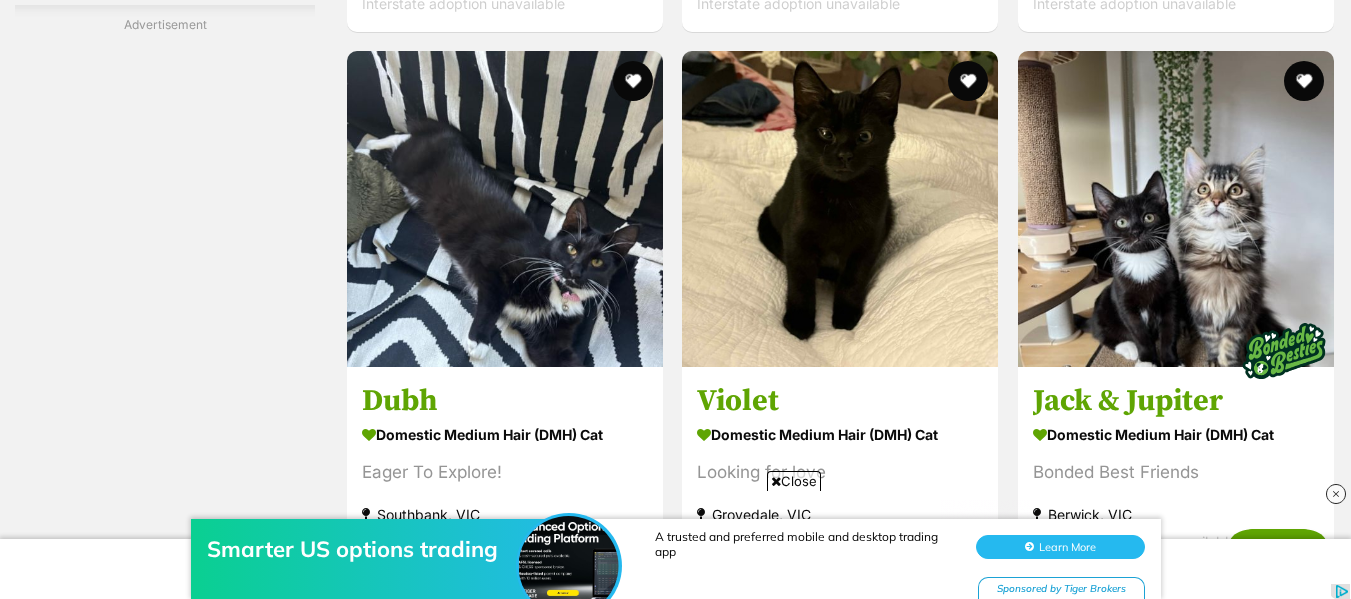 scroll, scrollTop: 12588, scrollLeft: 0, axis: vertical 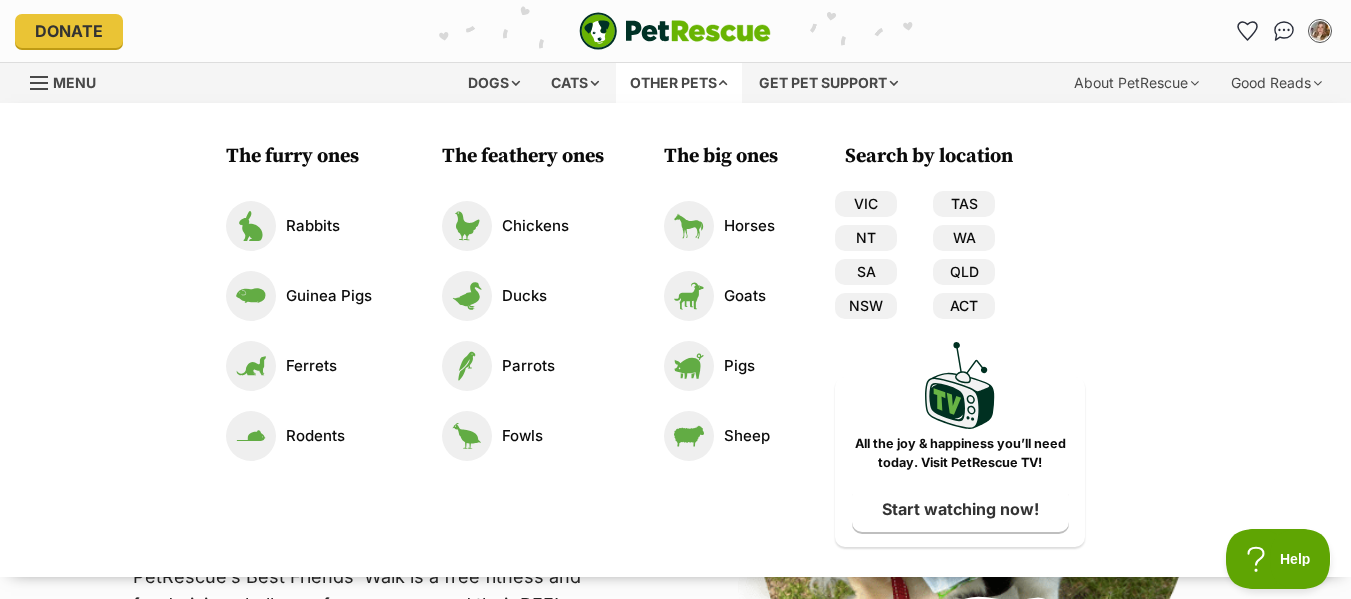 click on "Other pets" at bounding box center [679, 83] 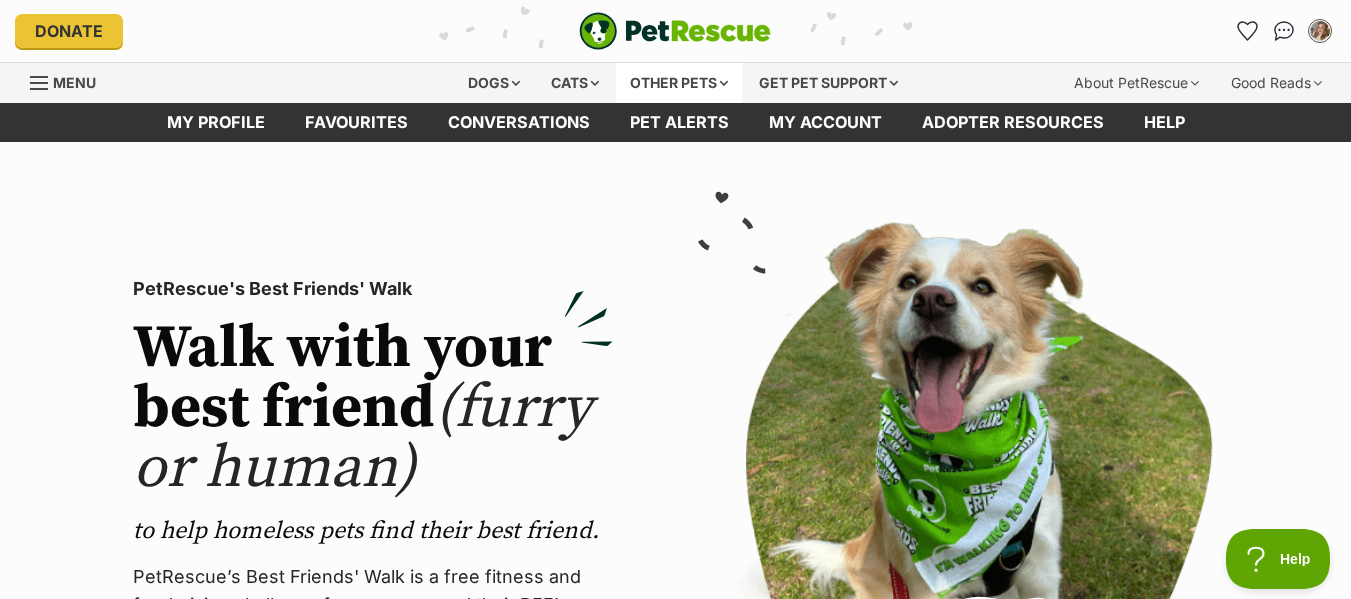 click on "Other pets" at bounding box center (679, 83) 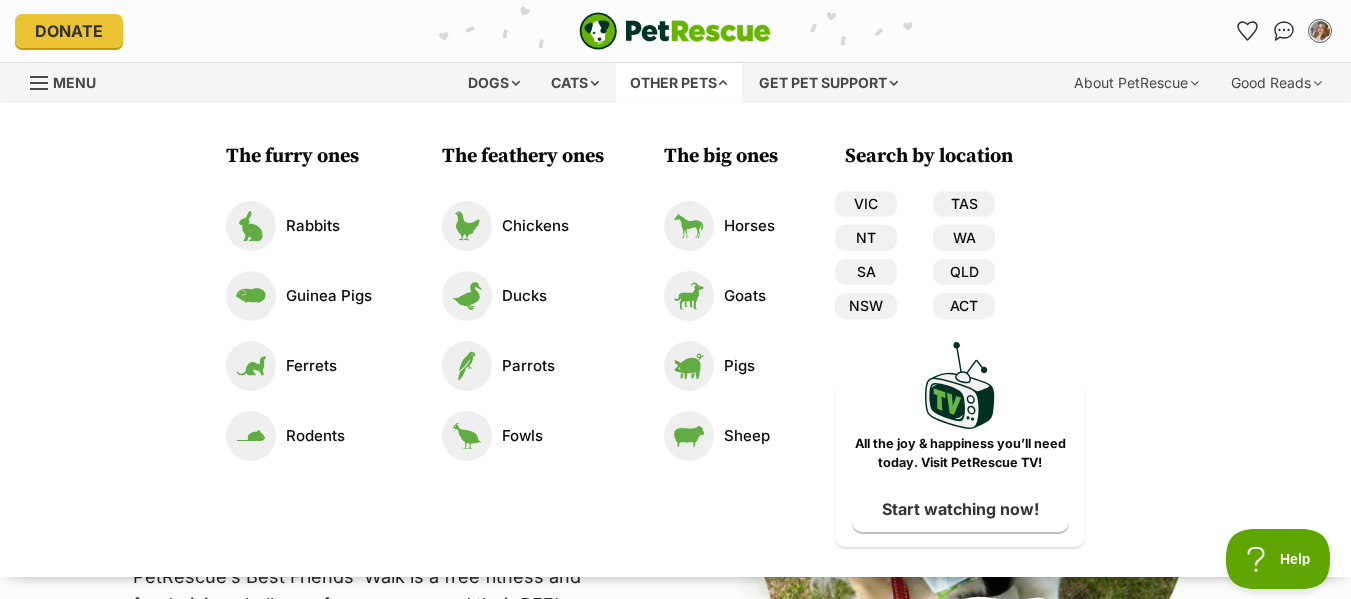 click on "Other pets" at bounding box center [679, 83] 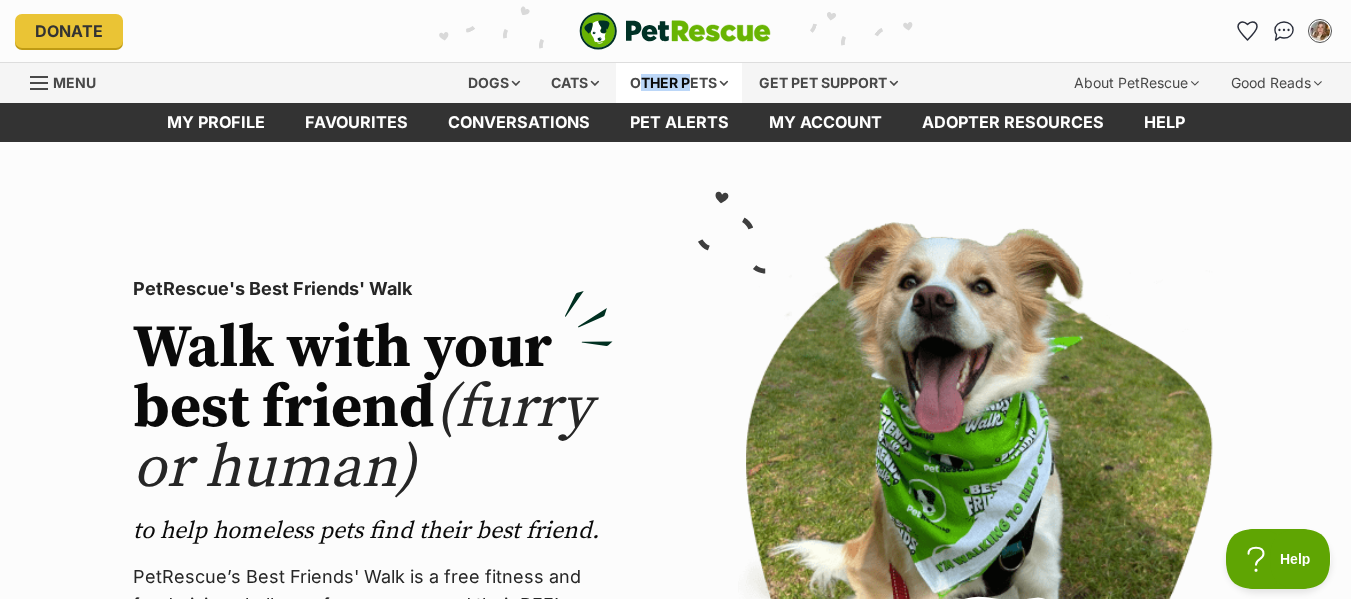 click on "Other pets" at bounding box center (679, 83) 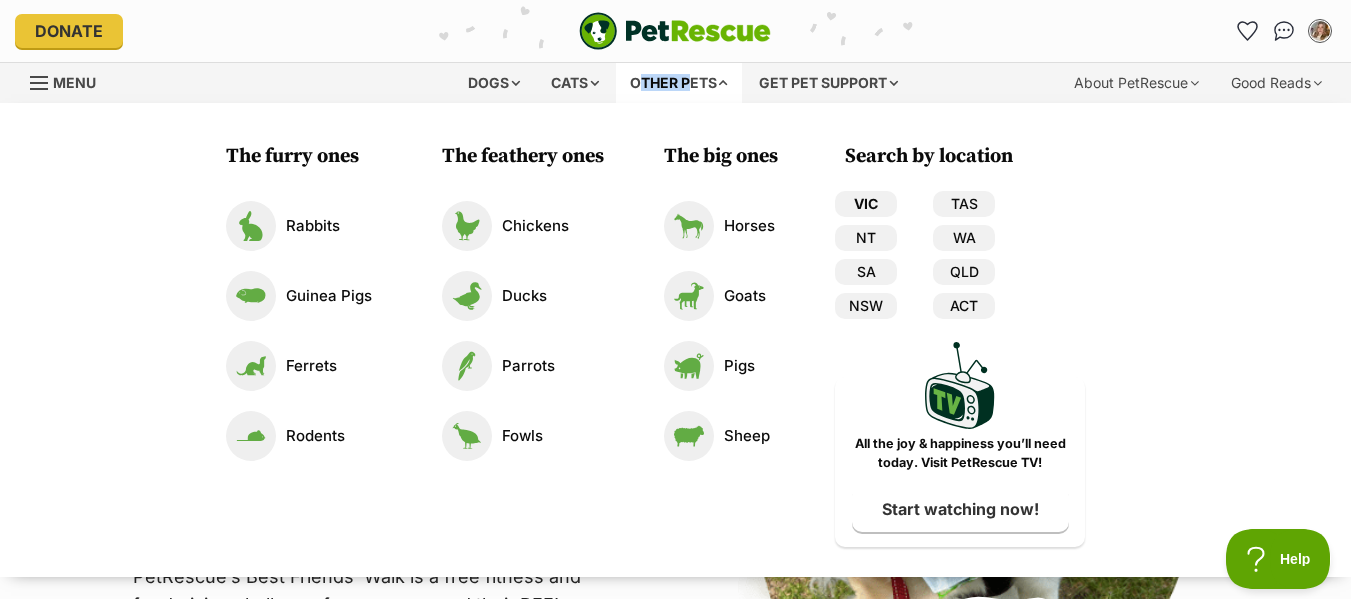 click on "VIC" at bounding box center [866, 204] 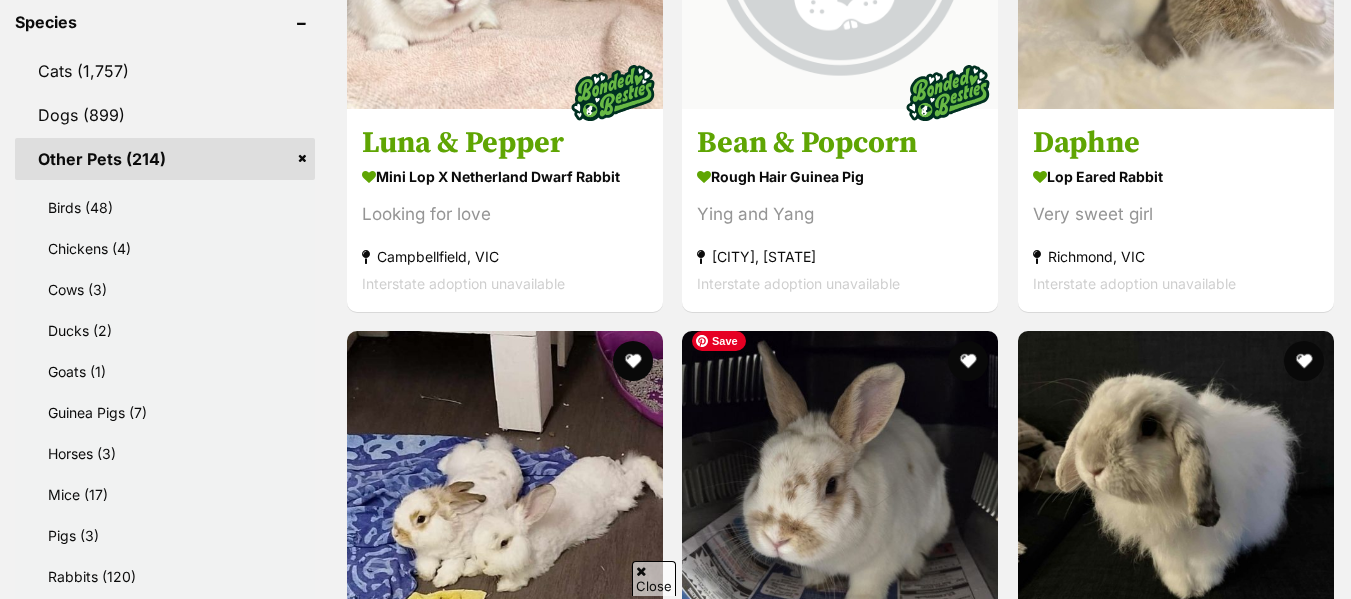 scroll, scrollTop: 915, scrollLeft: 0, axis: vertical 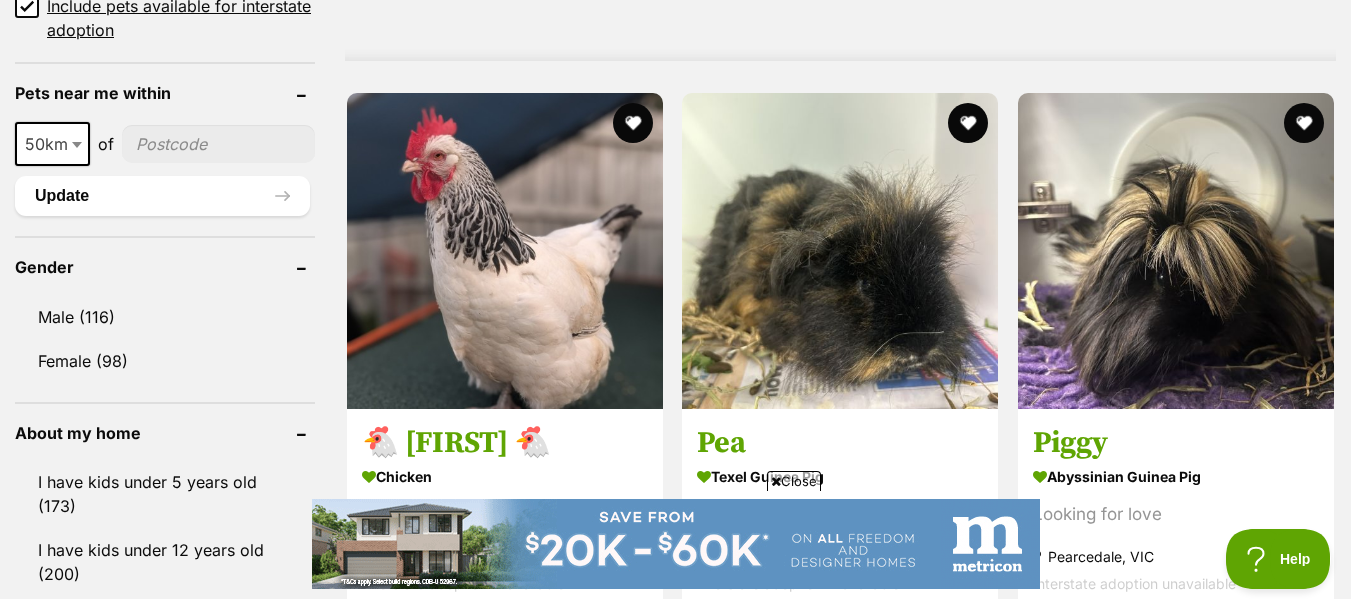 click on "Close" at bounding box center (794, 481) 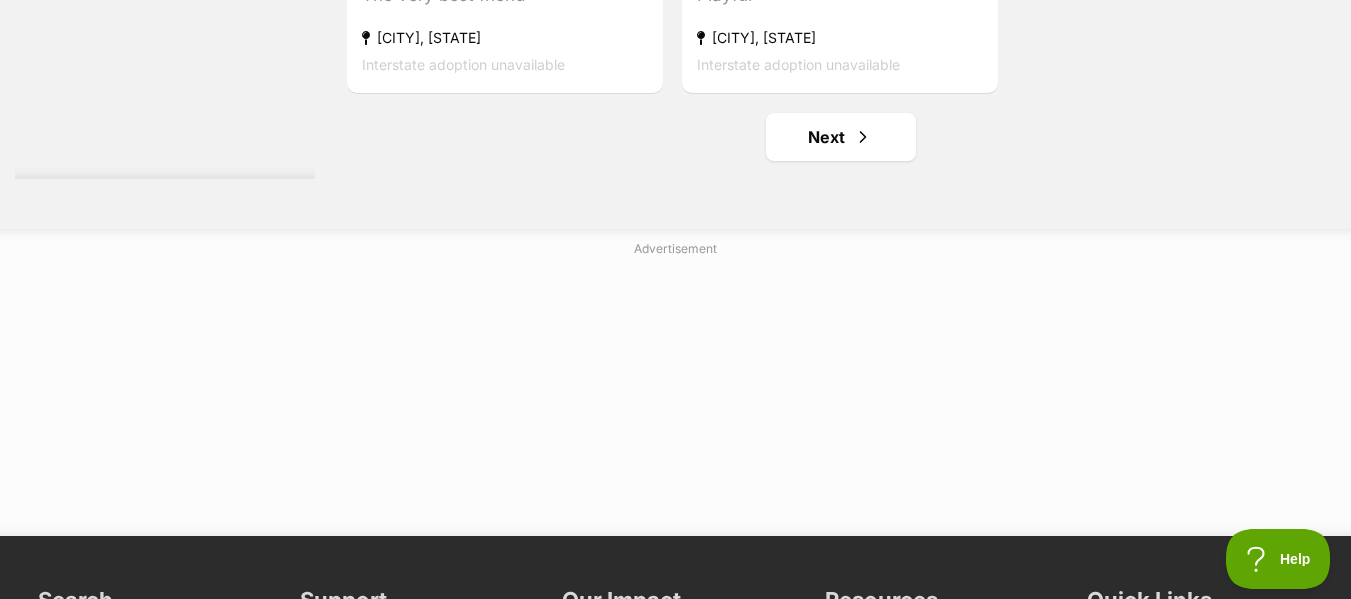 scroll, scrollTop: 5362, scrollLeft: 0, axis: vertical 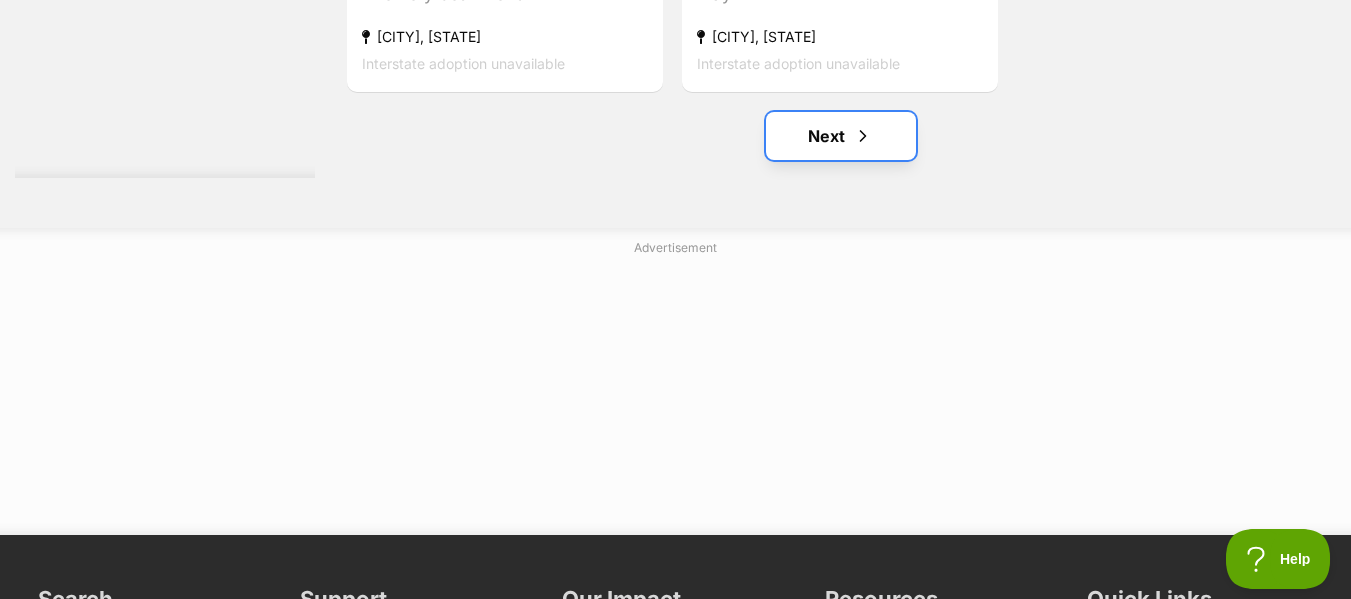 click on "Next" at bounding box center (841, 136) 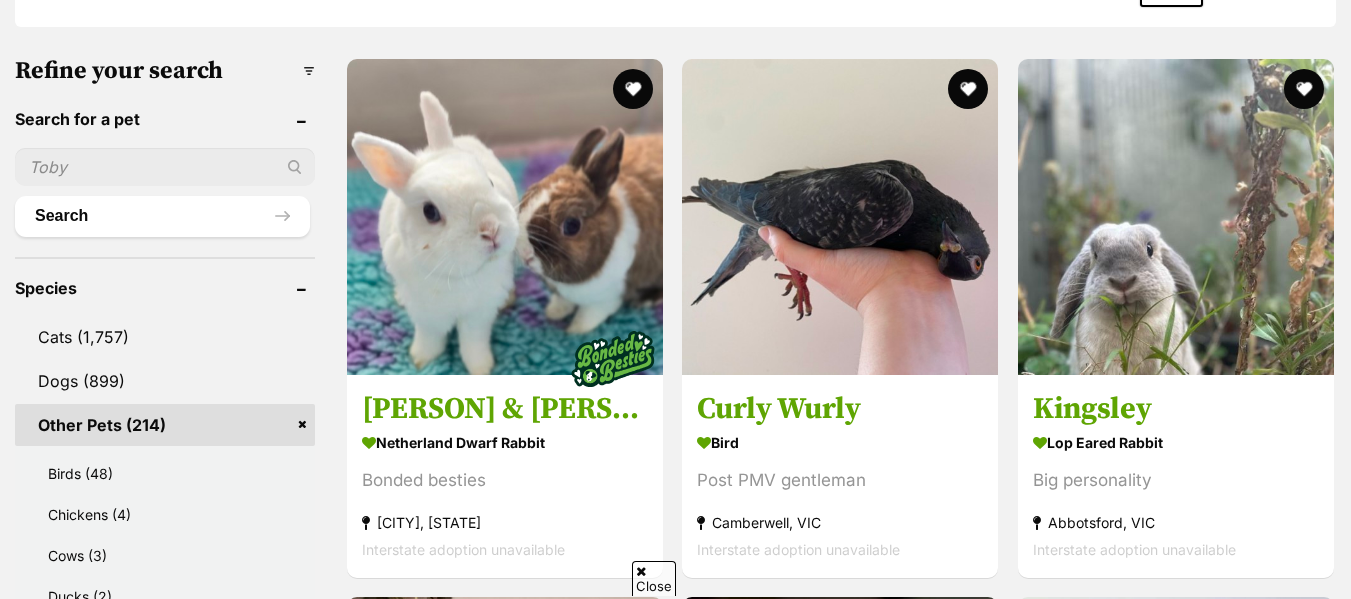 scroll, scrollTop: 594, scrollLeft: 0, axis: vertical 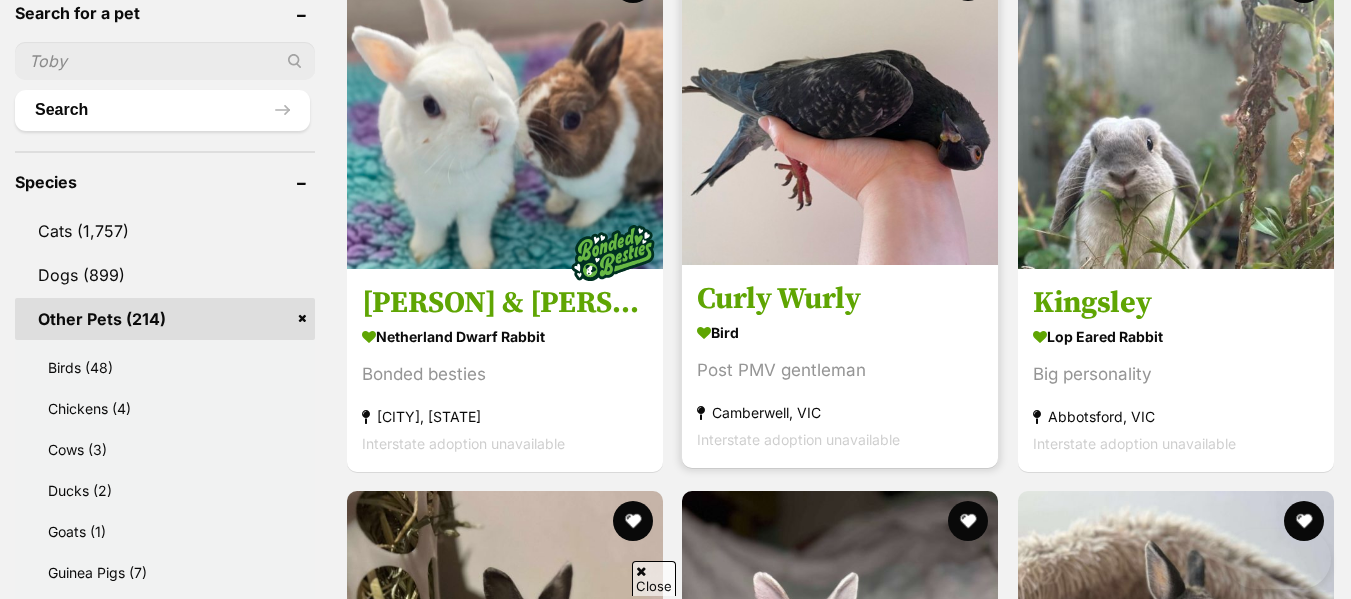 click at bounding box center [969, -21] 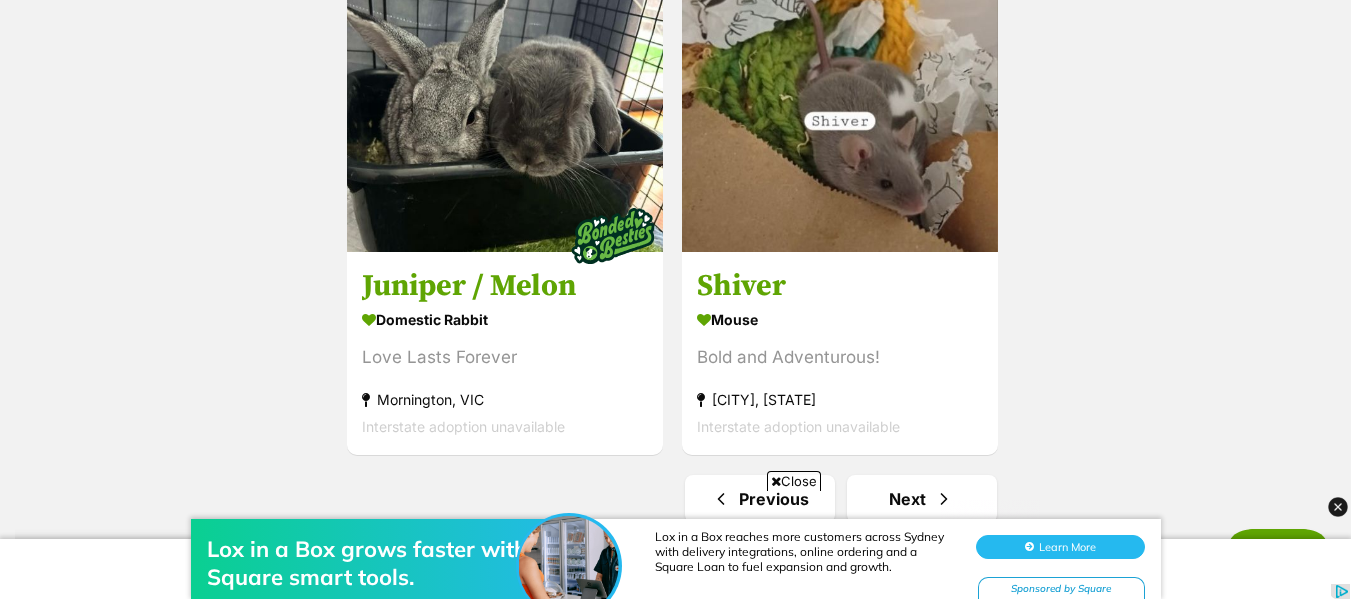 scroll, scrollTop: 0, scrollLeft: 0, axis: both 